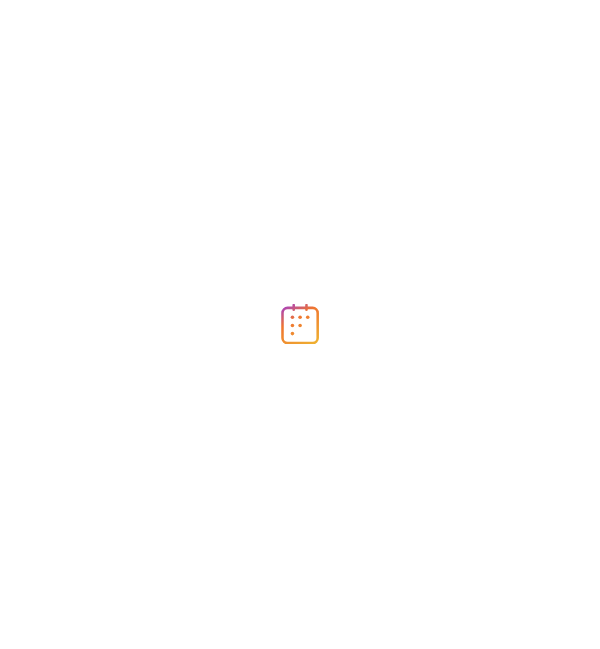 scroll, scrollTop: 0, scrollLeft: 0, axis: both 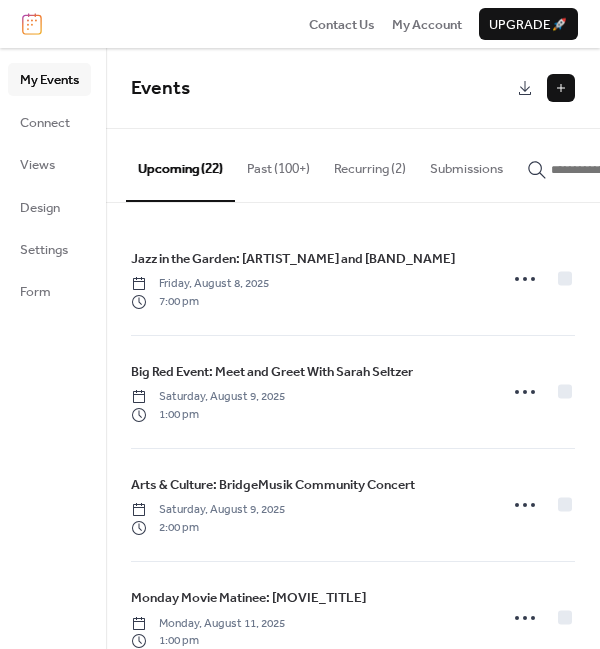 click at bounding box center [561, 88] 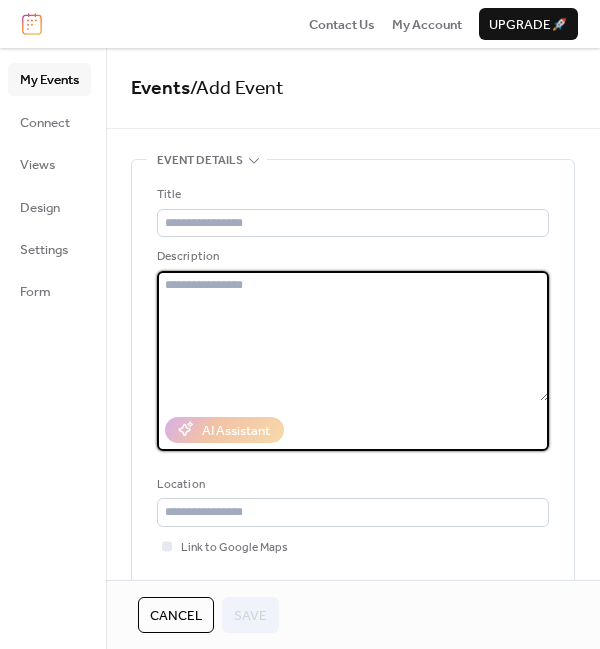 click at bounding box center [353, 336] 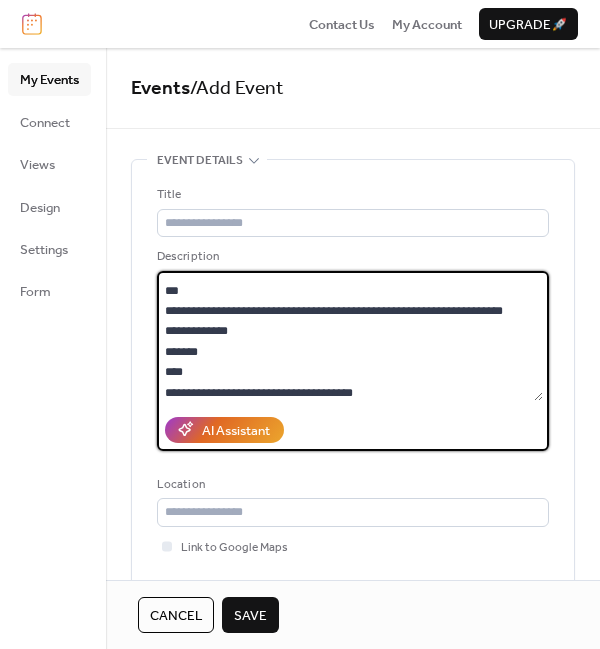scroll, scrollTop: 105, scrollLeft: 0, axis: vertical 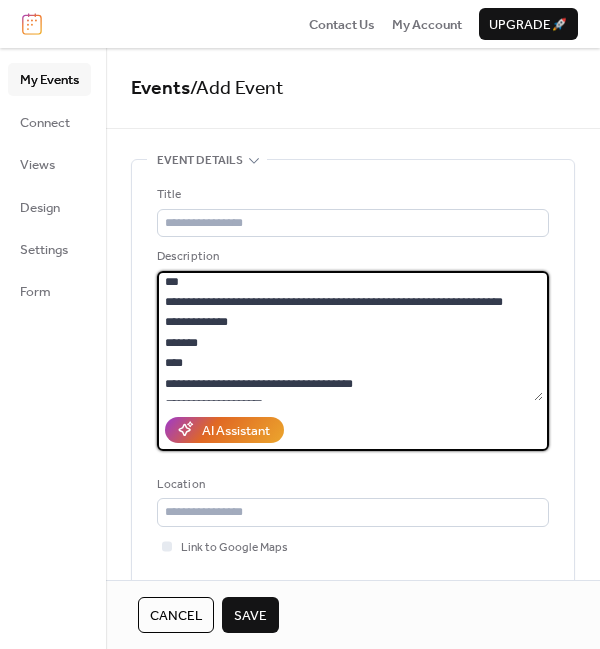 type on "**********" 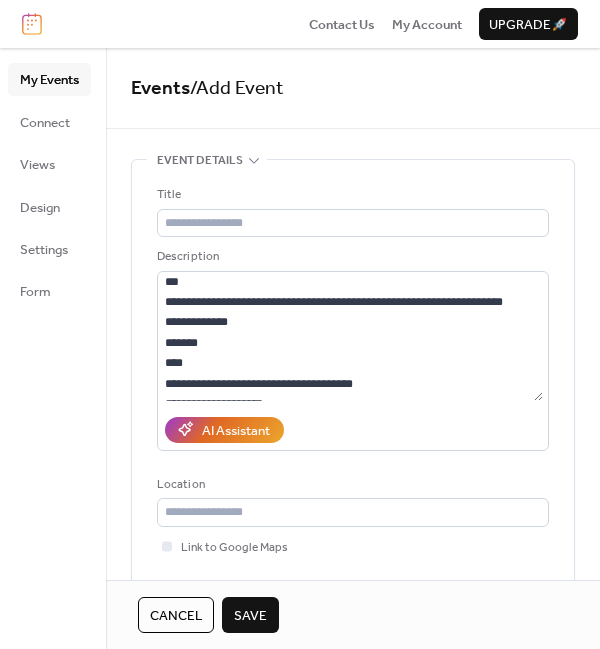 click on "Cancel Save" at bounding box center [353, 614] 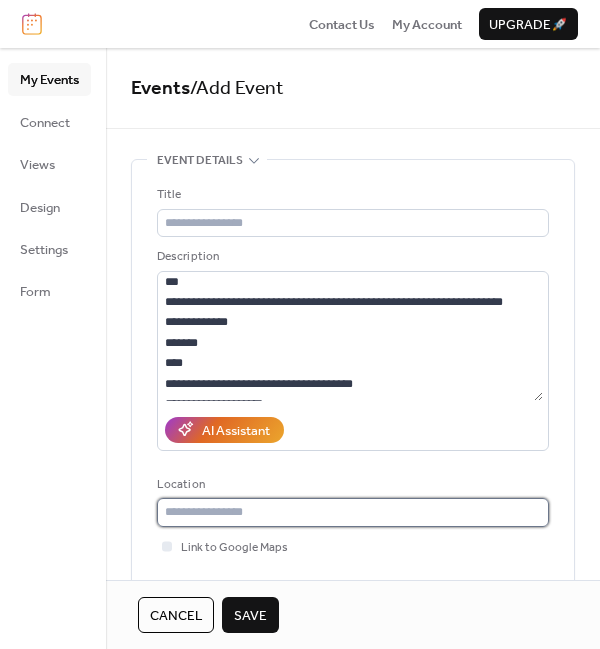 click at bounding box center (353, 512) 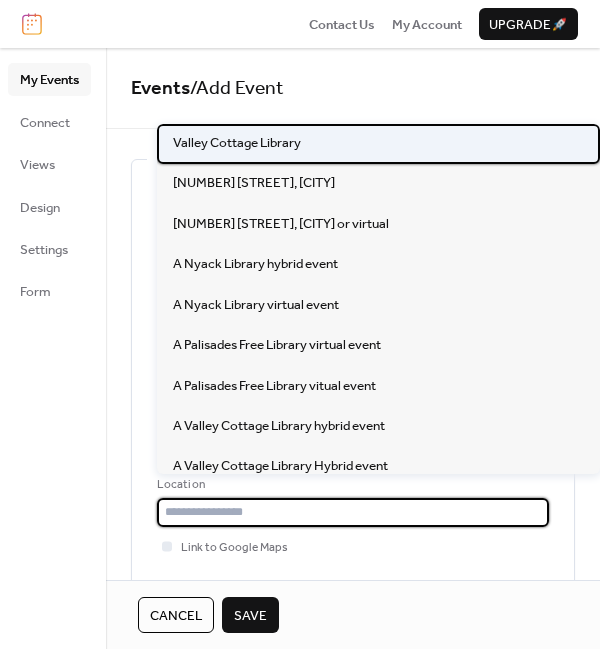 click on "[VALLEY COTTAGE] Library" at bounding box center [237, 143] 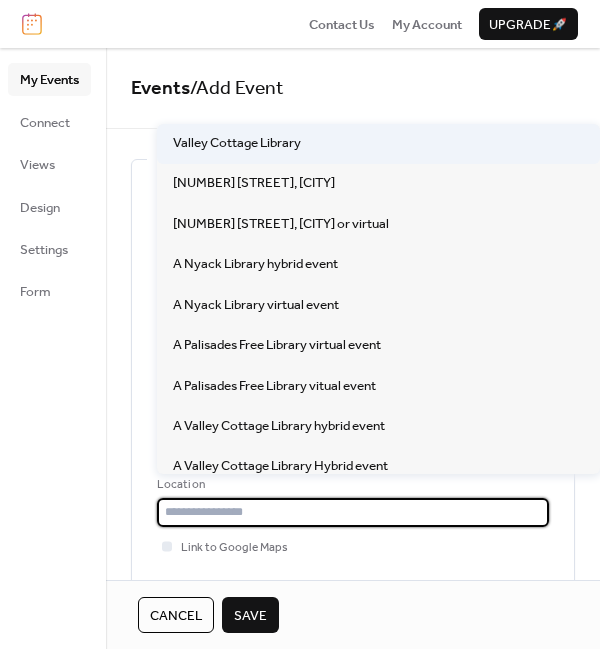type on "**********" 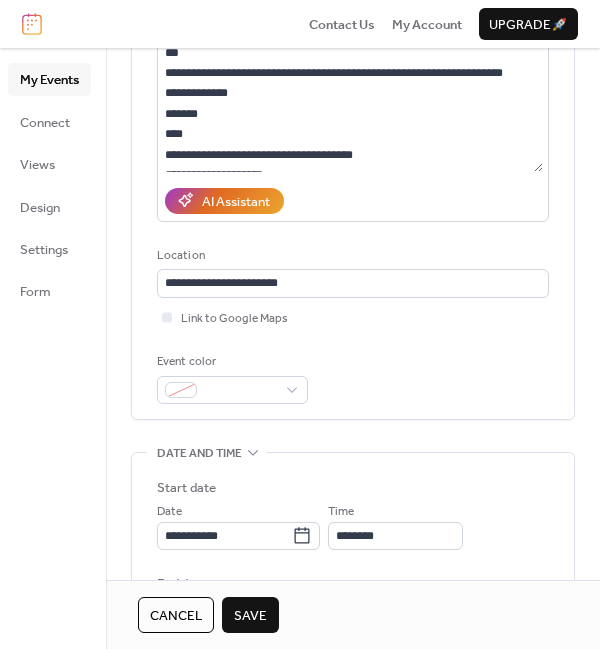 scroll, scrollTop: 232, scrollLeft: 0, axis: vertical 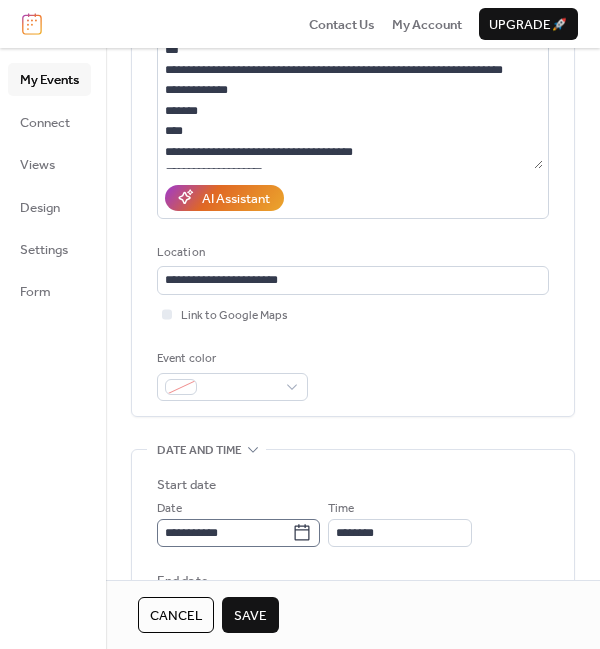 click 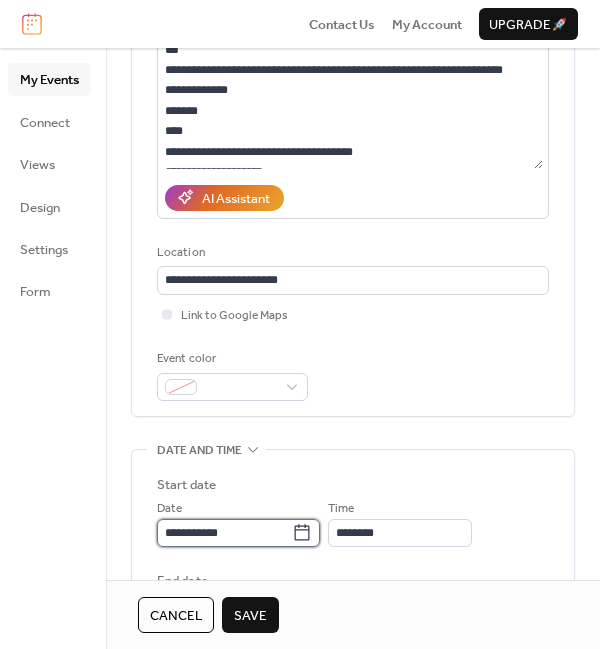 click on "**********" at bounding box center [224, 533] 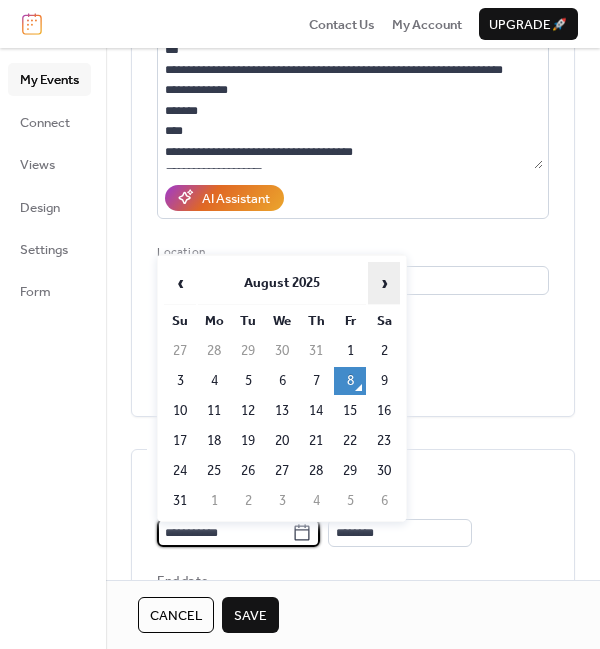 click on "›" at bounding box center (384, 283) 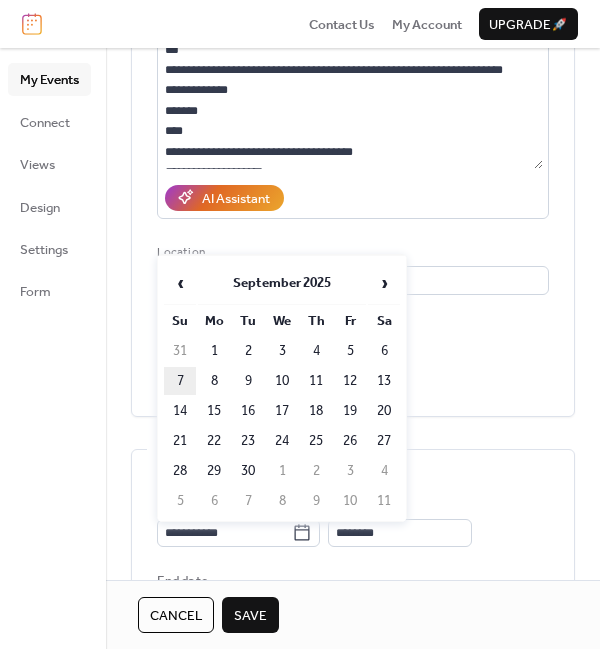 click on "7" at bounding box center (180, 381) 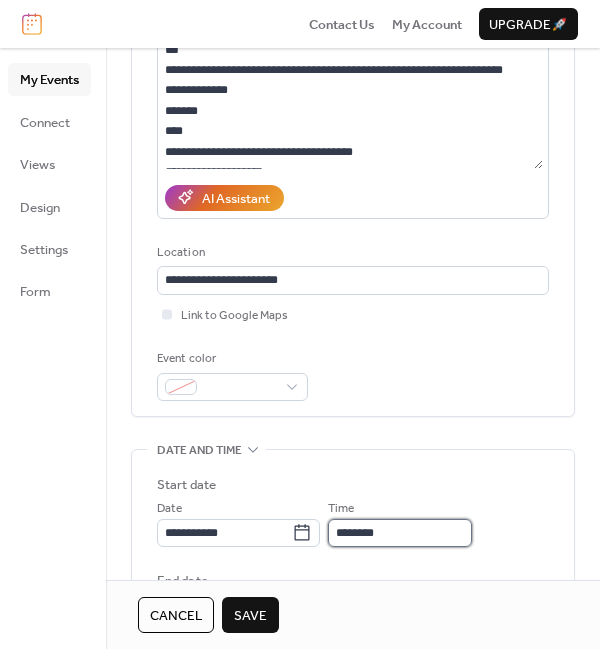 click on "********" at bounding box center [400, 533] 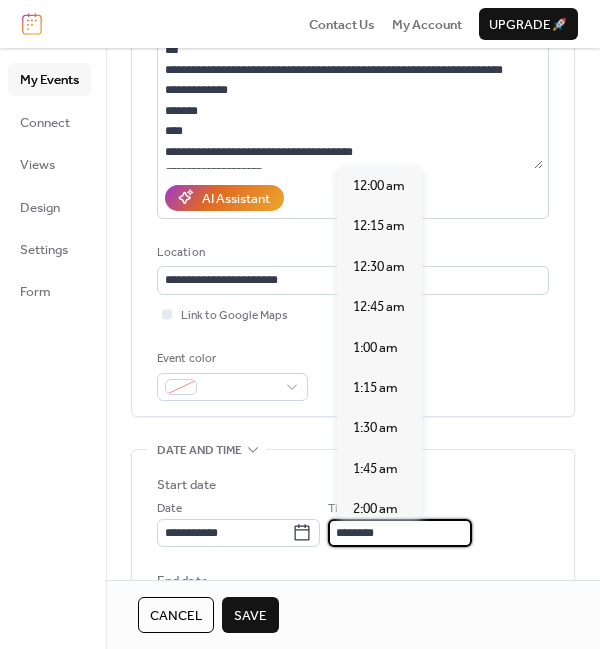 scroll, scrollTop: 1926, scrollLeft: 0, axis: vertical 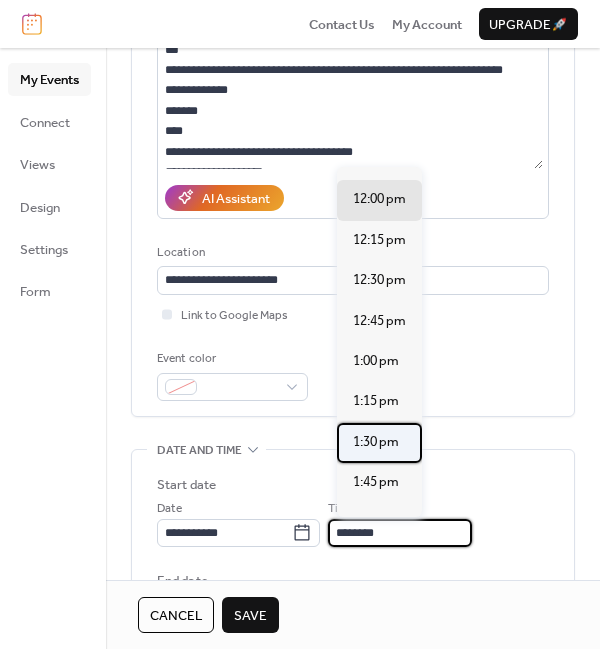 click on "1:30 pm" at bounding box center [376, 442] 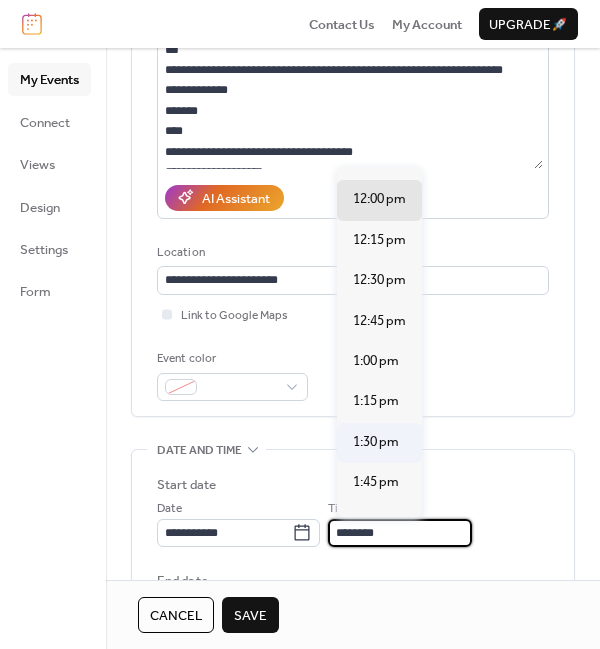 type on "*******" 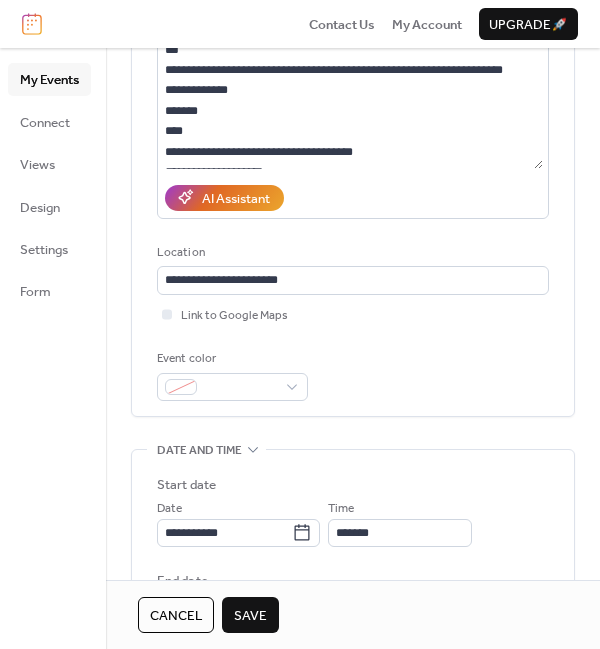 scroll, scrollTop: 0, scrollLeft: 0, axis: both 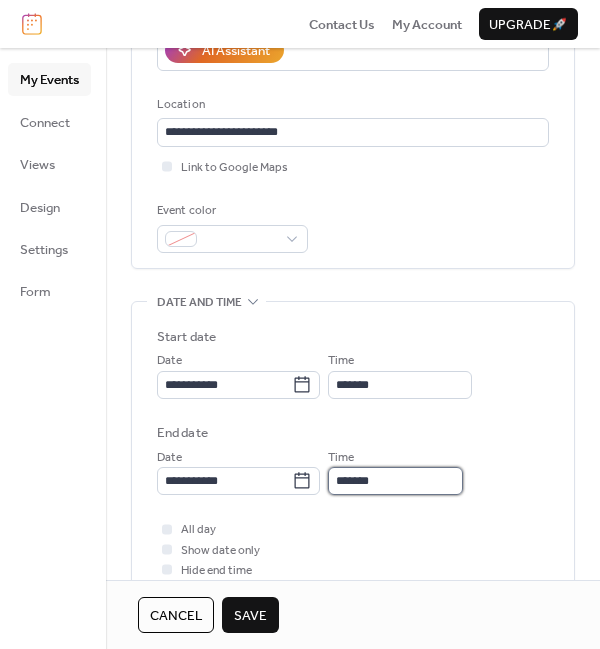click on "*******" at bounding box center [395, 481] 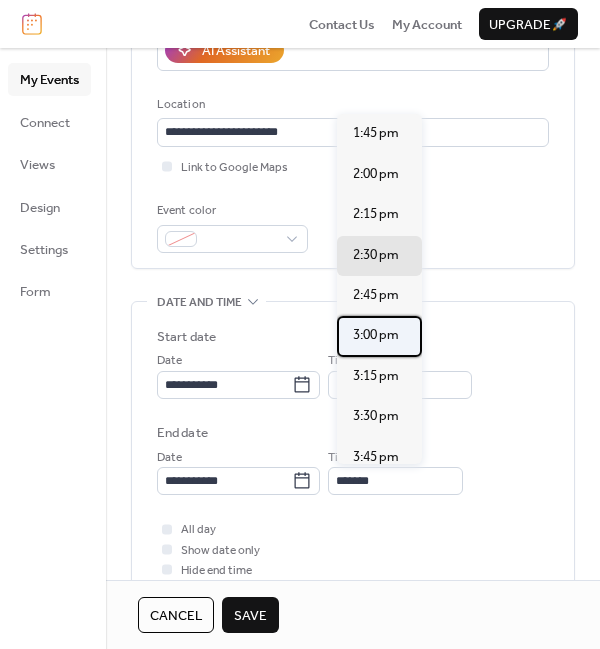 click on "3:00 pm" at bounding box center (376, 335) 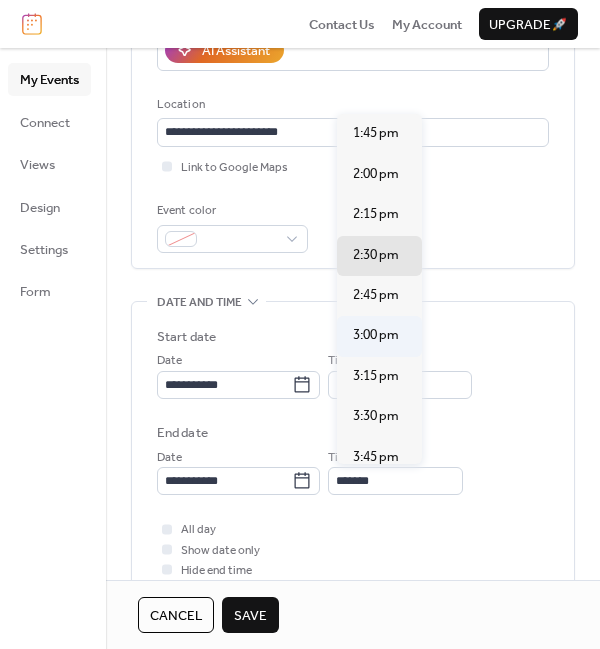 type on "*******" 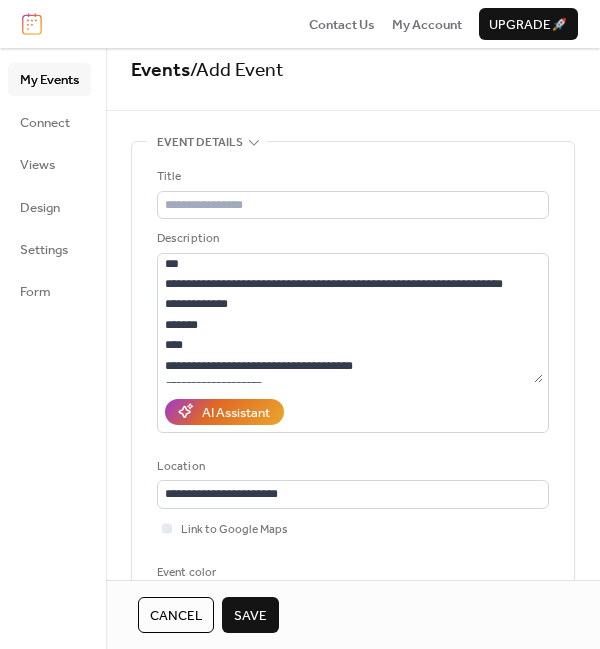 scroll, scrollTop: 0, scrollLeft: 0, axis: both 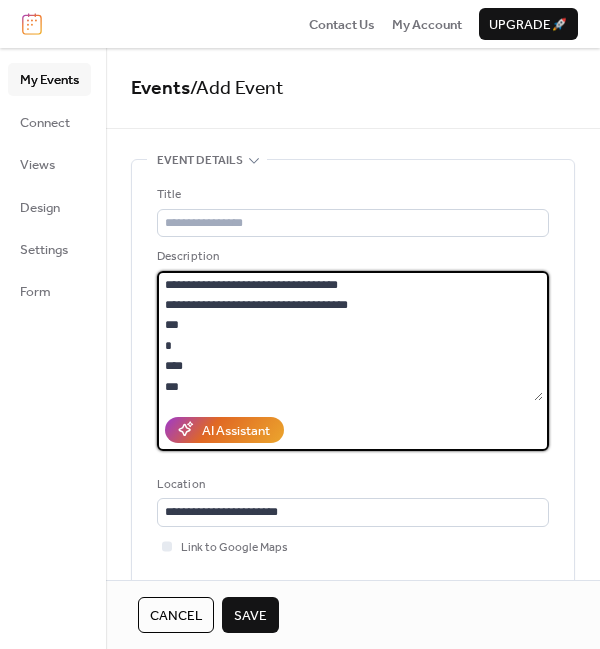 click on "**********" at bounding box center (350, 336) 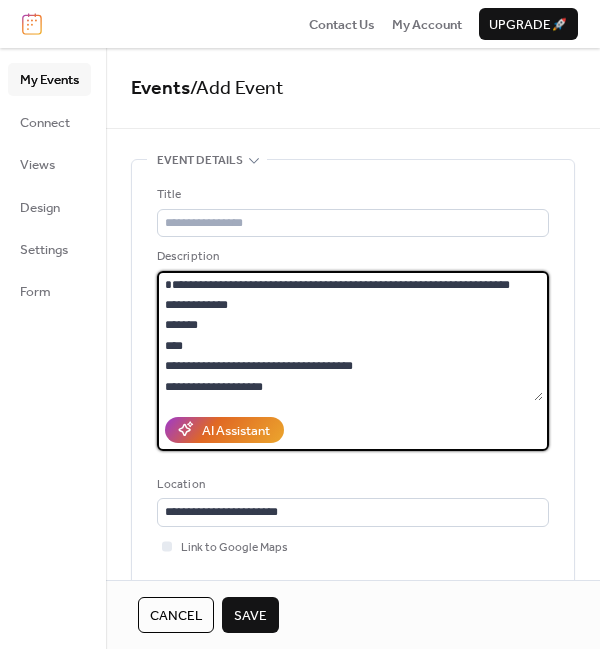 drag, startPoint x: 522, startPoint y: 304, endPoint x: 158, endPoint y: 302, distance: 364.0055 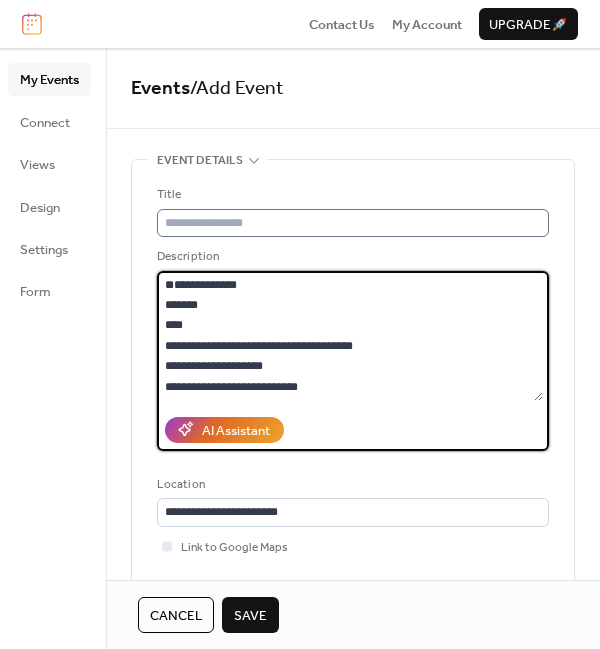 type on "**********" 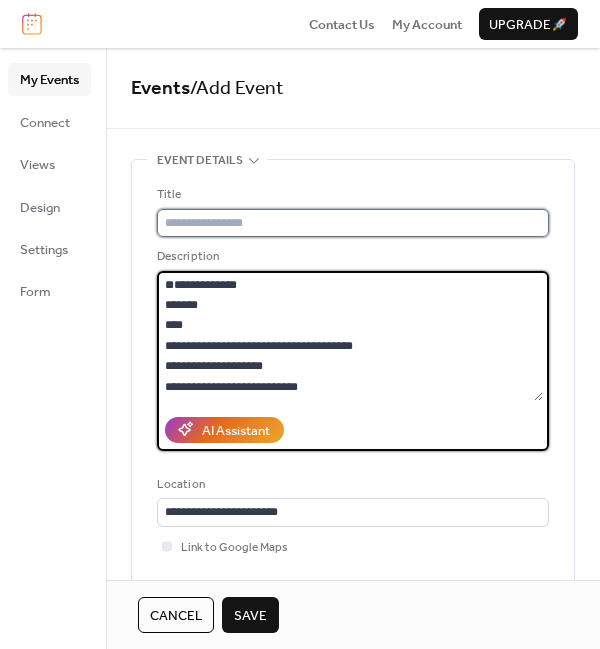 click at bounding box center [353, 223] 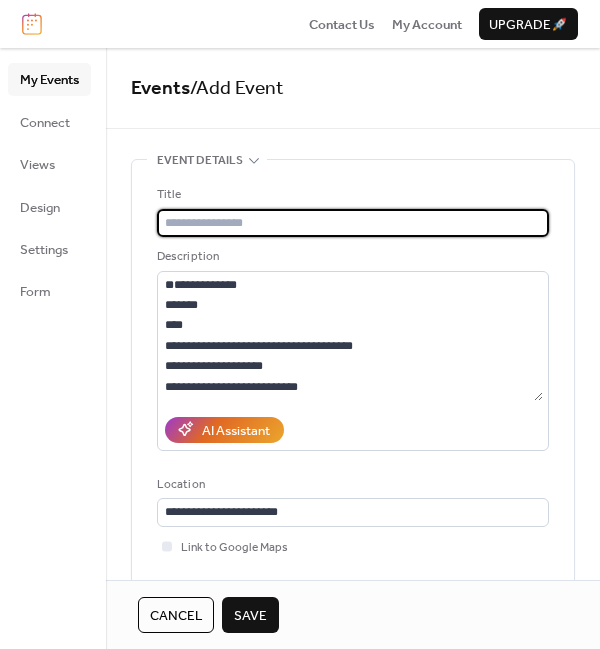 paste on "**********" 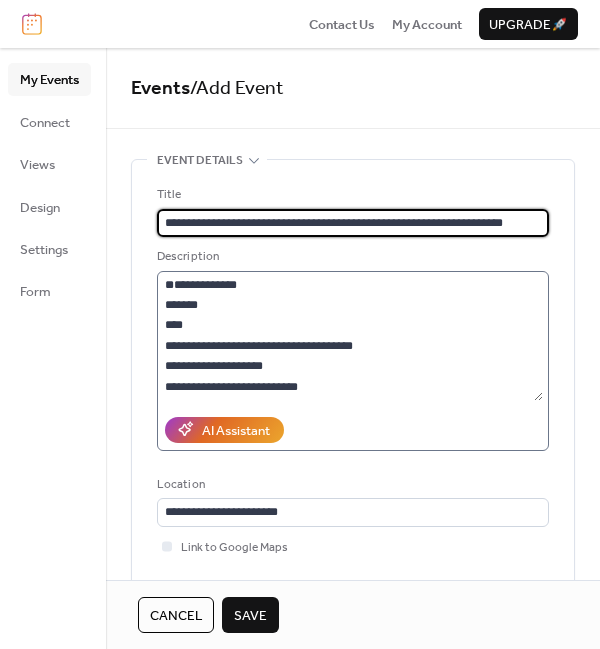 type on "**********" 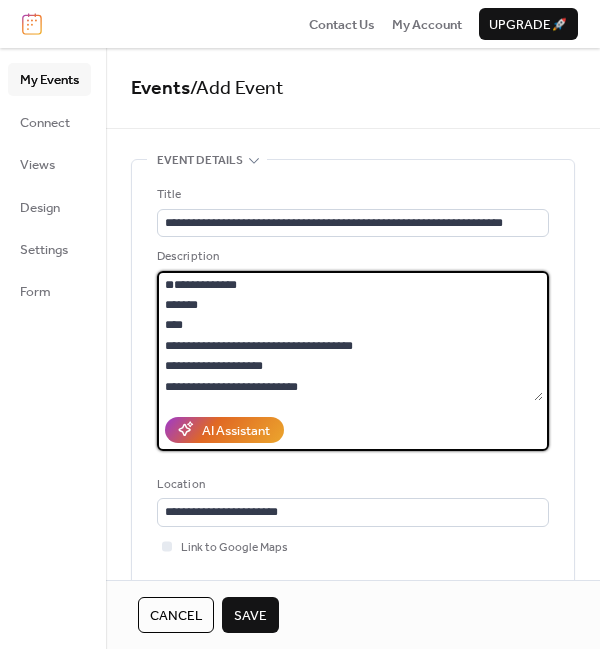 drag, startPoint x: 299, startPoint y: 374, endPoint x: 156, endPoint y: 282, distance: 170.03824 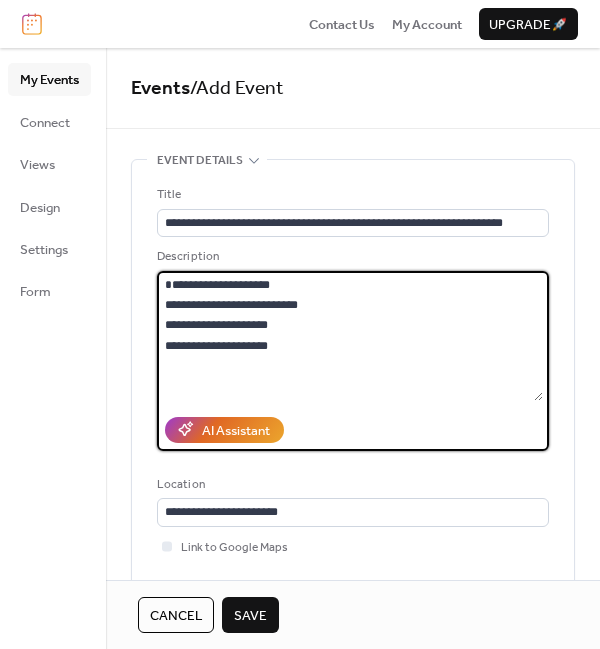 drag, startPoint x: 288, startPoint y: 341, endPoint x: 119, endPoint y: 277, distance: 180.71248 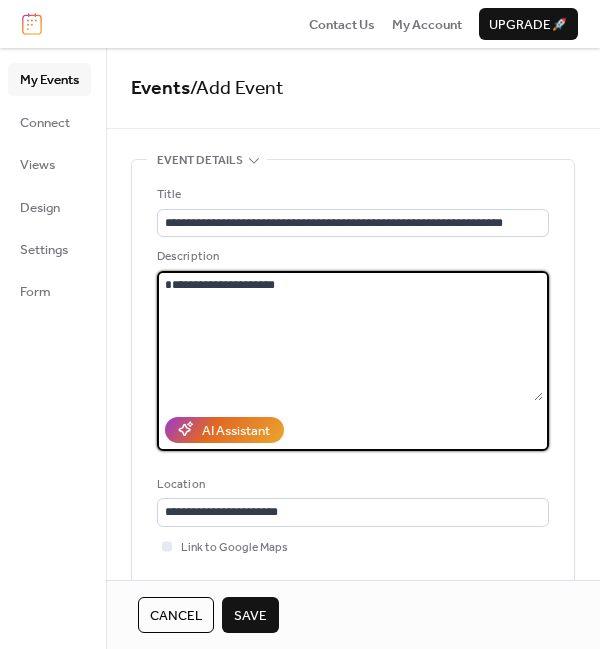 click on "**********" at bounding box center (350, 336) 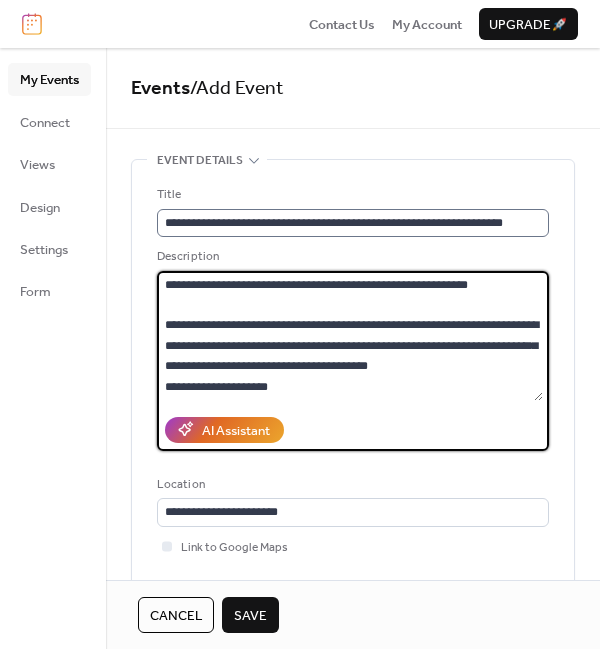 type on "**********" 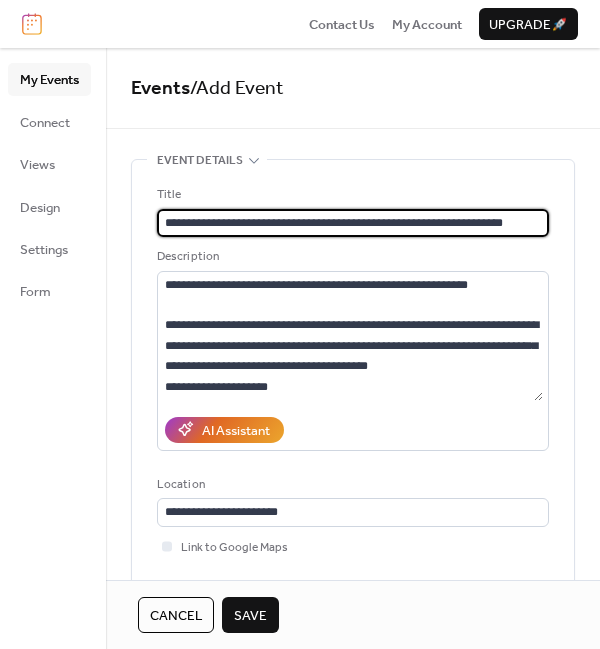 drag, startPoint x: 380, startPoint y: 221, endPoint x: 214, endPoint y: 216, distance: 166.07529 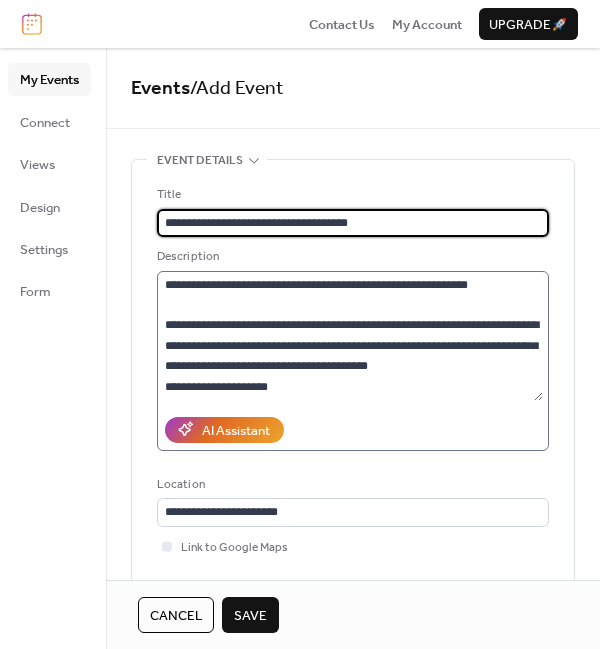 type on "**********" 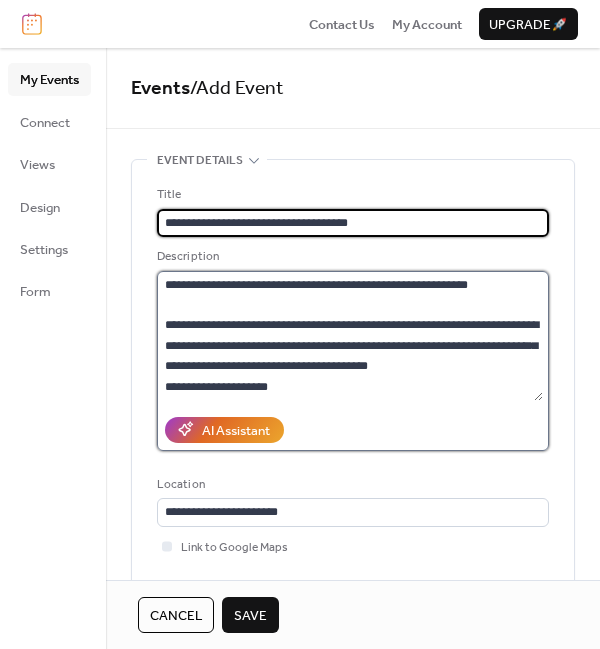 click on "**********" at bounding box center [350, 336] 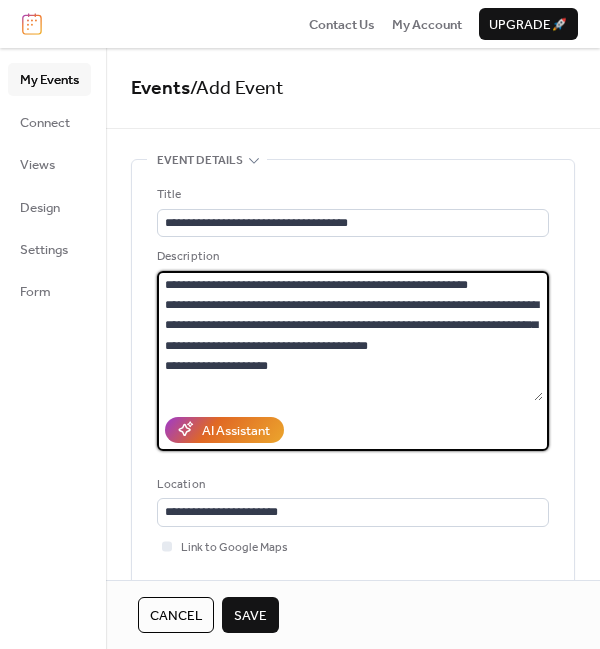 click on "**********" at bounding box center (350, 336) 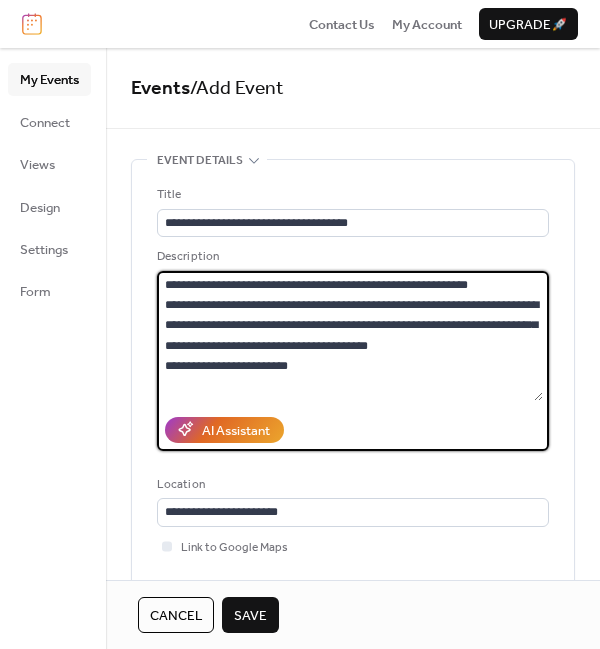 click on "**********" at bounding box center [350, 336] 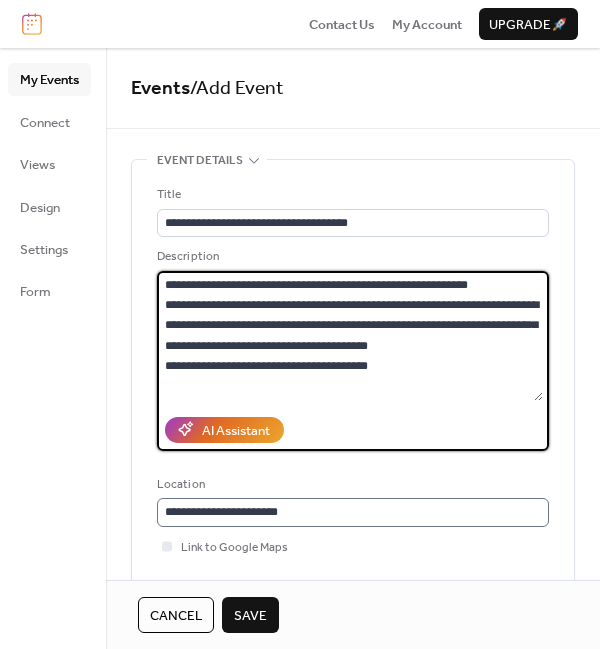 scroll, scrollTop: 0, scrollLeft: 0, axis: both 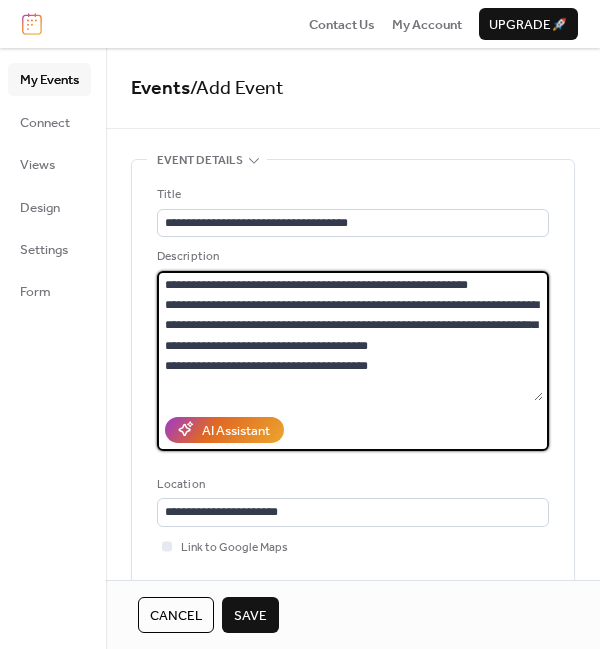 type on "**********" 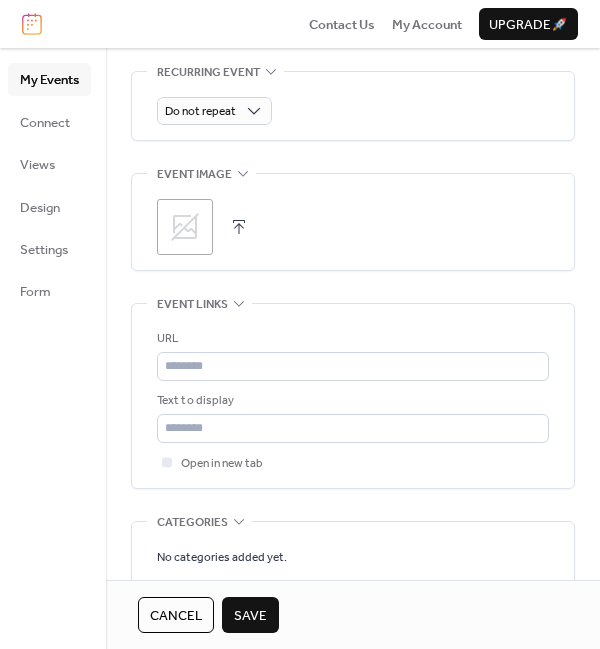 scroll, scrollTop: 940, scrollLeft: 0, axis: vertical 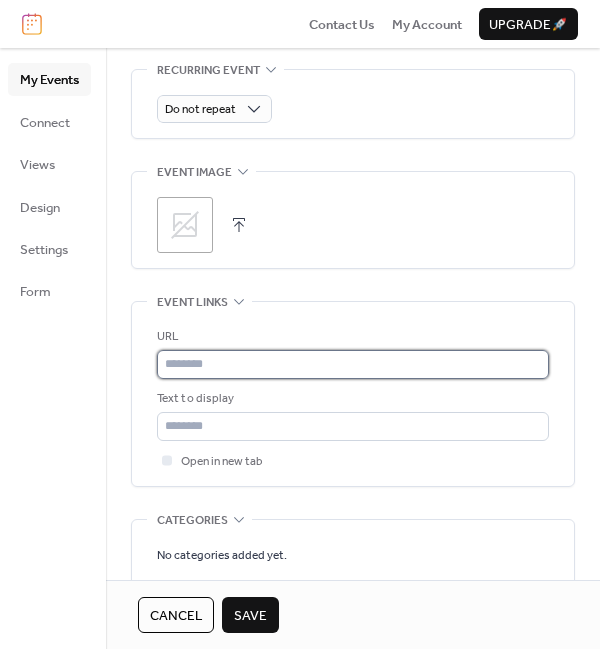 click at bounding box center [353, 364] 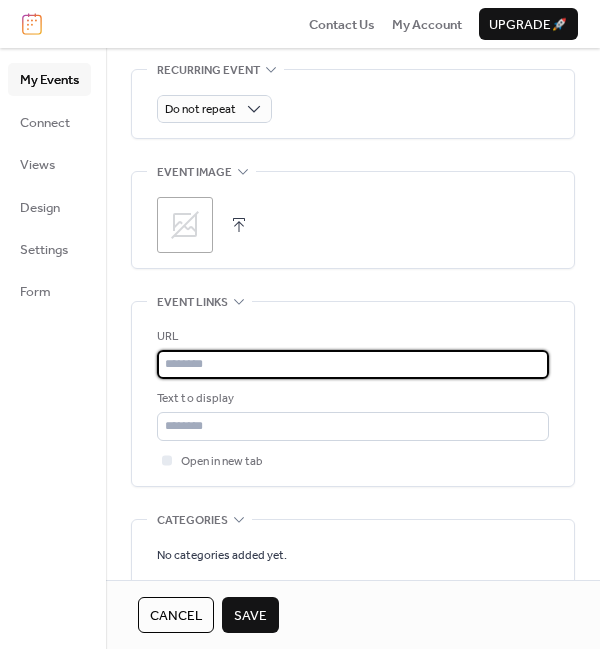 paste on "**********" 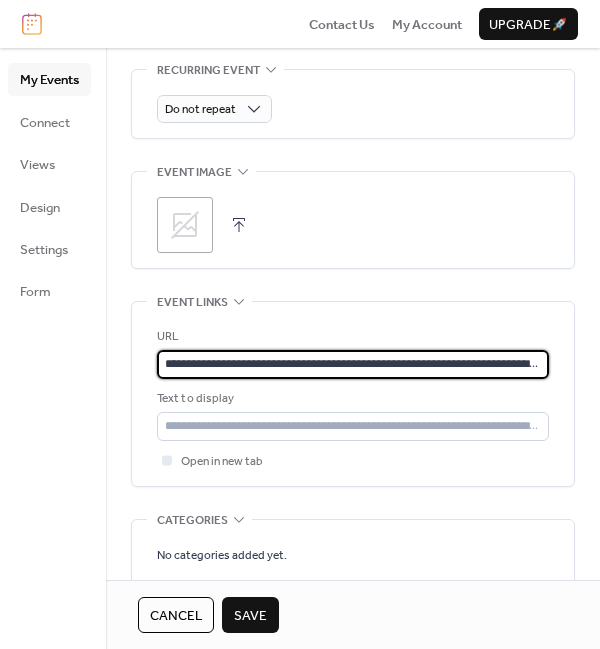 scroll, scrollTop: 0, scrollLeft: 239, axis: horizontal 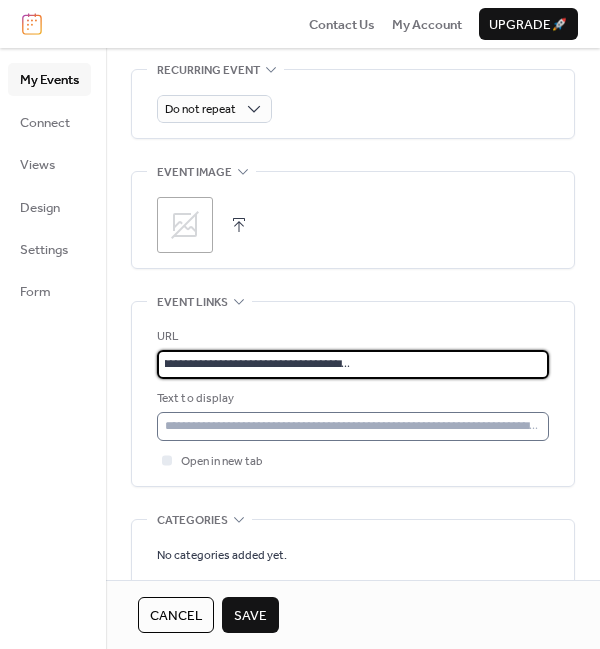 type on "**********" 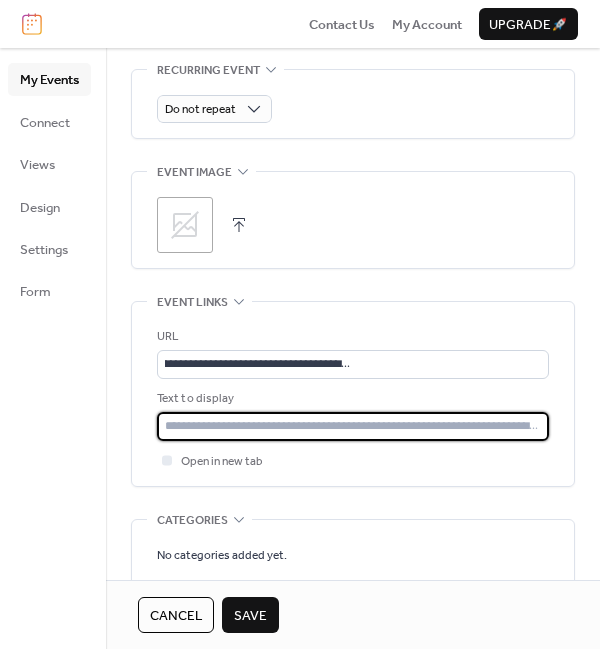 scroll, scrollTop: 0, scrollLeft: 0, axis: both 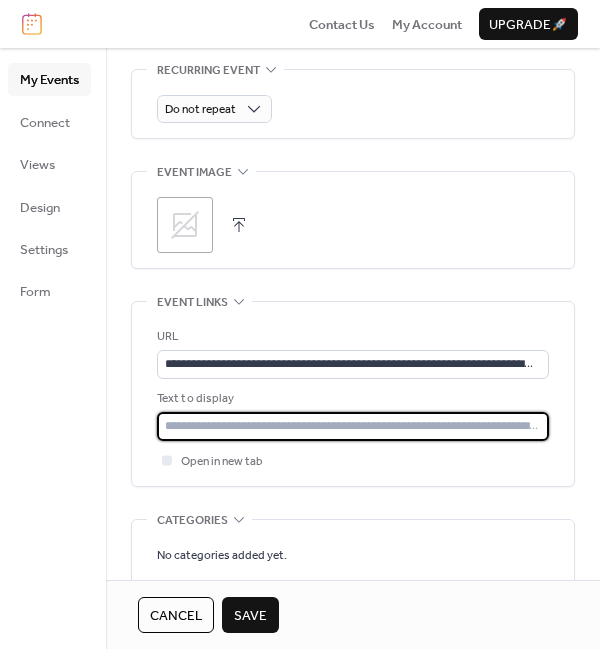 click at bounding box center [353, 426] 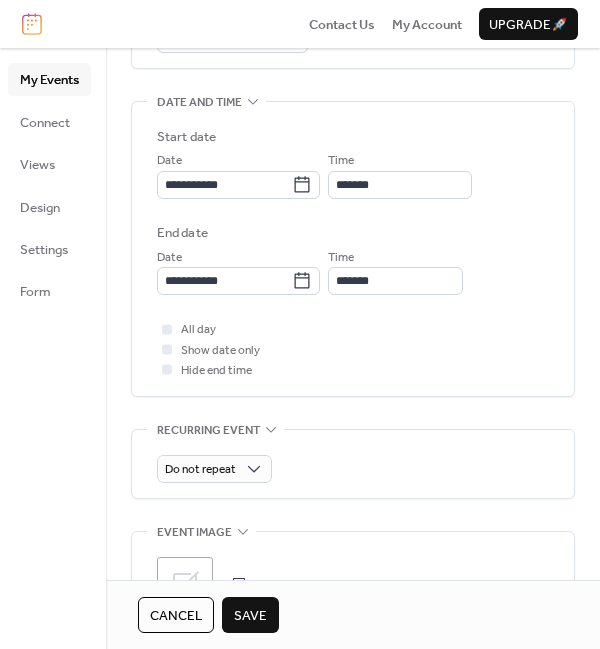 scroll, scrollTop: 579, scrollLeft: 0, axis: vertical 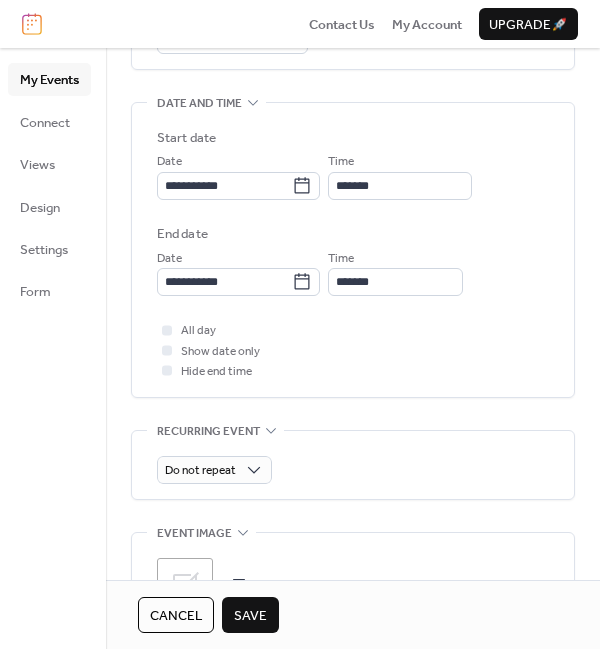 click on "Save" at bounding box center (250, 616) 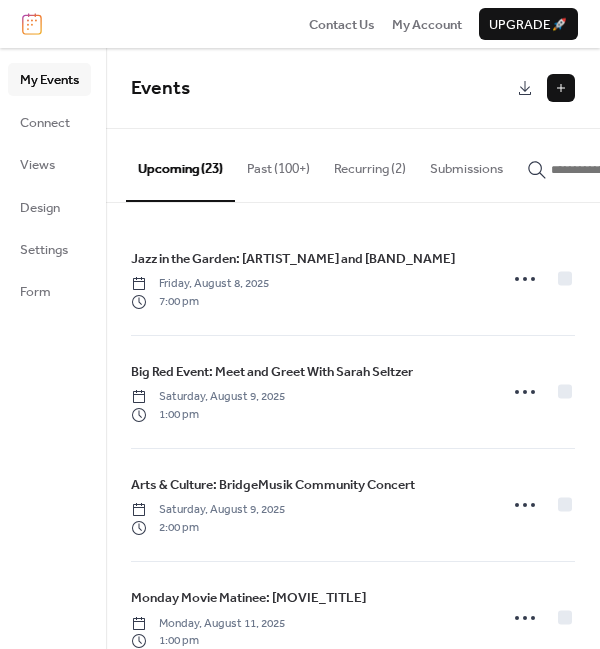 click at bounding box center (561, 88) 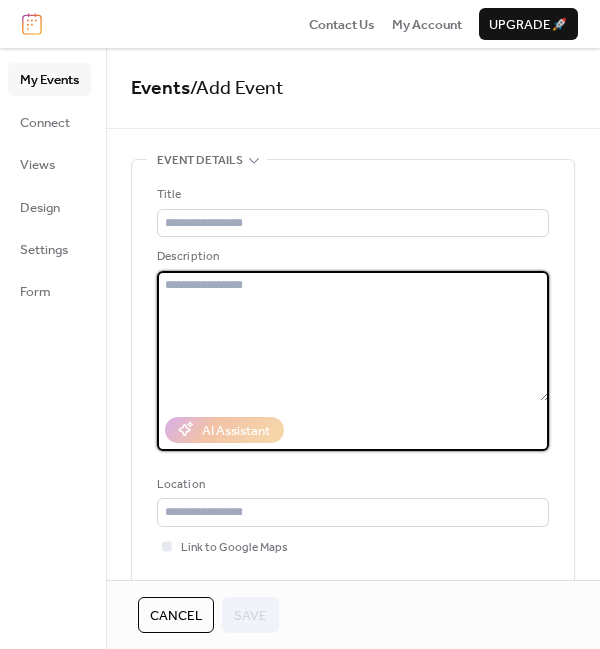 click at bounding box center [353, 336] 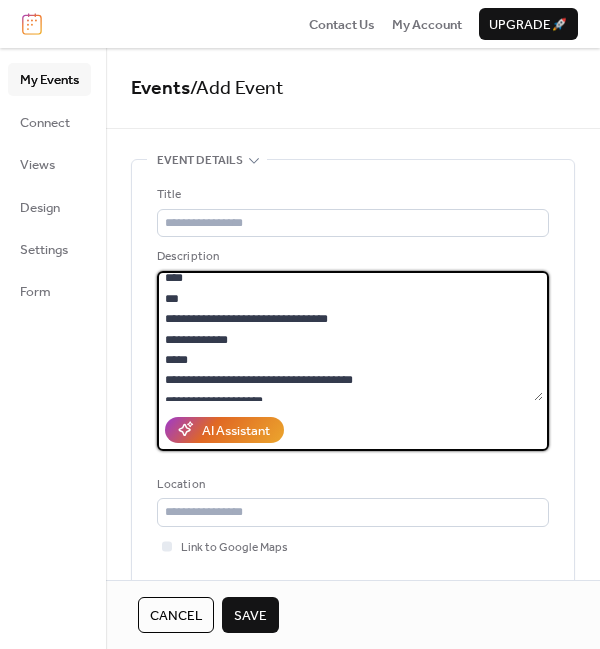 scroll, scrollTop: 41, scrollLeft: 0, axis: vertical 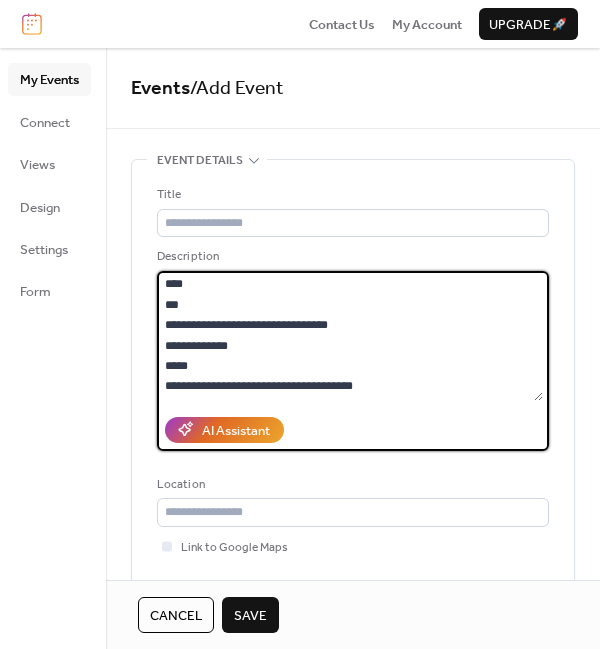 click on "**********" at bounding box center [350, 336] 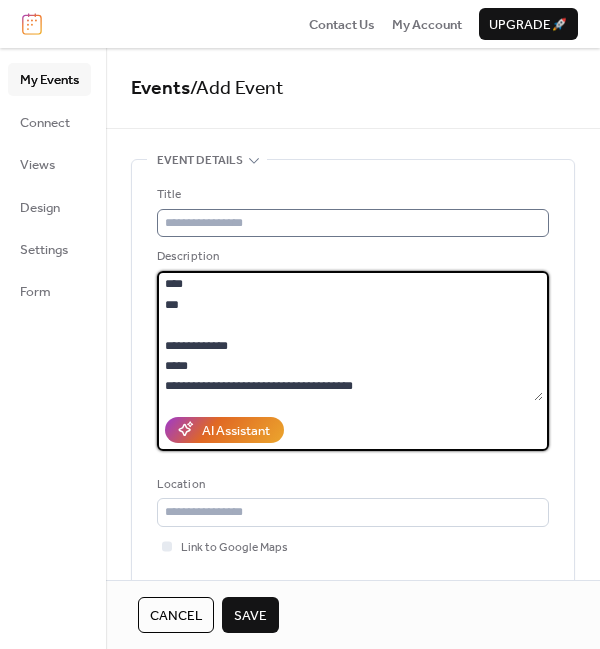 type on "**********" 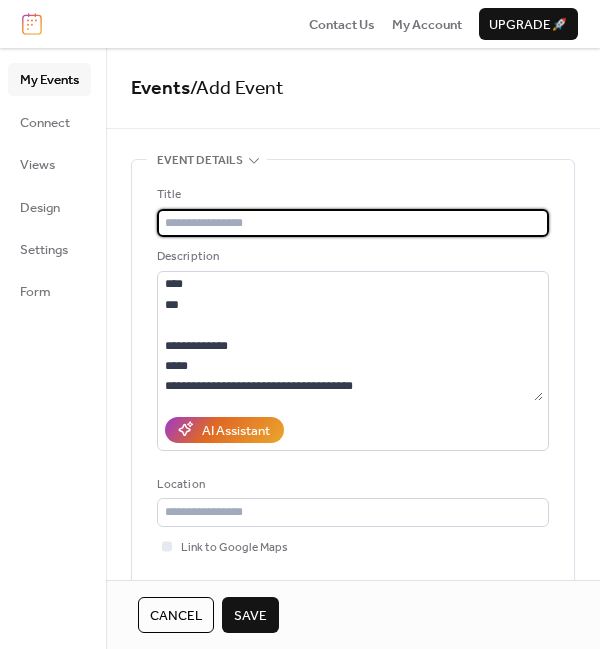 click at bounding box center [353, 223] 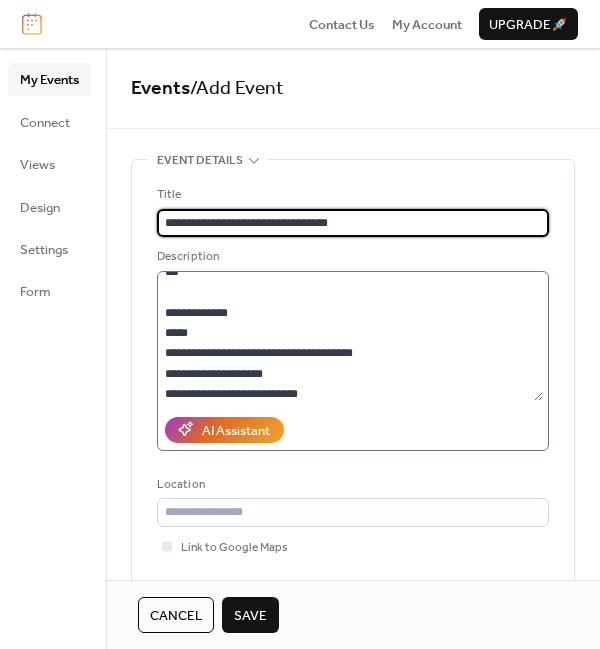 scroll, scrollTop: 75, scrollLeft: 0, axis: vertical 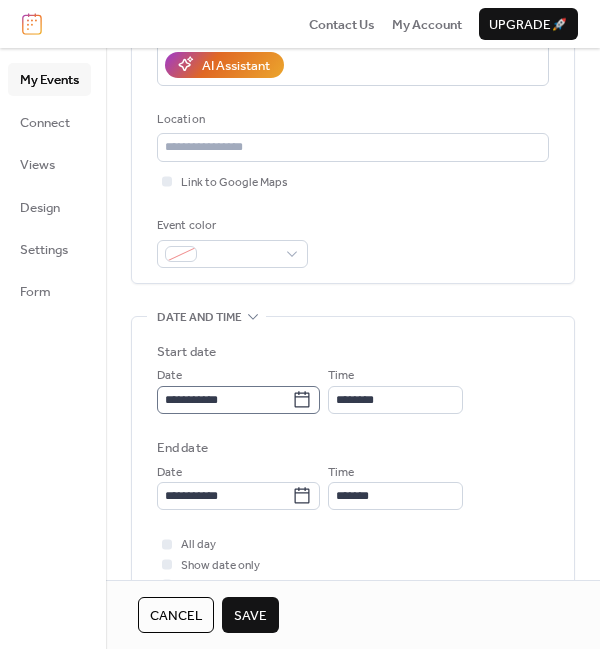 type on "**********" 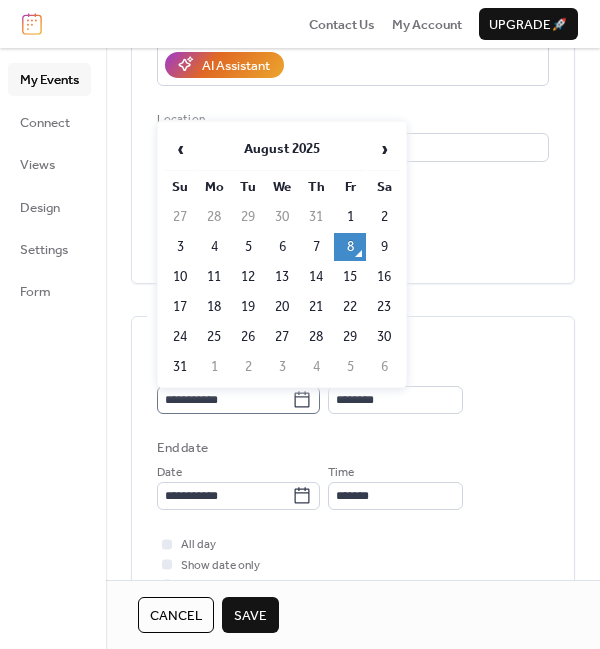 click 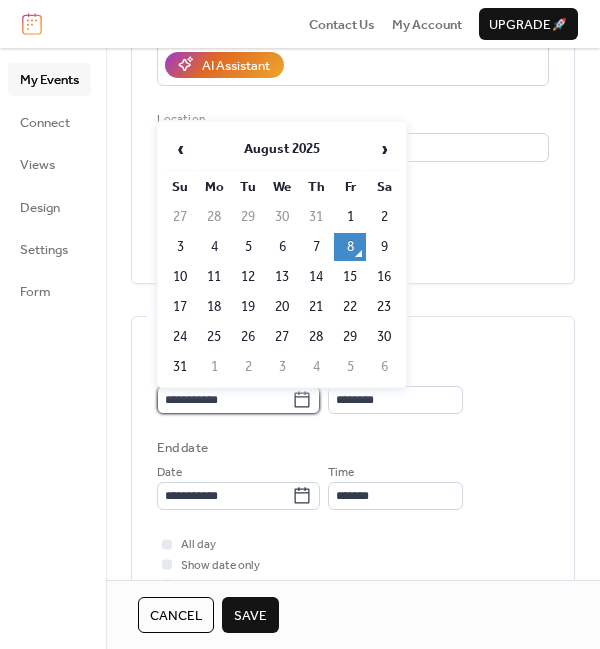 click on "**********" at bounding box center [224, 400] 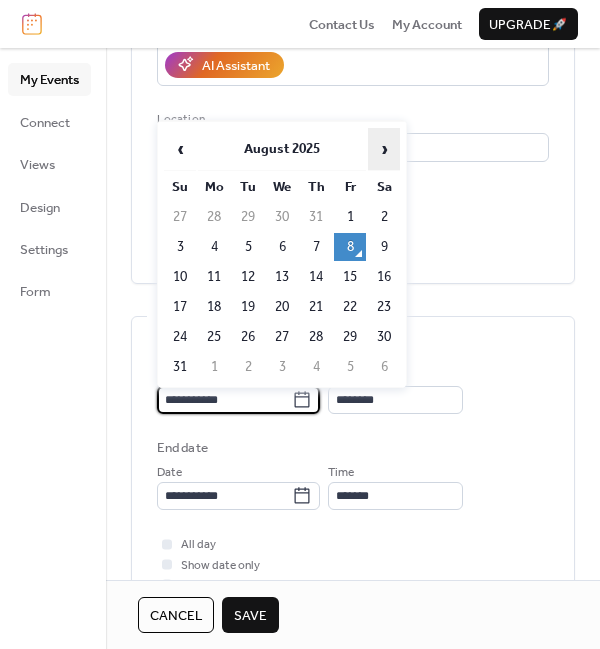 click on "›" at bounding box center [384, 149] 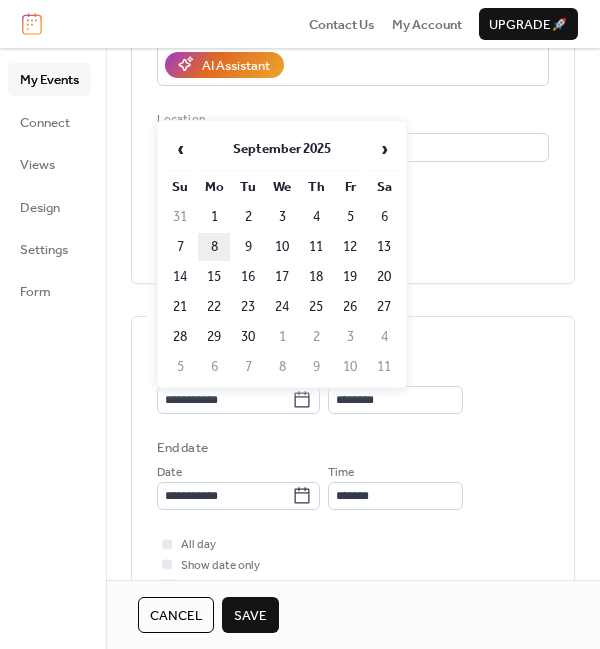 click on "8" at bounding box center [214, 247] 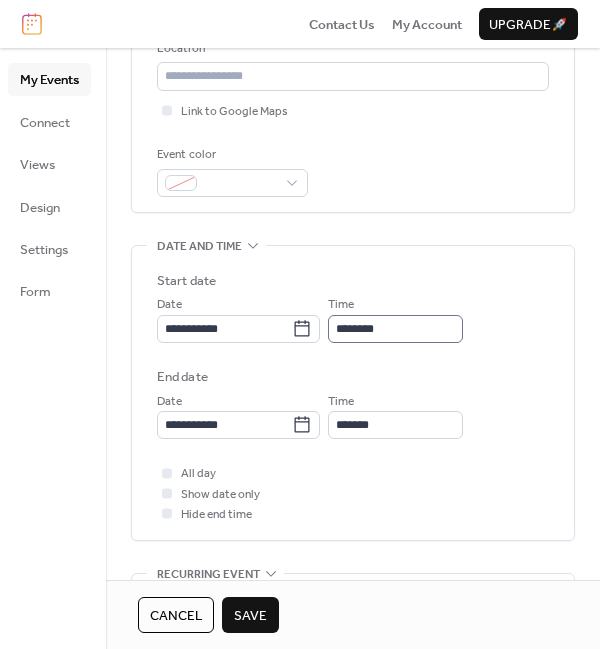 scroll, scrollTop: 450, scrollLeft: 0, axis: vertical 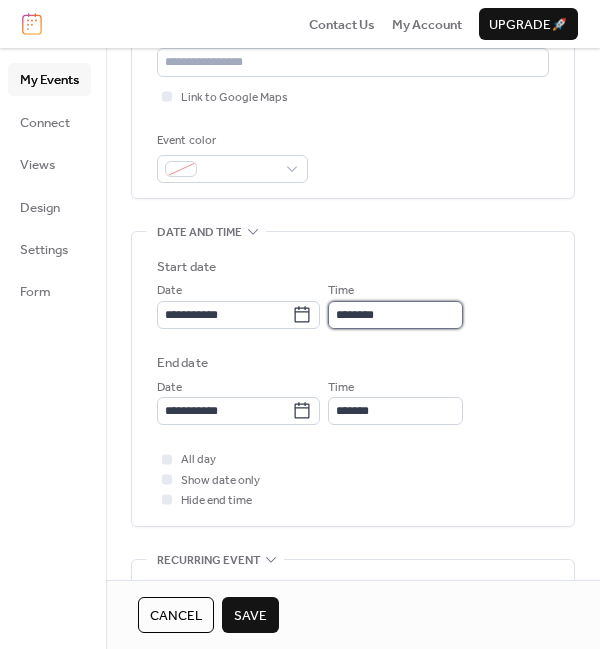 click on "********" at bounding box center [395, 315] 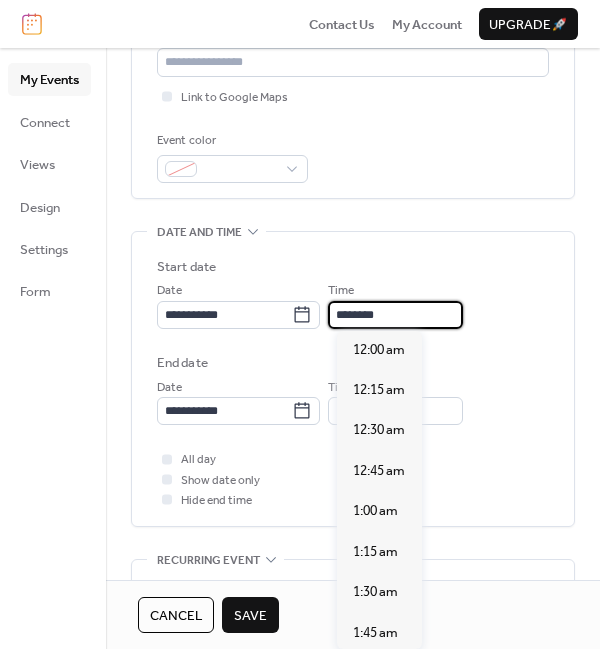 scroll, scrollTop: 1926, scrollLeft: 0, axis: vertical 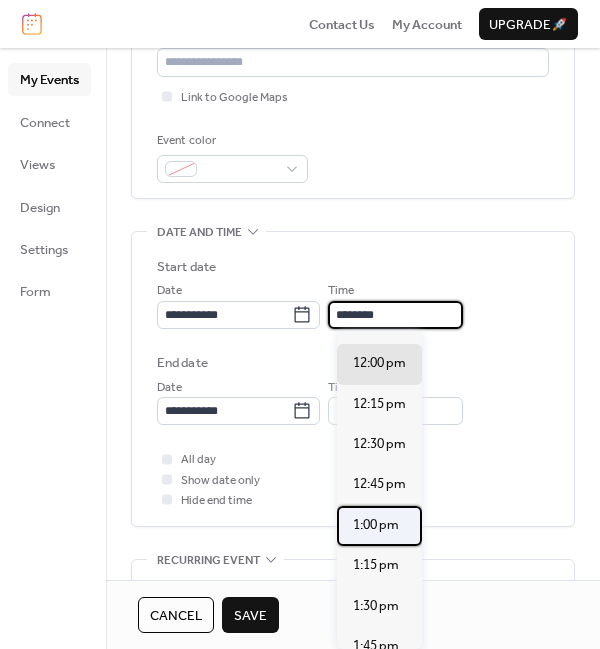 click on "1:00 pm" at bounding box center (376, 525) 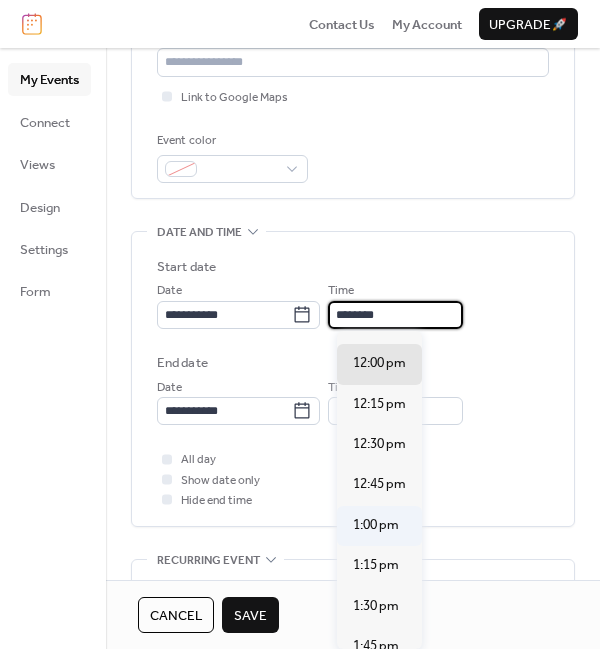 type on "*******" 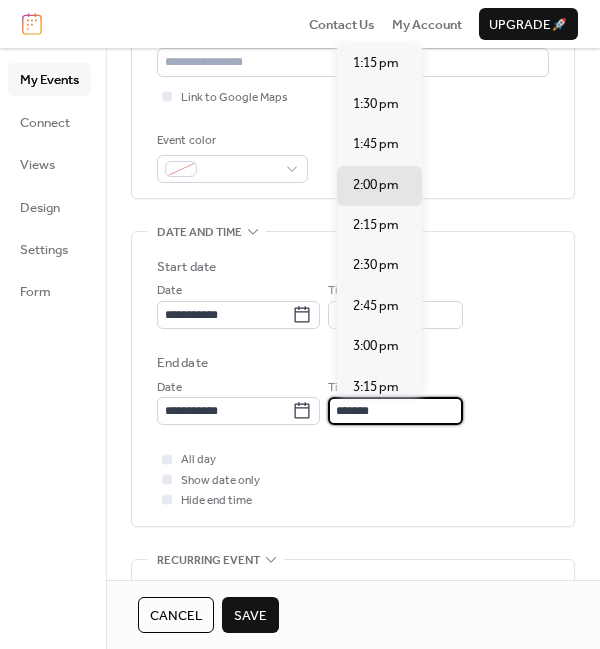 click on "*******" at bounding box center [395, 411] 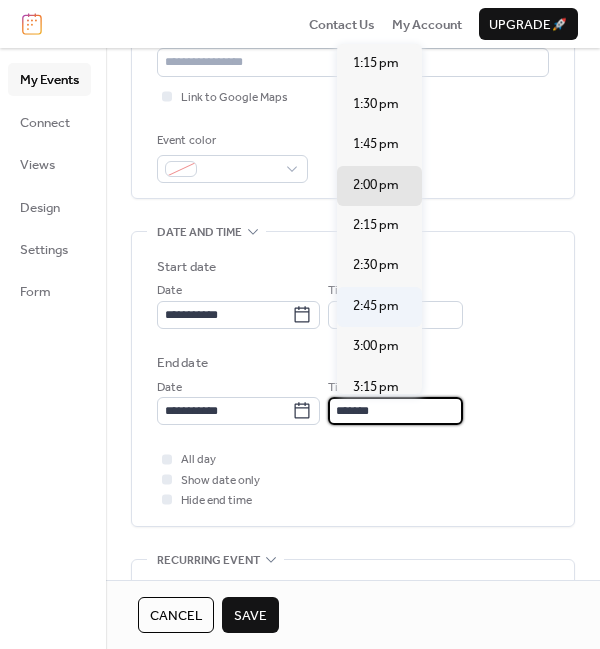 scroll, scrollTop: 109, scrollLeft: 0, axis: vertical 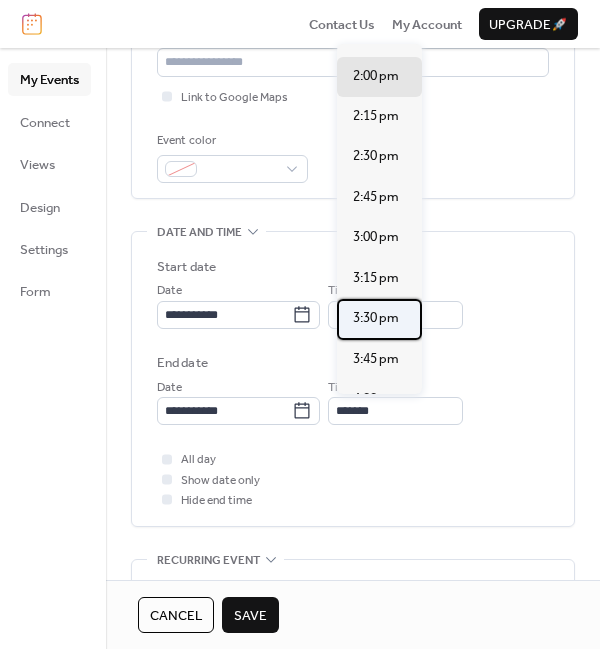 click on "3:30 pm" at bounding box center (376, 318) 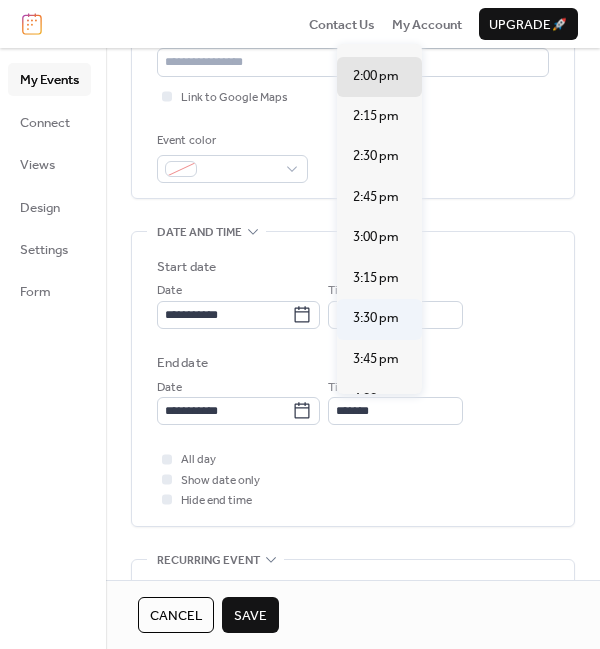 type on "*******" 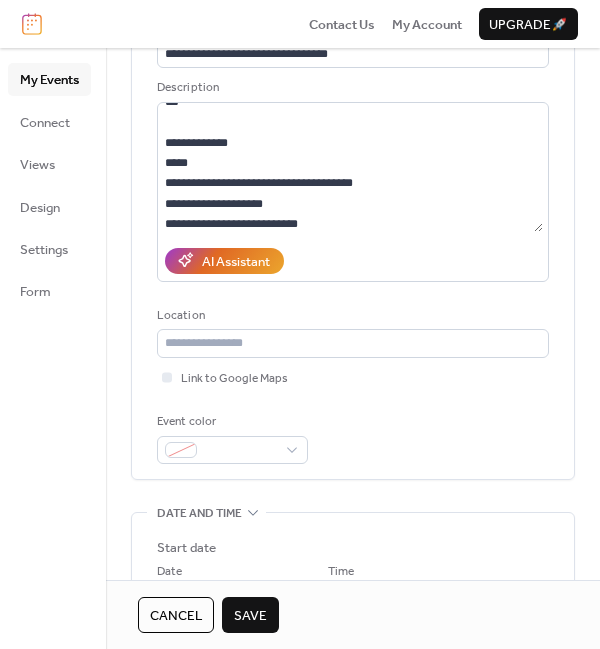 scroll, scrollTop: 0, scrollLeft: 0, axis: both 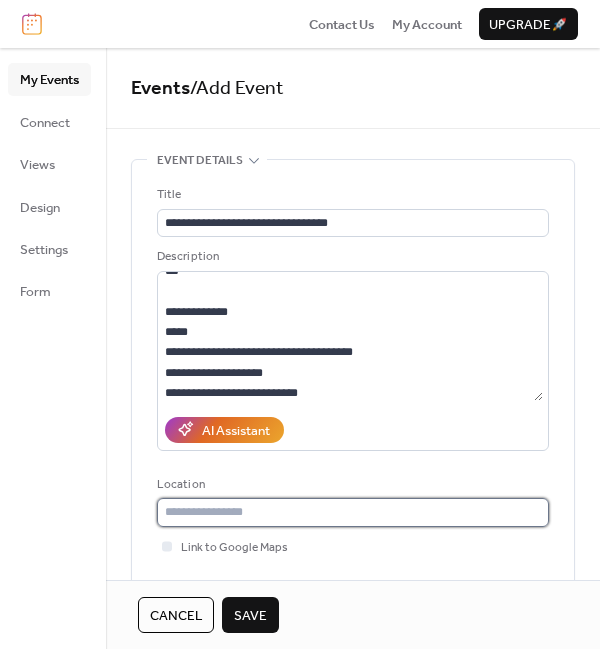 click at bounding box center [353, 512] 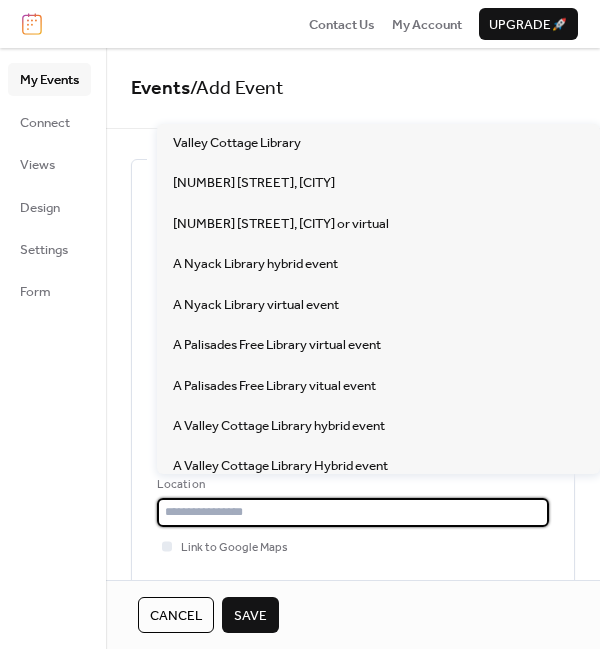 type on "**********" 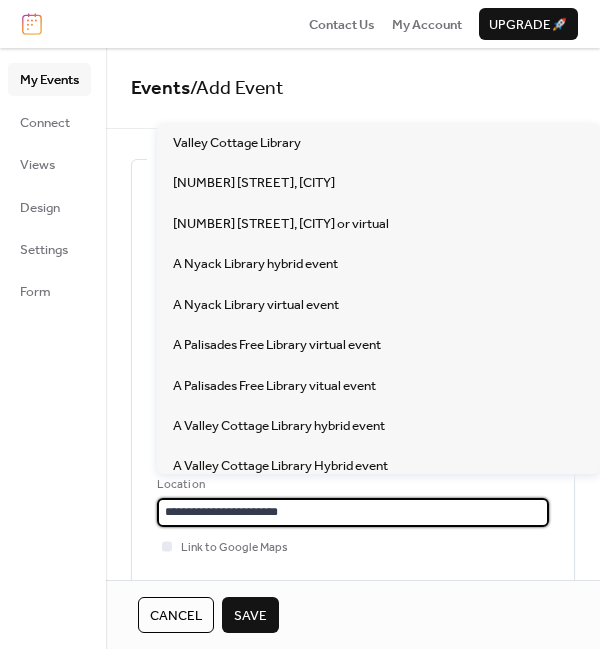 type on "**********" 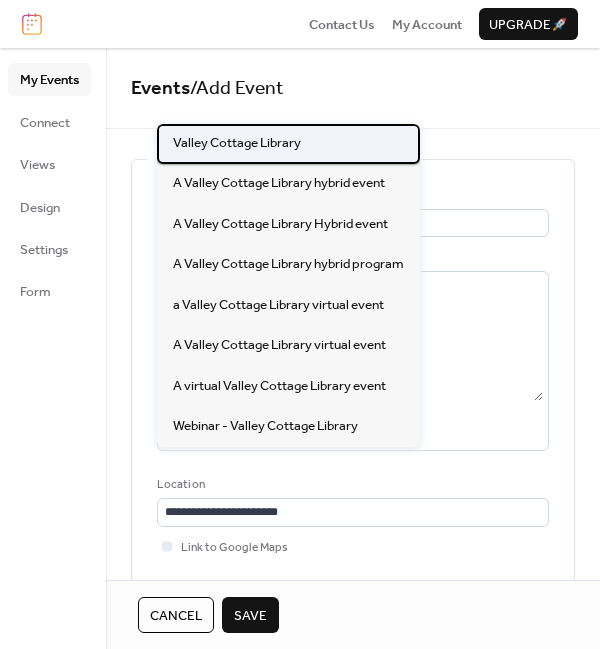 click on "Valley Cottage Library" at bounding box center [237, 143] 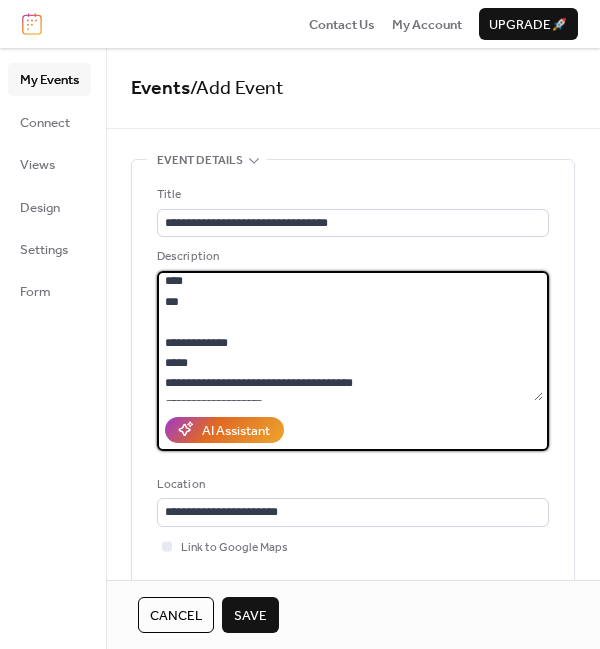 scroll, scrollTop: 0, scrollLeft: 0, axis: both 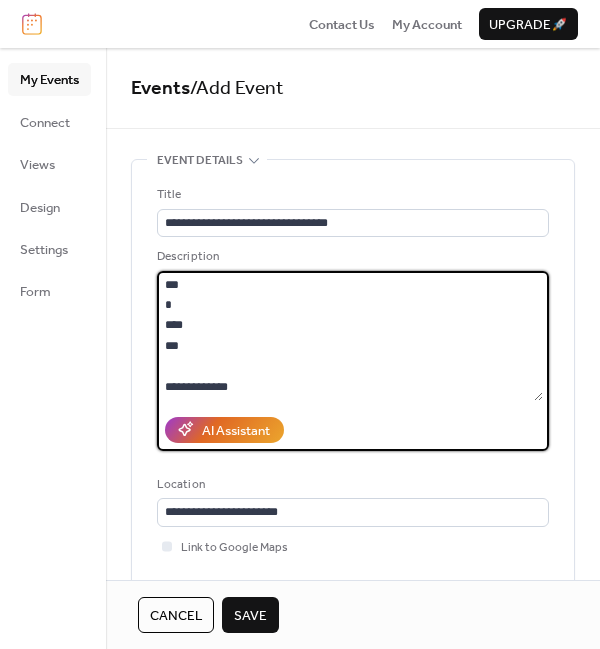 drag, startPoint x: 316, startPoint y: 389, endPoint x: 131, endPoint y: 257, distance: 227.26416 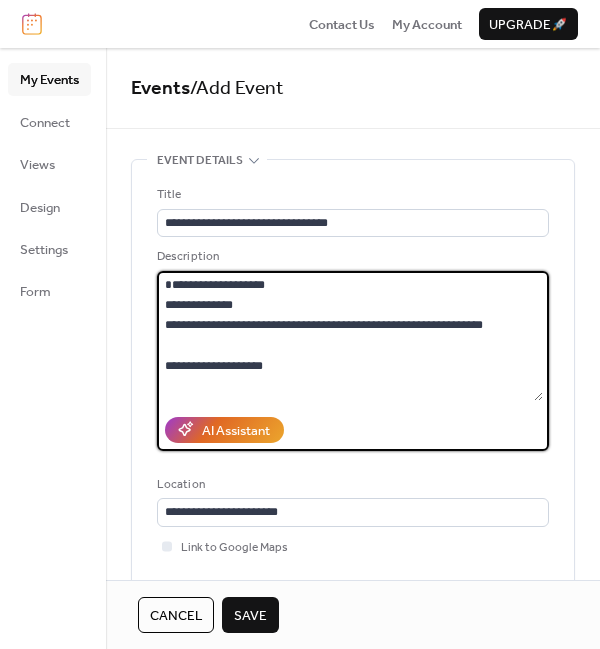drag, startPoint x: 244, startPoint y: 325, endPoint x: 109, endPoint y: 240, distance: 159.53056 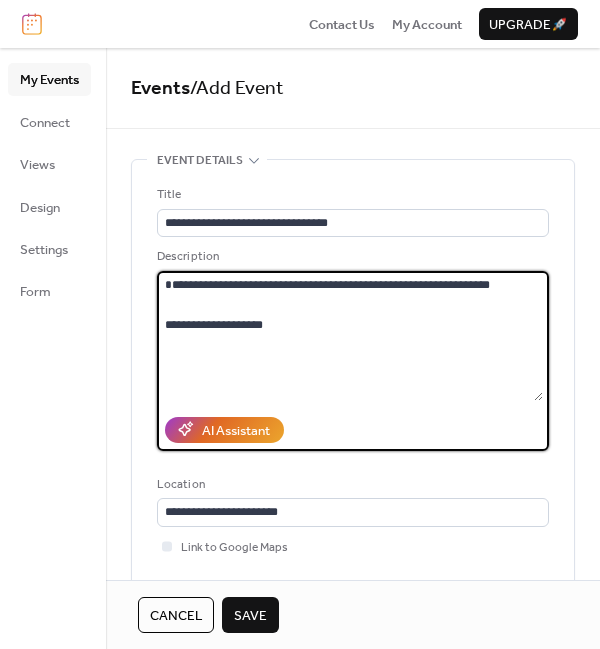click on "**********" at bounding box center [350, 336] 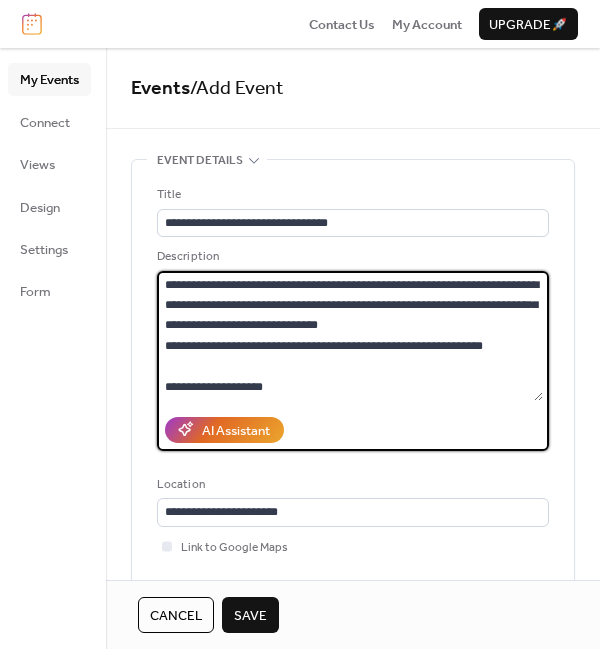 drag, startPoint x: 259, startPoint y: 384, endPoint x: 151, endPoint y: 378, distance: 108.16654 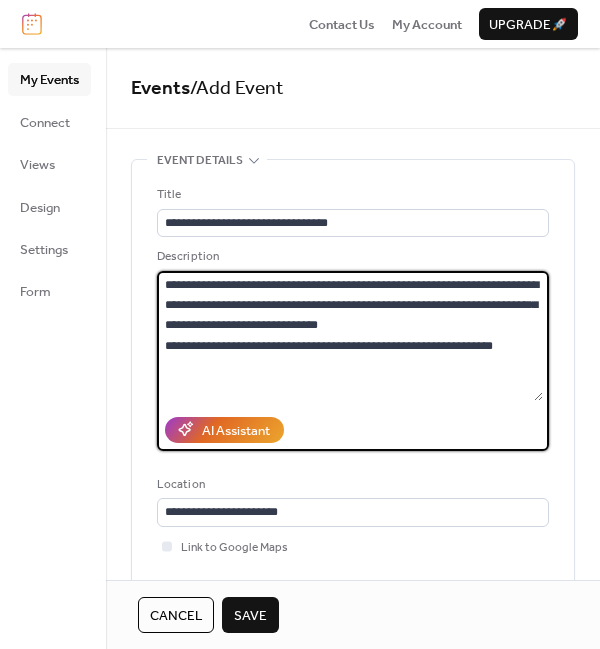 click on "**********" at bounding box center [350, 336] 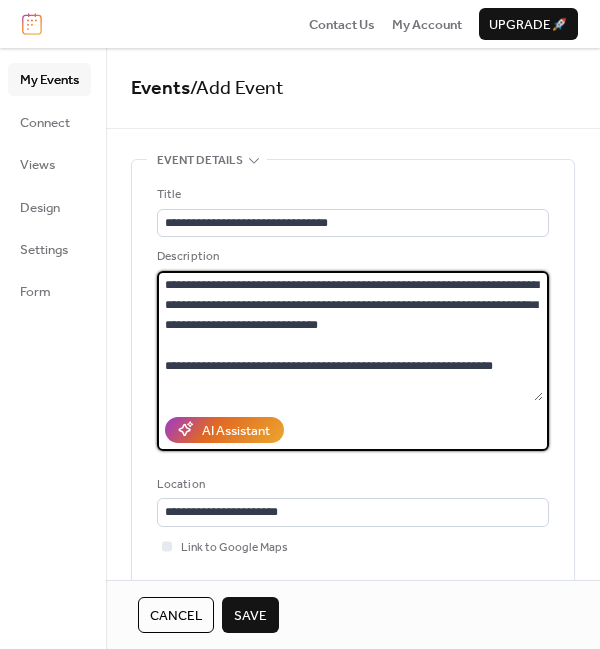 paste on "**********" 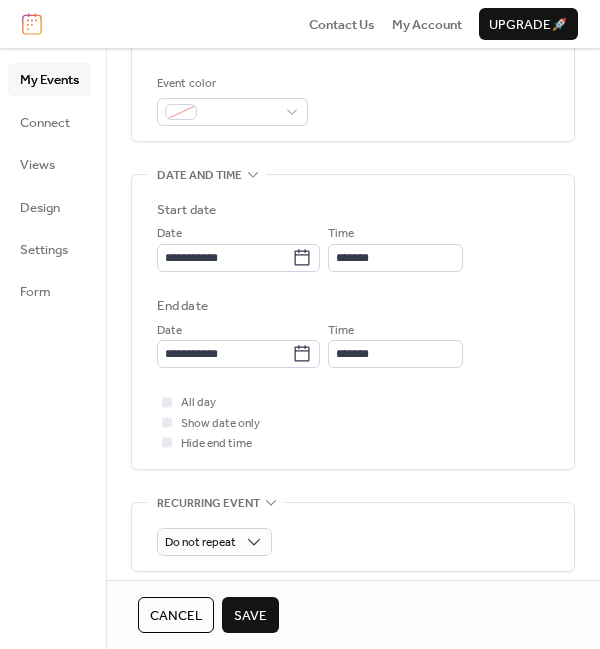 scroll, scrollTop: 508, scrollLeft: 0, axis: vertical 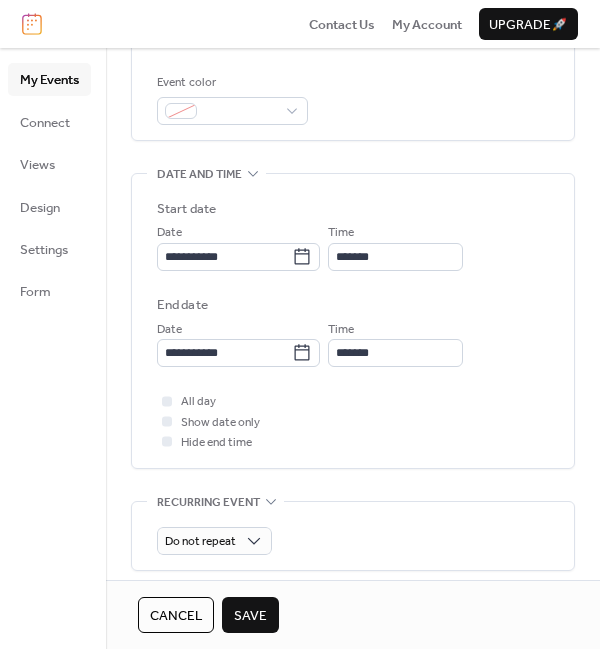 type on "**********" 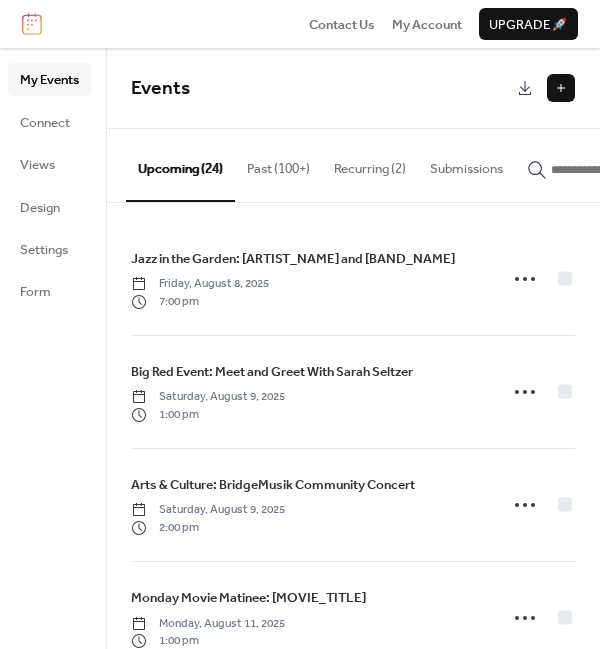 click at bounding box center (561, 88) 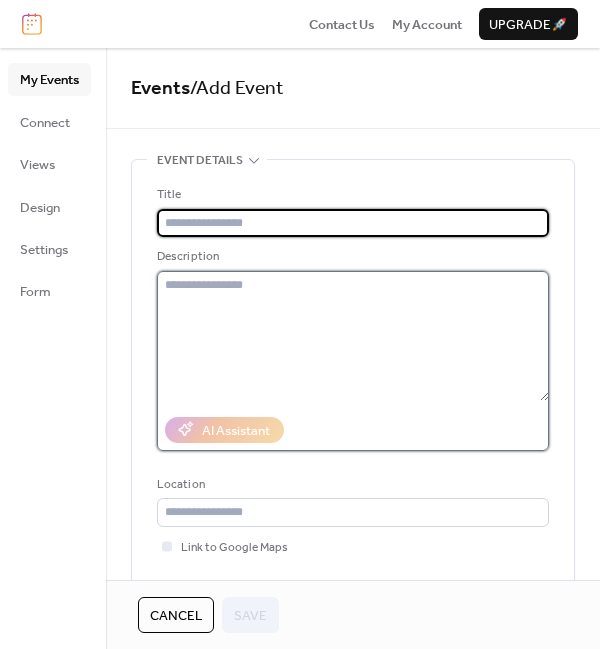 click at bounding box center [353, 336] 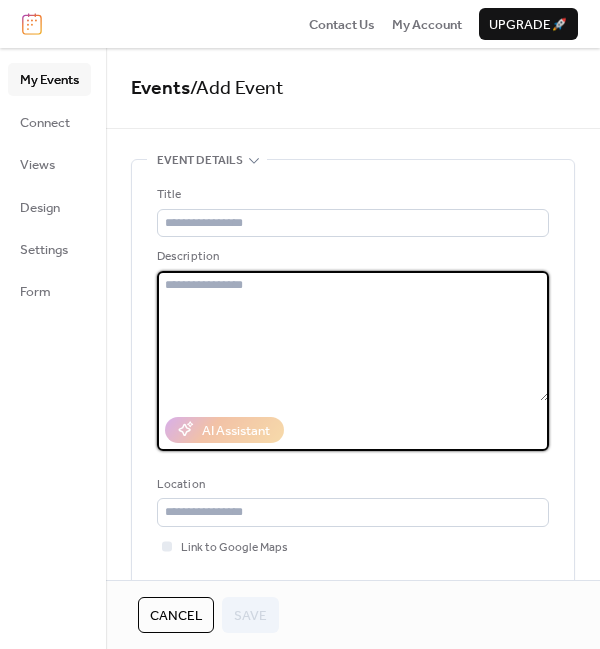 paste on "**********" 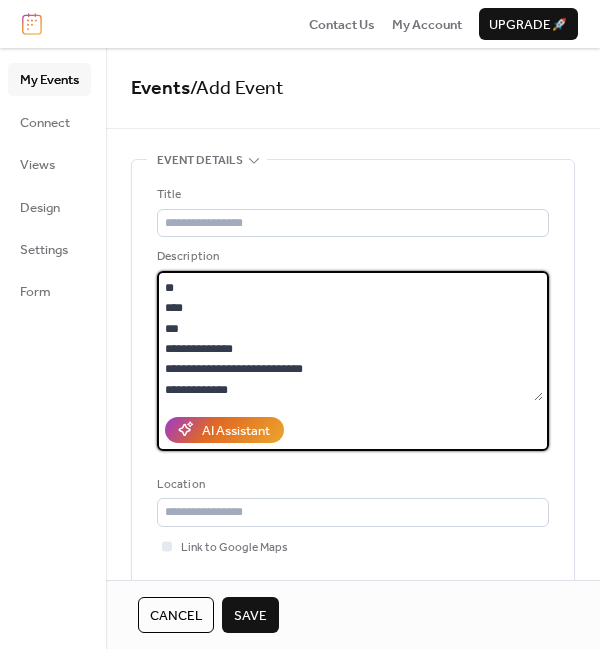 scroll, scrollTop: 163, scrollLeft: 0, axis: vertical 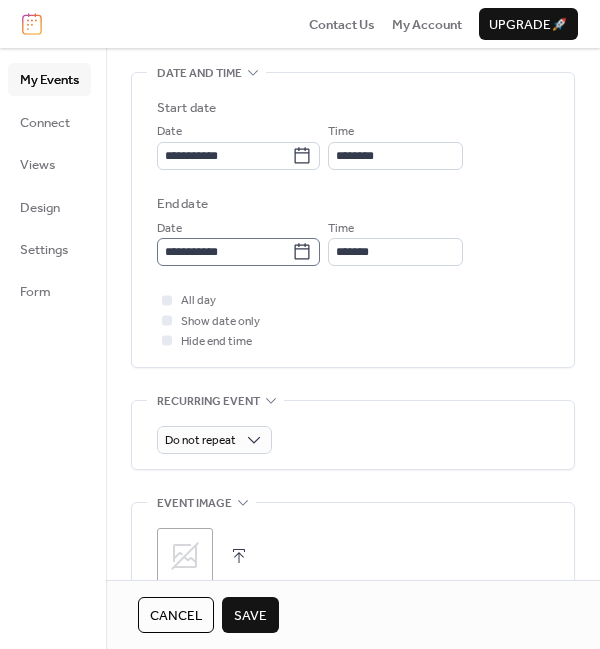 type on "**********" 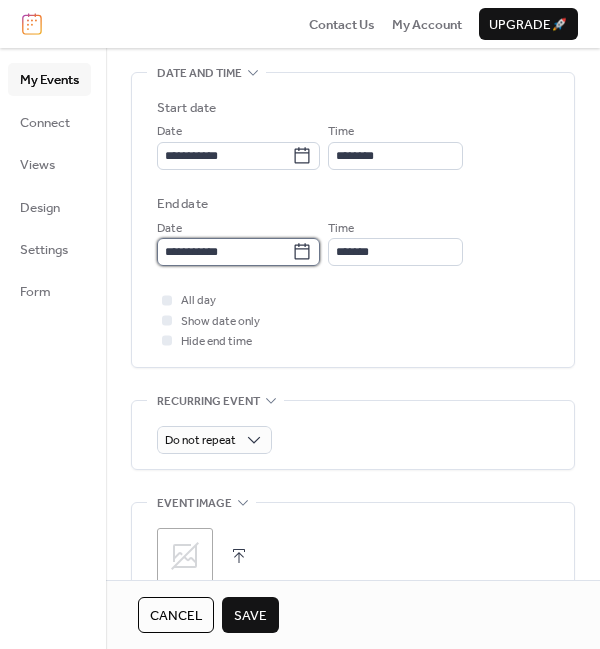click on "**********" at bounding box center (224, 252) 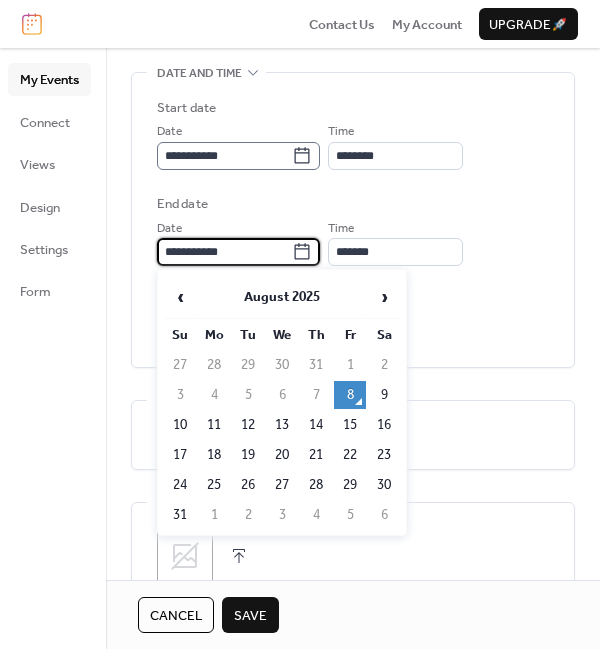 click 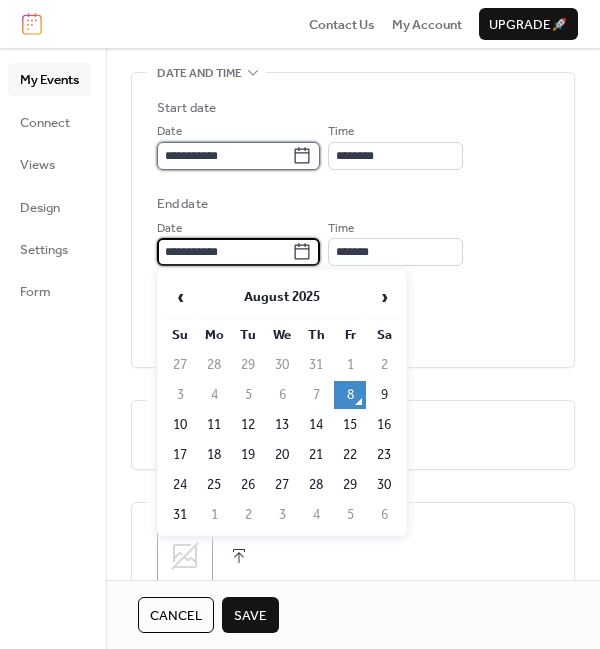 click on "**********" at bounding box center [224, 156] 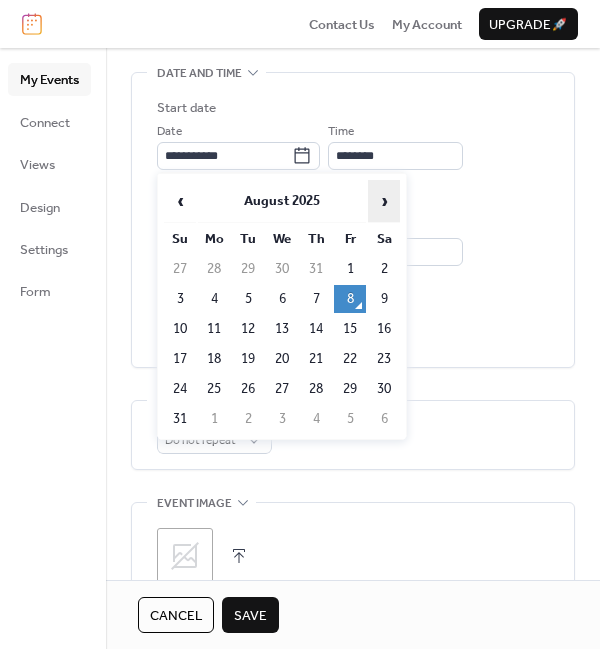 click on "›" at bounding box center (384, 201) 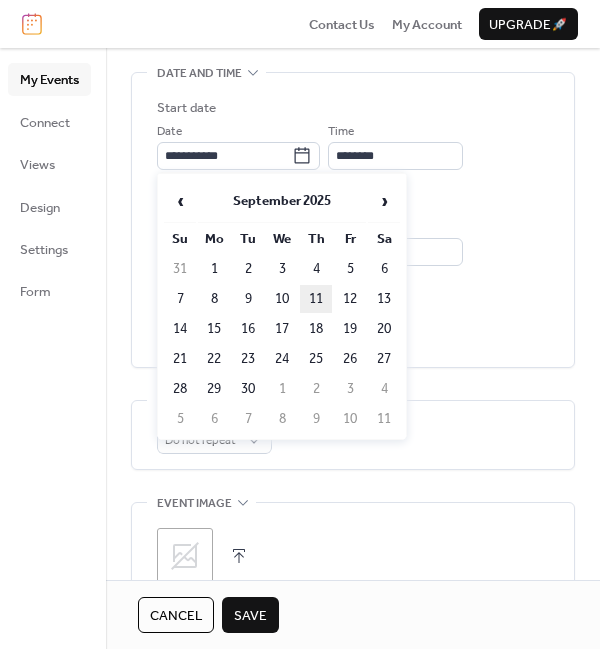 click on "11" at bounding box center (316, 299) 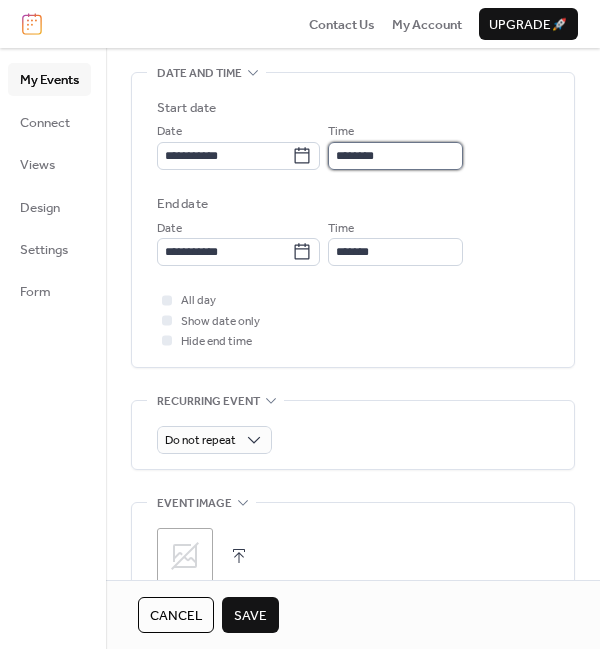 click on "********" at bounding box center (395, 156) 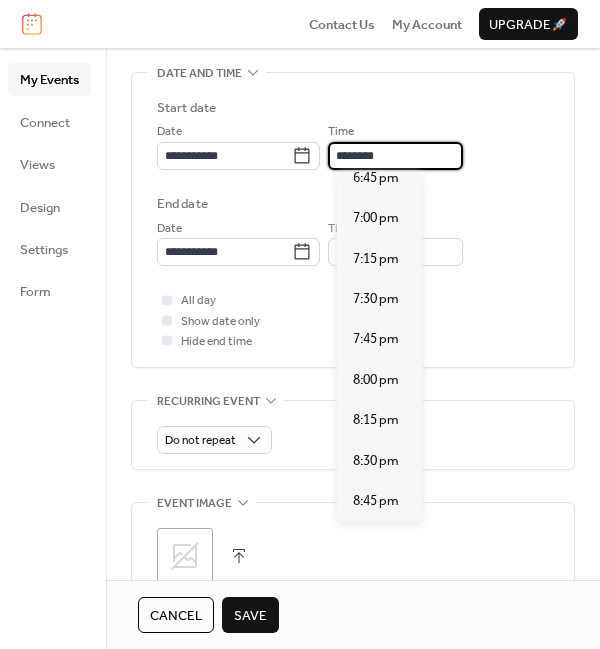 scroll, scrollTop: 3059, scrollLeft: 0, axis: vertical 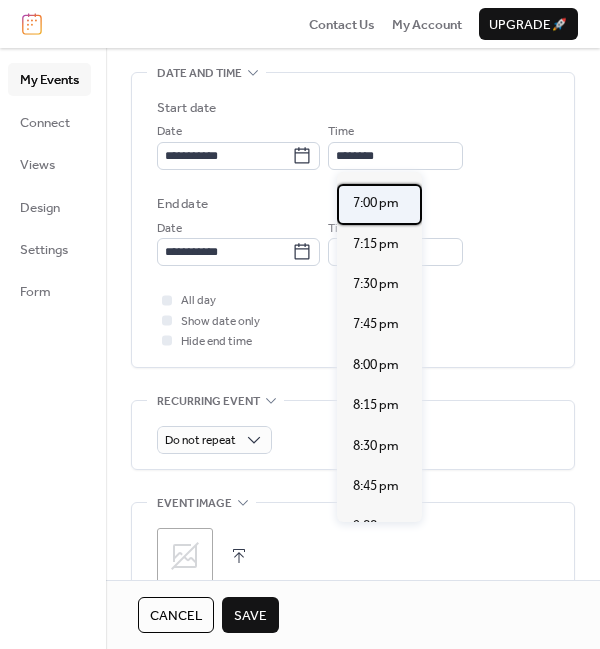 click on "7:00 pm" at bounding box center [376, 203] 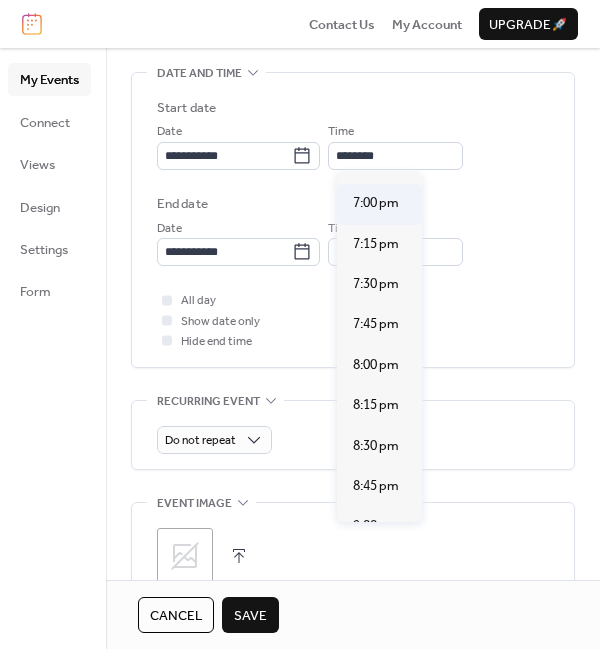 type on "*******" 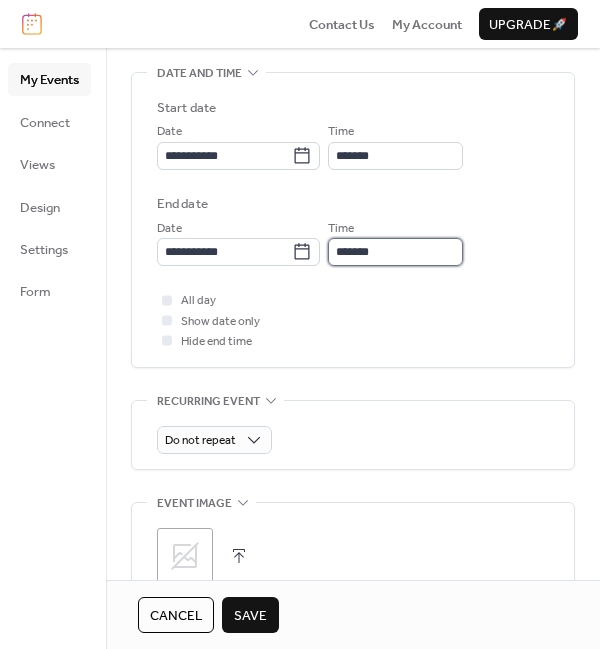 click on "*******" at bounding box center [395, 252] 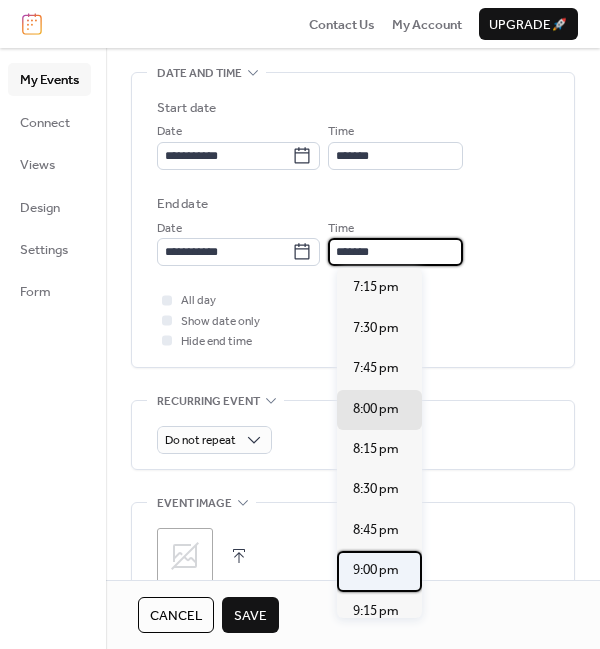 click on "9:00 pm" at bounding box center [376, 570] 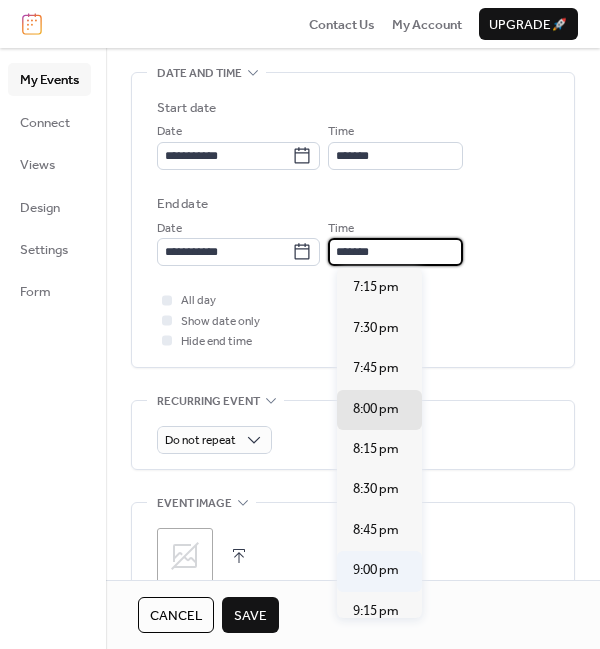 type on "*******" 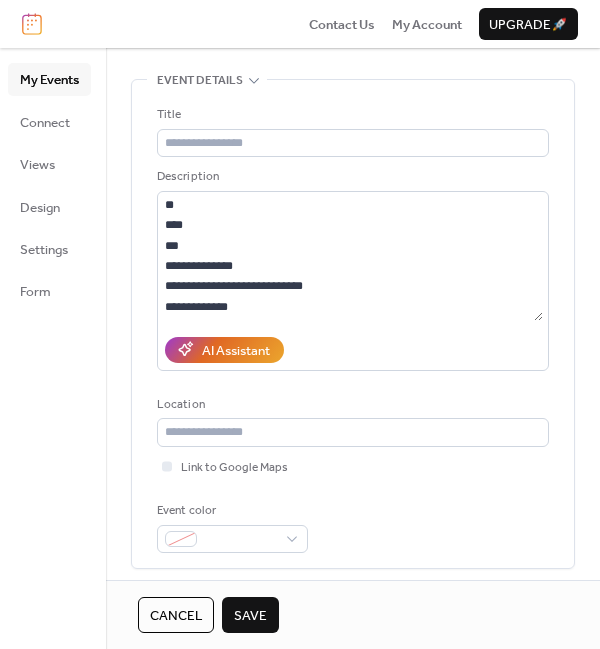 scroll, scrollTop: 66, scrollLeft: 0, axis: vertical 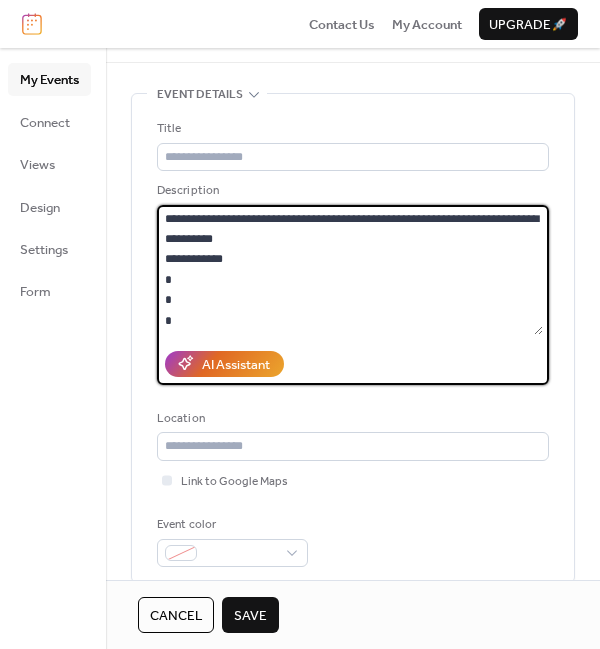 drag, startPoint x: 251, startPoint y: 325, endPoint x: 162, endPoint y: 238, distance: 124.45883 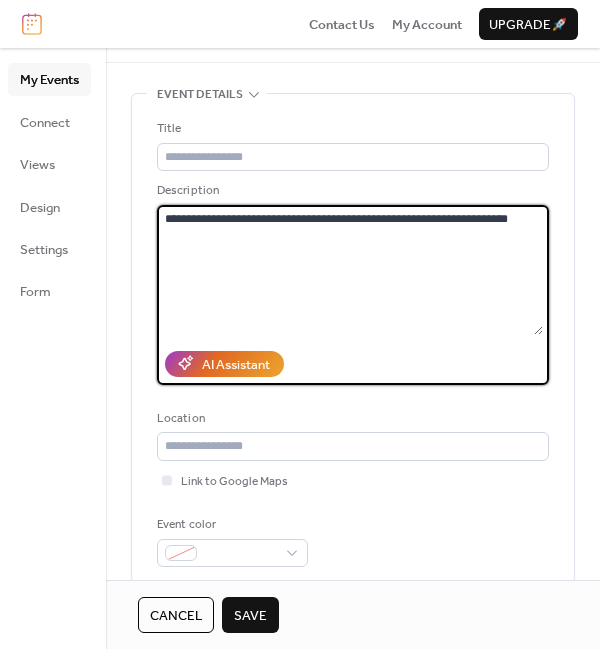 drag, startPoint x: 522, startPoint y: 213, endPoint x: 124, endPoint y: 218, distance: 398.0314 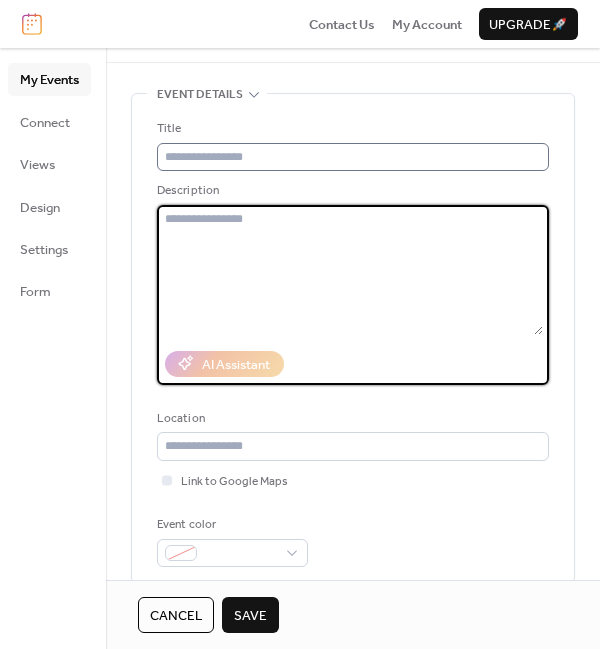 type 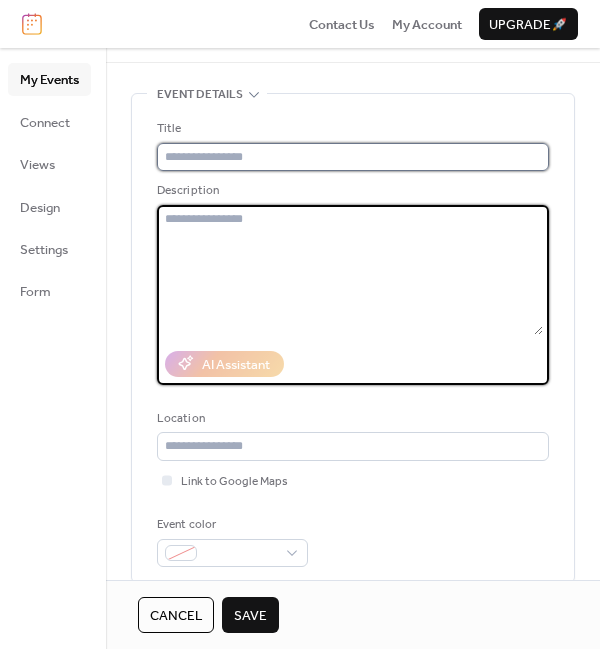 click at bounding box center (353, 157) 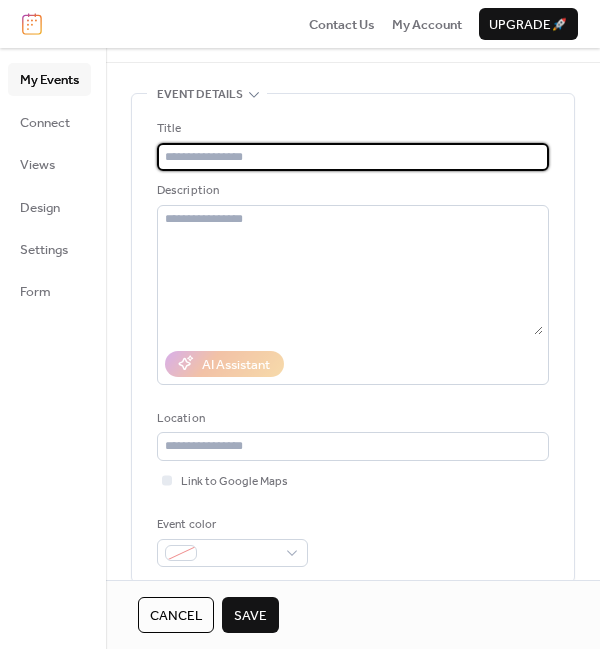 paste on "**********" 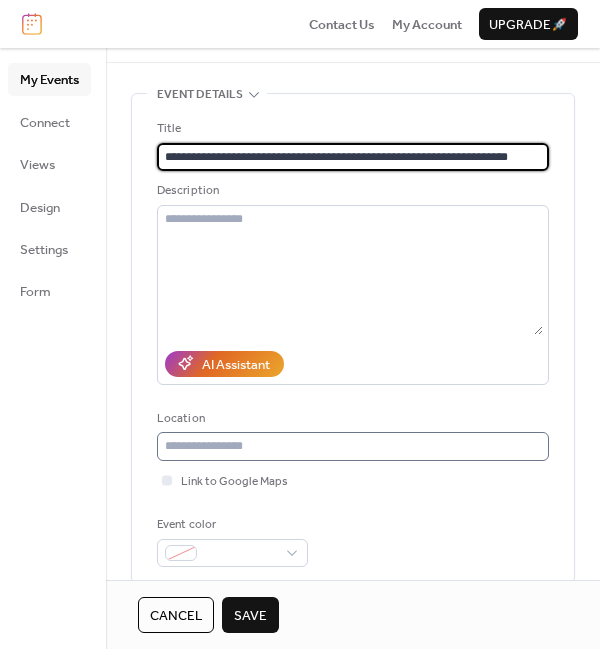 type on "**********" 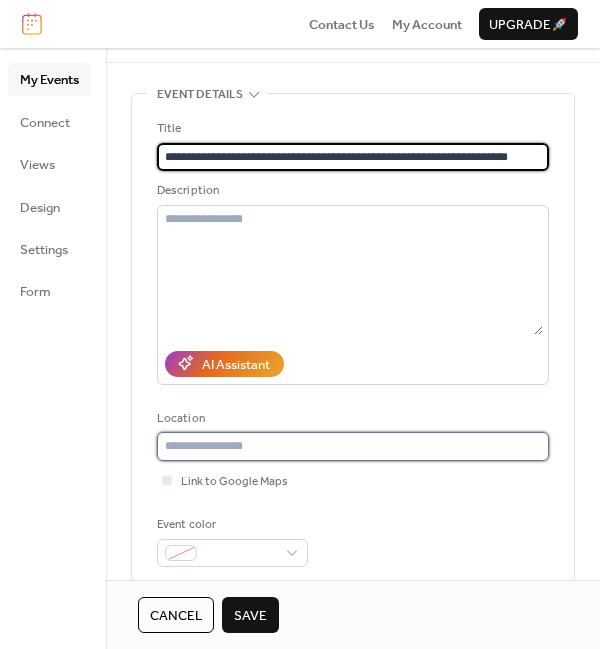 click at bounding box center (353, 446) 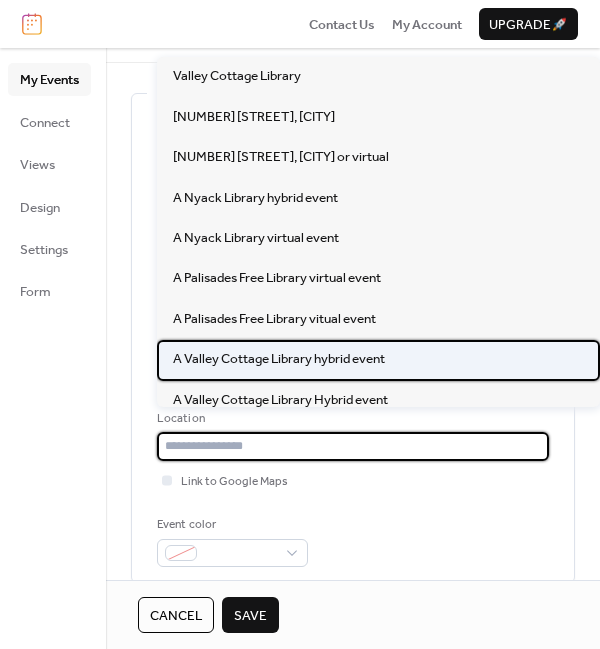 click on "A Valley Cottage Library hybrid event" at bounding box center (279, 359) 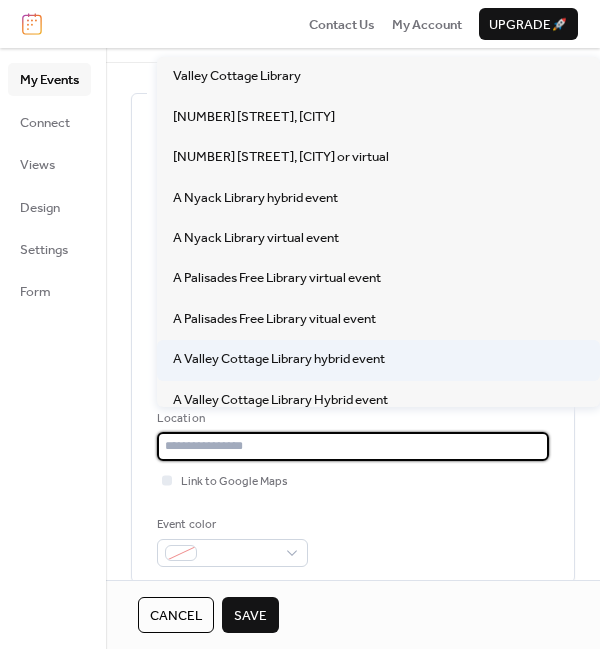 type on "**********" 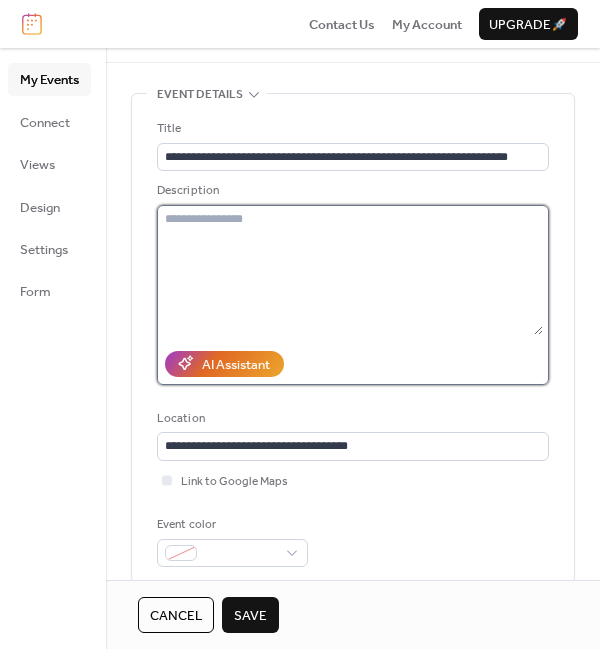 click at bounding box center [350, 270] 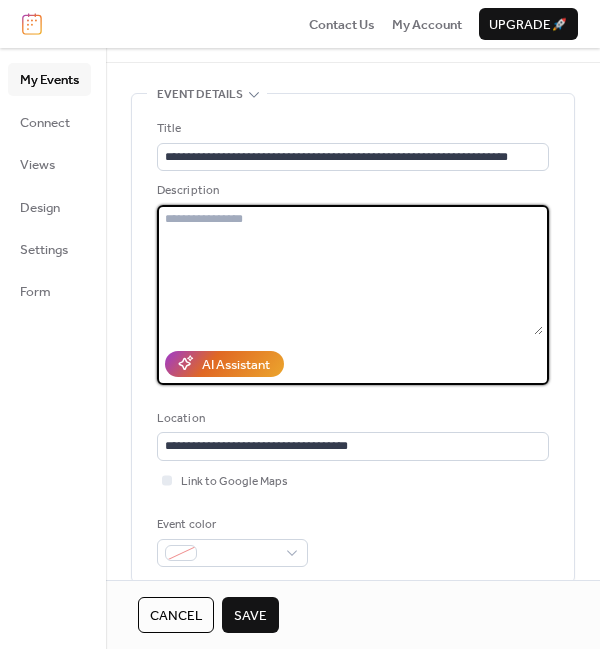 paste on "**********" 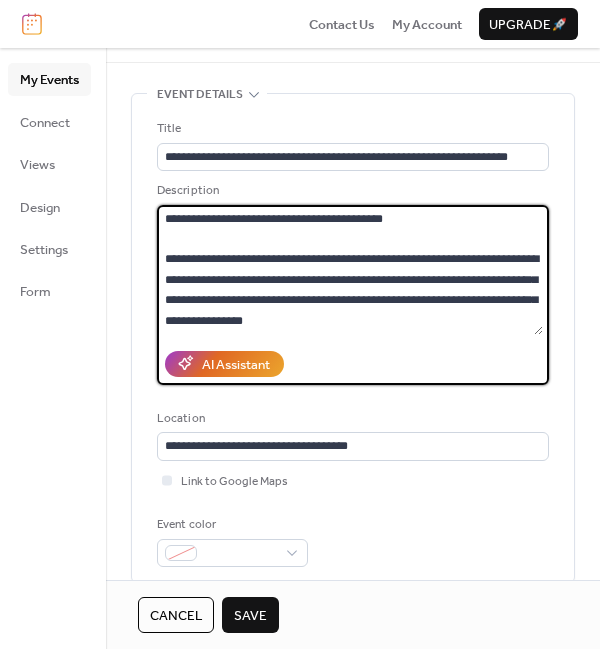 scroll, scrollTop: 0, scrollLeft: 0, axis: both 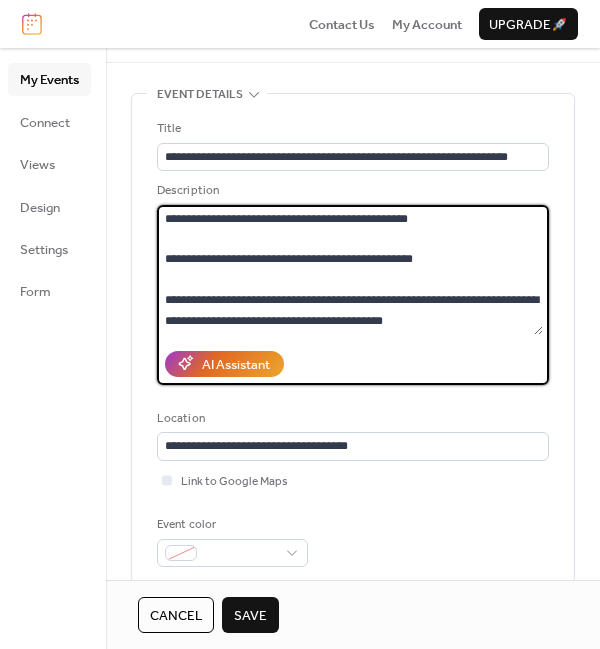 click on "**********" at bounding box center (350, 270) 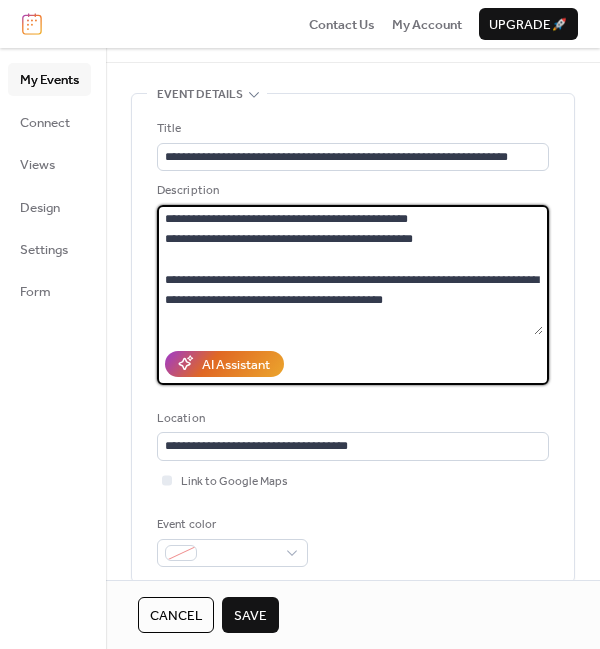 click on "**********" at bounding box center (350, 270) 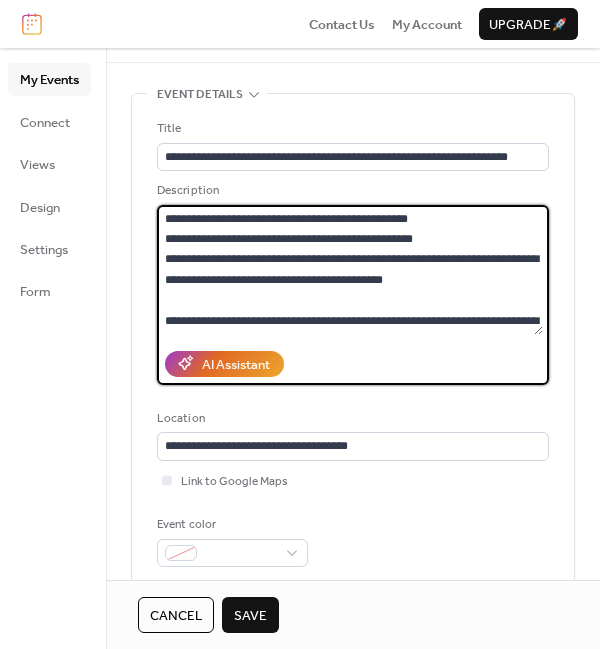 click on "**********" at bounding box center [350, 270] 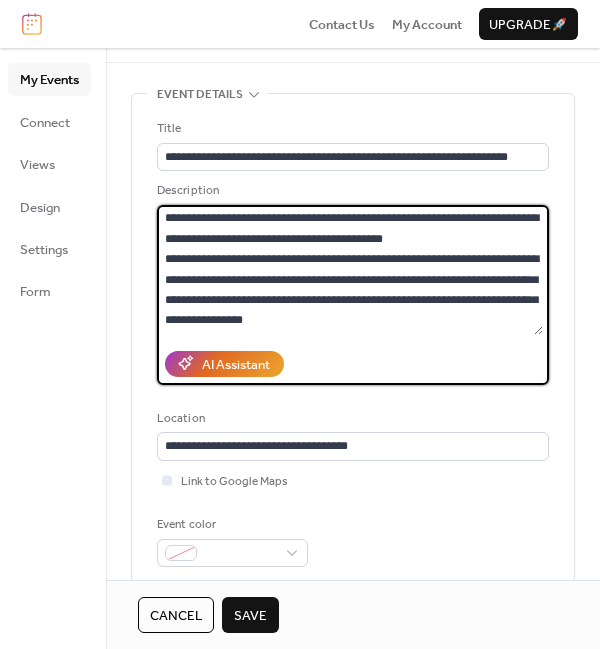 scroll, scrollTop: 60, scrollLeft: 0, axis: vertical 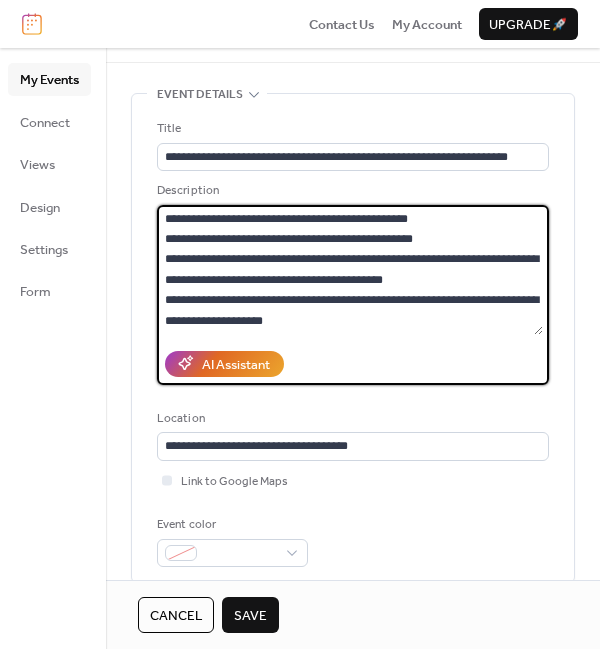 drag, startPoint x: 256, startPoint y: 295, endPoint x: 125, endPoint y: 239, distance: 142.46754 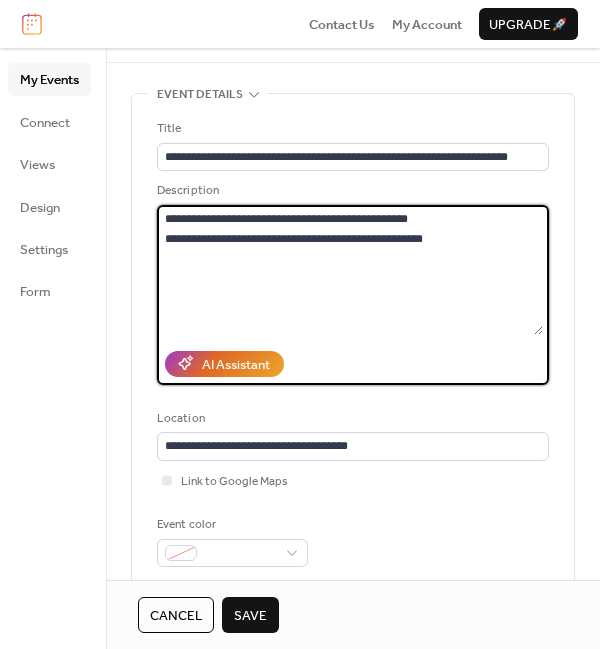 scroll, scrollTop: 0, scrollLeft: 0, axis: both 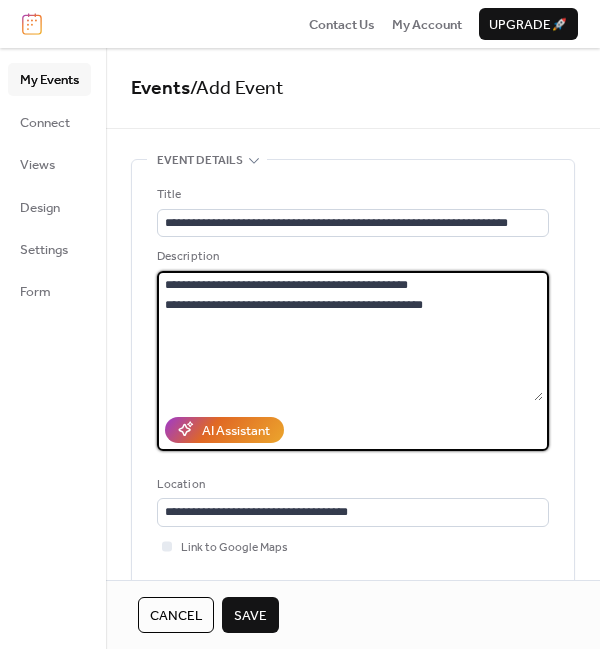 paste on "**********" 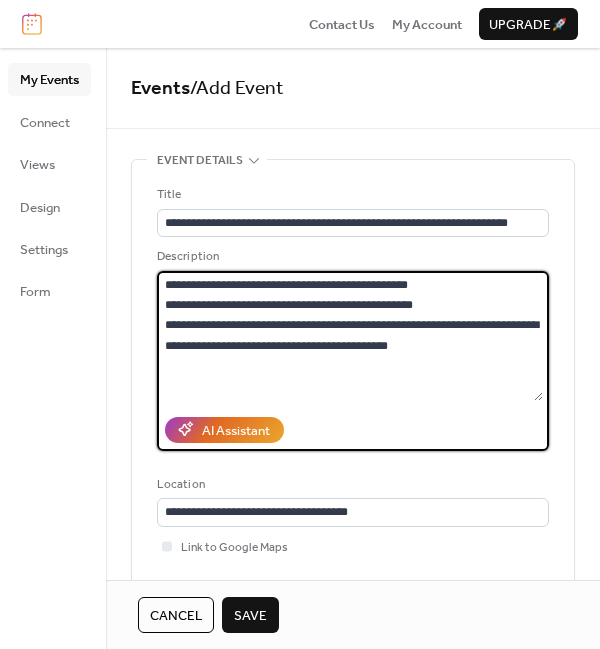 drag, startPoint x: 415, startPoint y: 303, endPoint x: 146, endPoint y: 306, distance: 269.01672 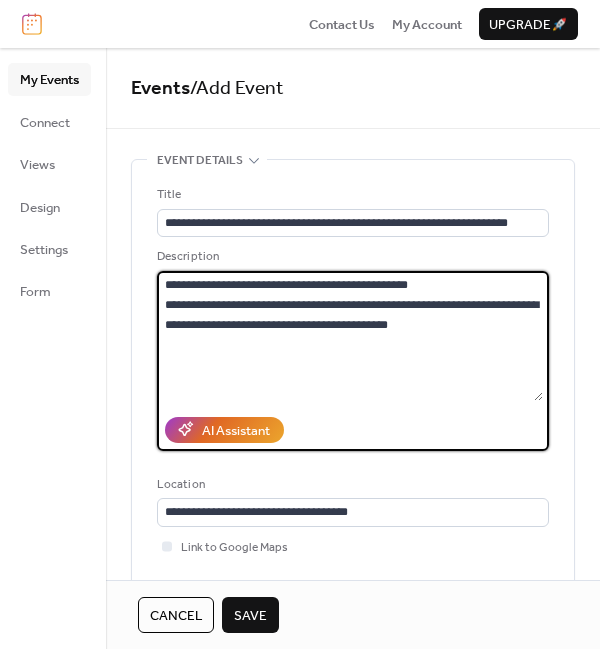 click on "**********" at bounding box center (350, 336) 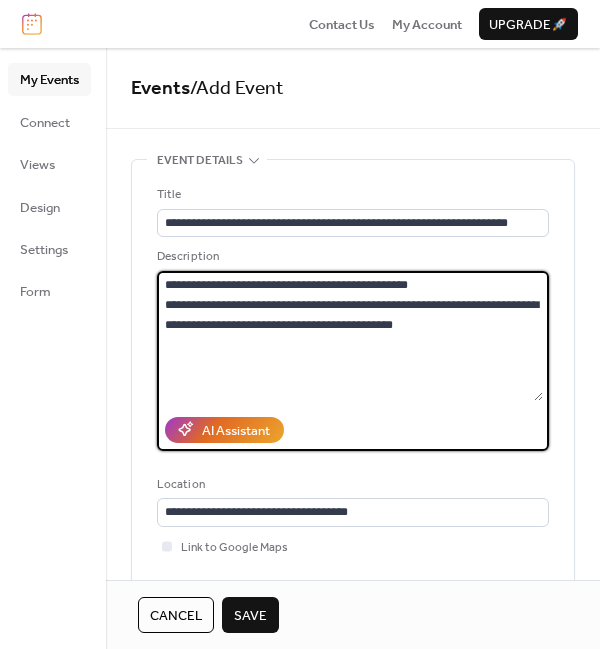paste on "**********" 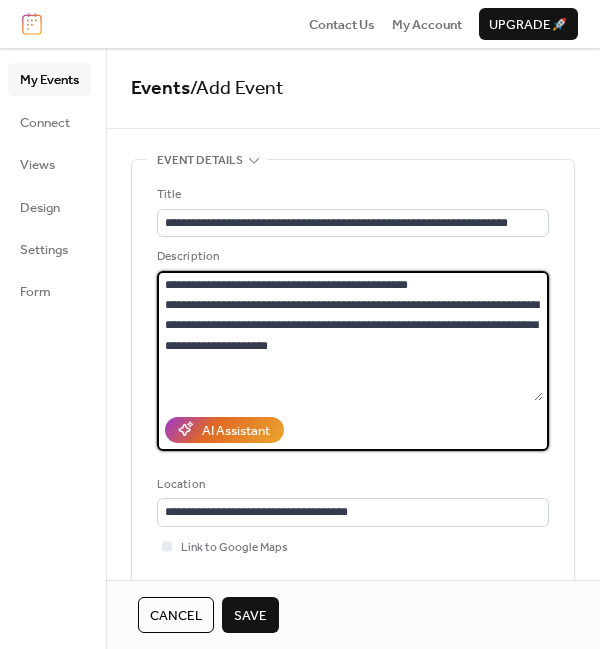 click on "**********" at bounding box center [350, 336] 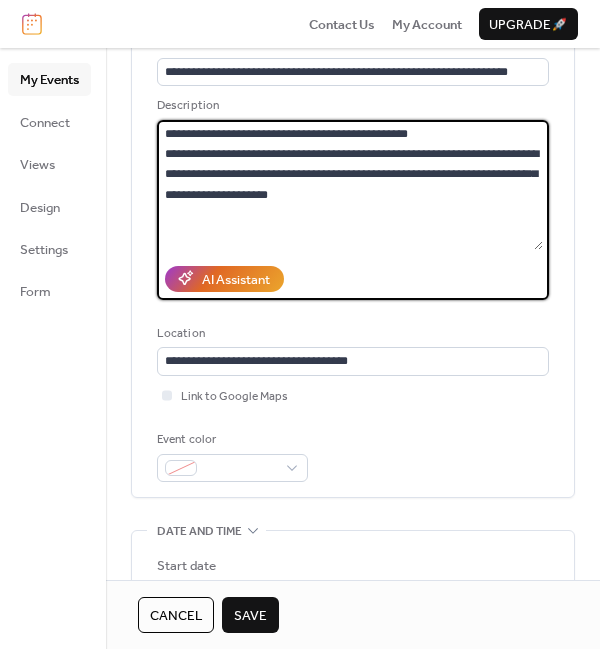 scroll, scrollTop: 116, scrollLeft: 0, axis: vertical 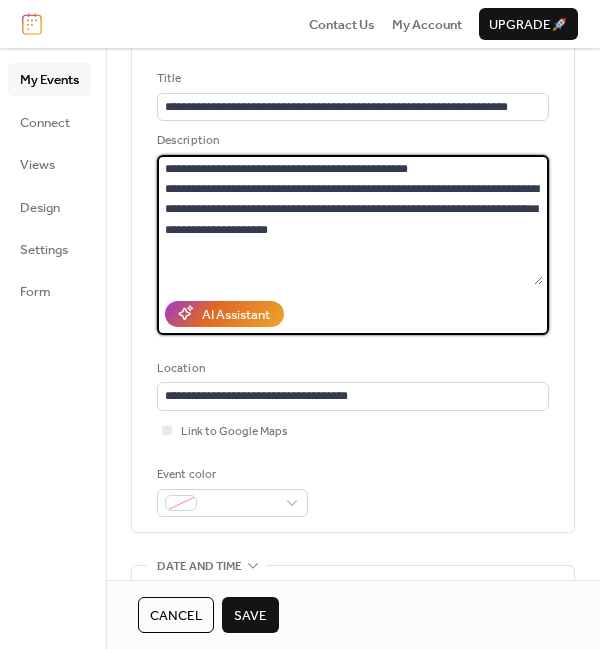 type on "**********" 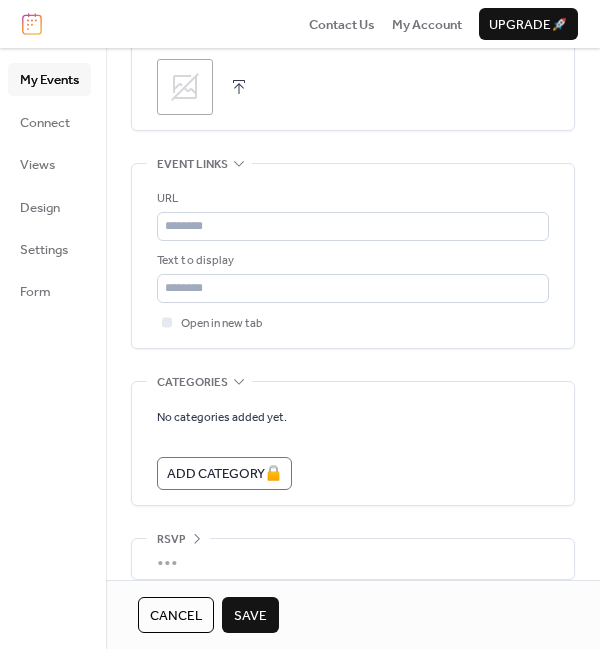 scroll, scrollTop: 1090, scrollLeft: 0, axis: vertical 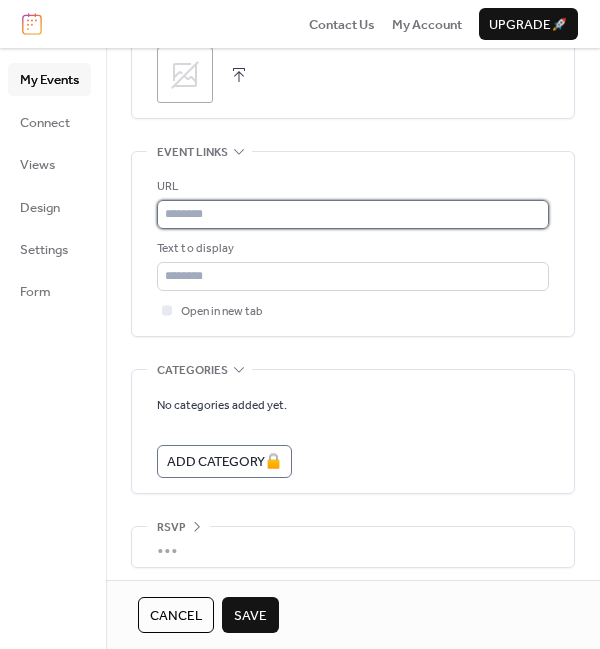 click at bounding box center (353, 214) 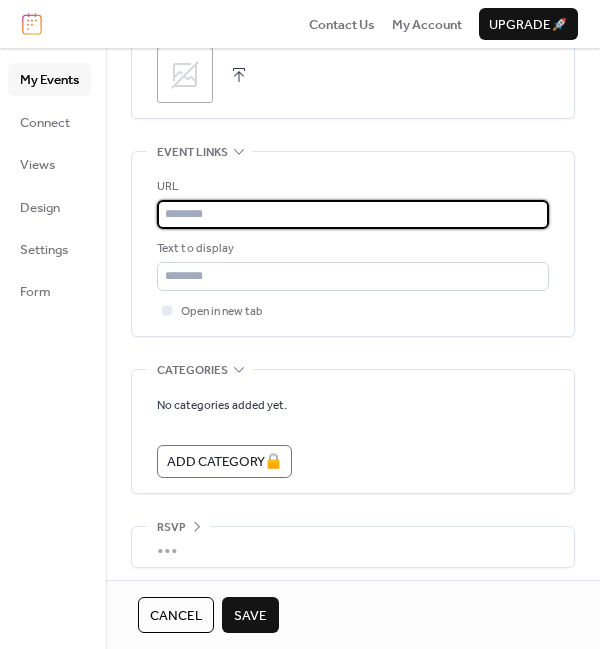 paste on "**********" 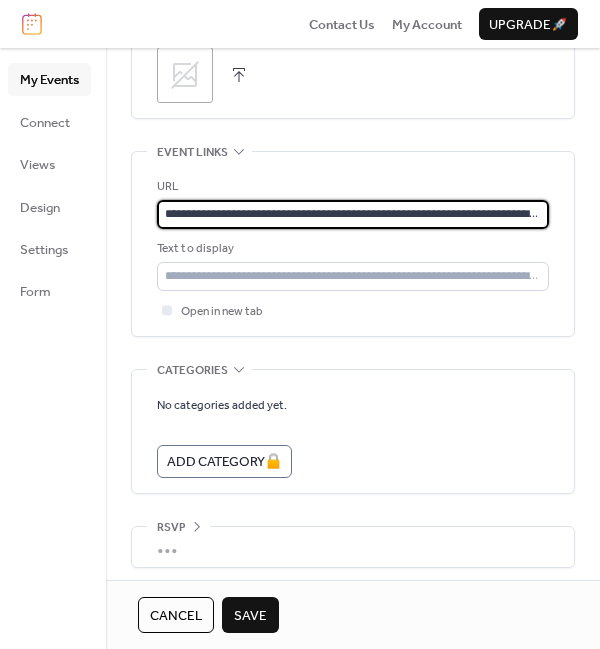 scroll, scrollTop: 0, scrollLeft: 61, axis: horizontal 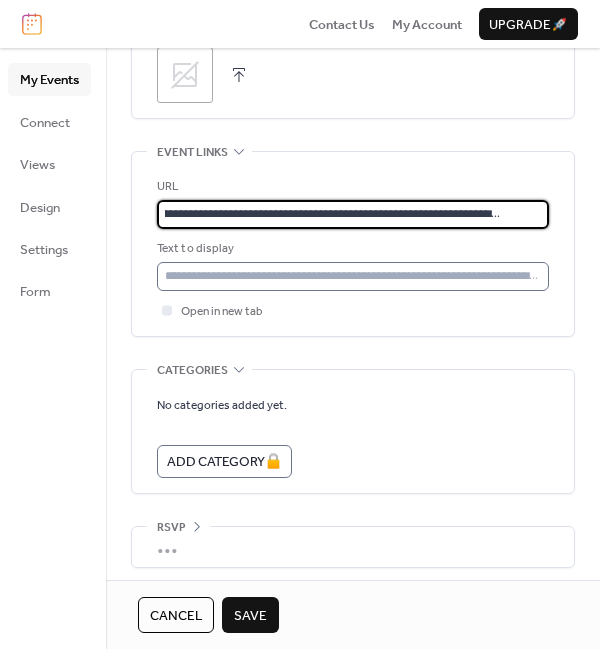 type on "**********" 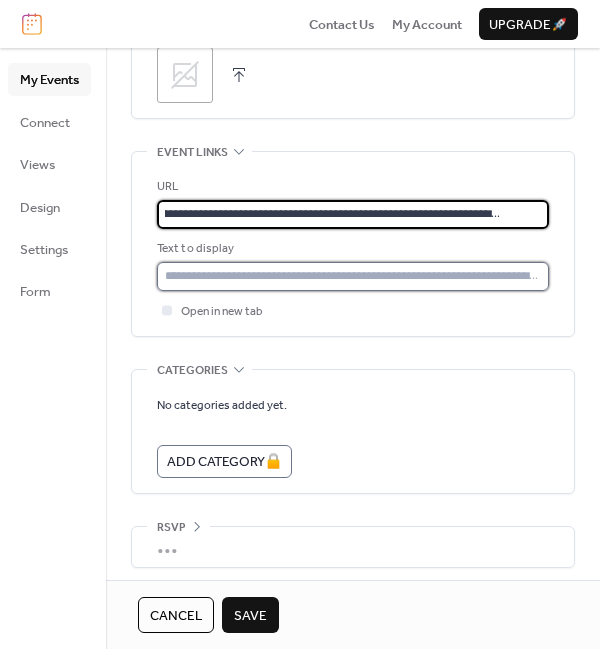 click at bounding box center [353, 276] 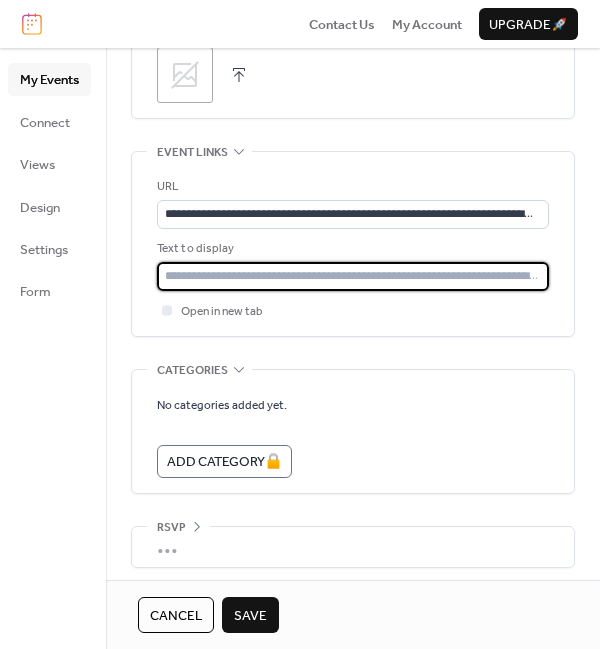 type on "**********" 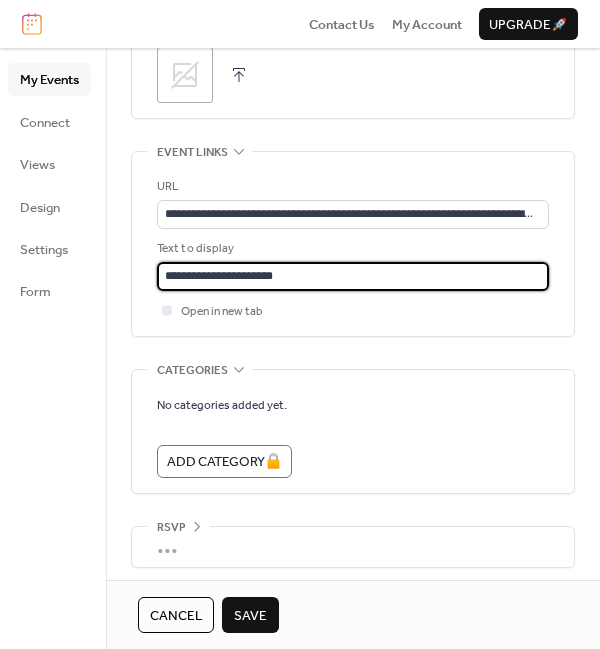 click on "Save" at bounding box center (250, 616) 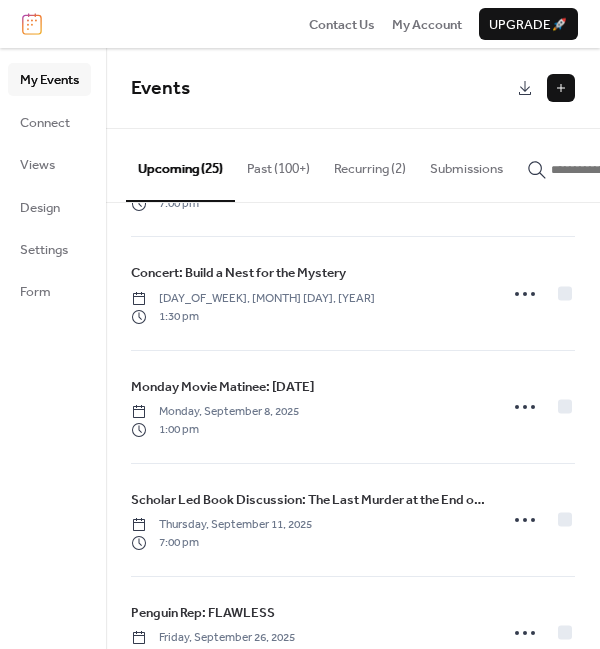 scroll, scrollTop: 2417, scrollLeft: 0, axis: vertical 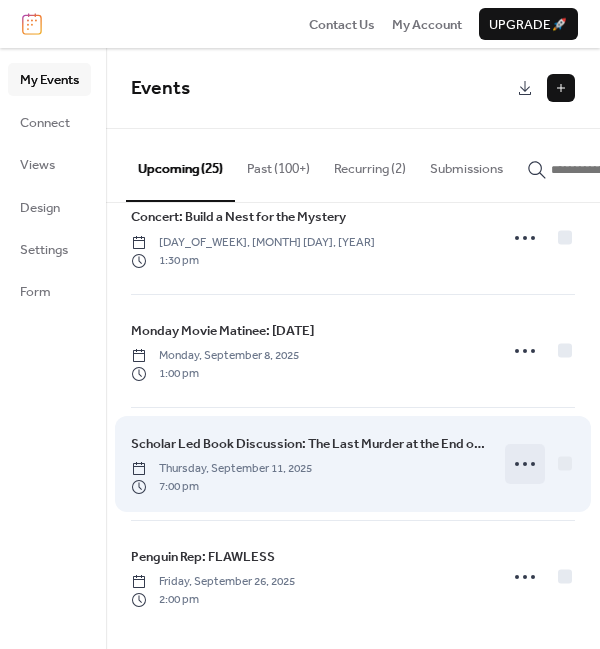 click 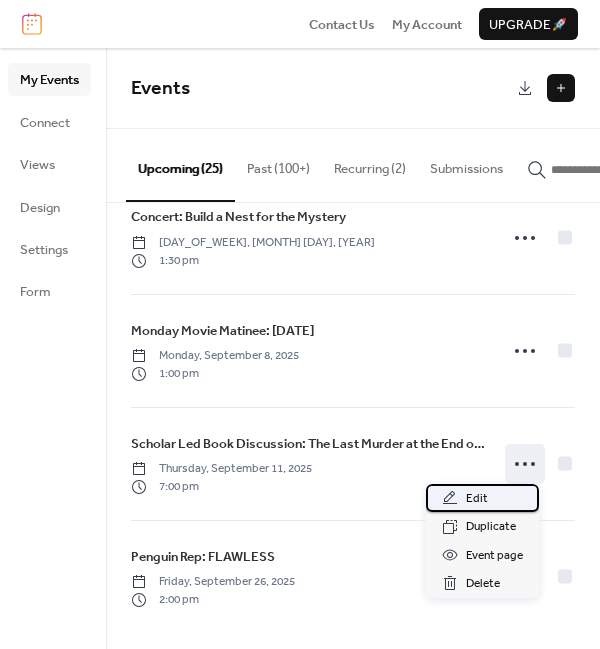 click on "Edit" at bounding box center [477, 499] 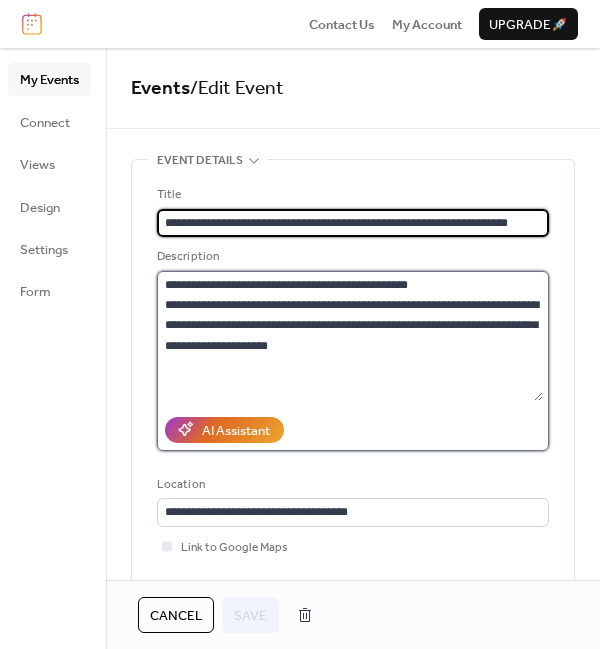 click on "**********" at bounding box center (350, 336) 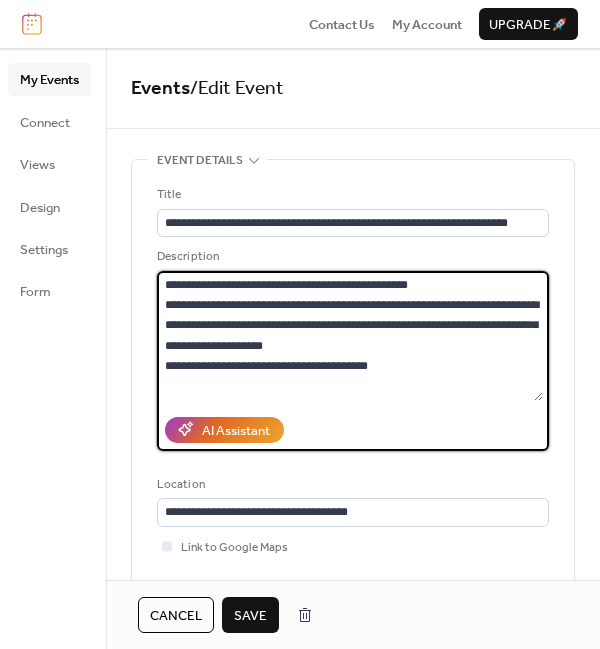 click on "**********" at bounding box center [350, 336] 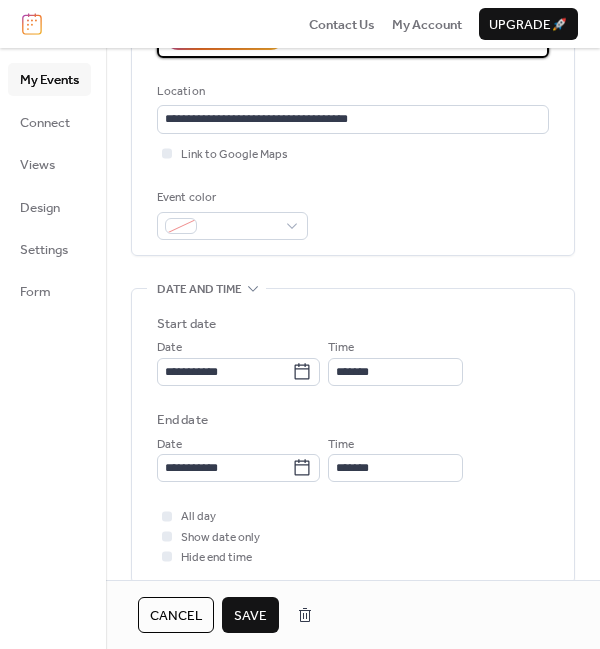 scroll, scrollTop: 401, scrollLeft: 0, axis: vertical 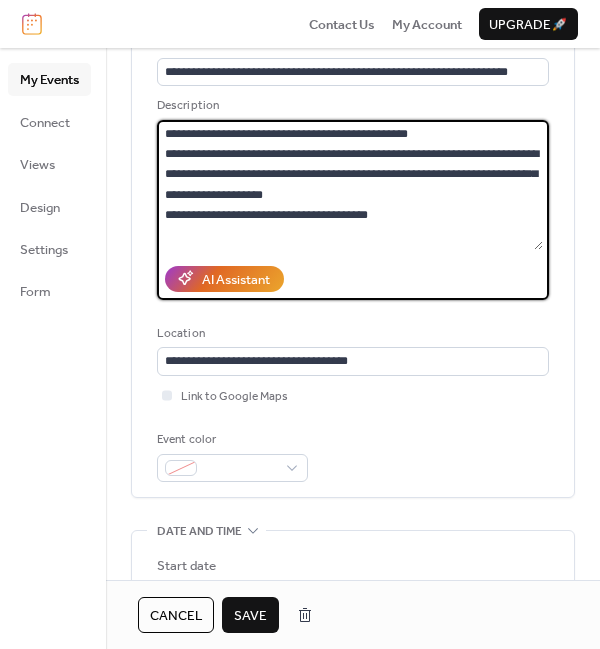 click on "**********" at bounding box center [350, 185] 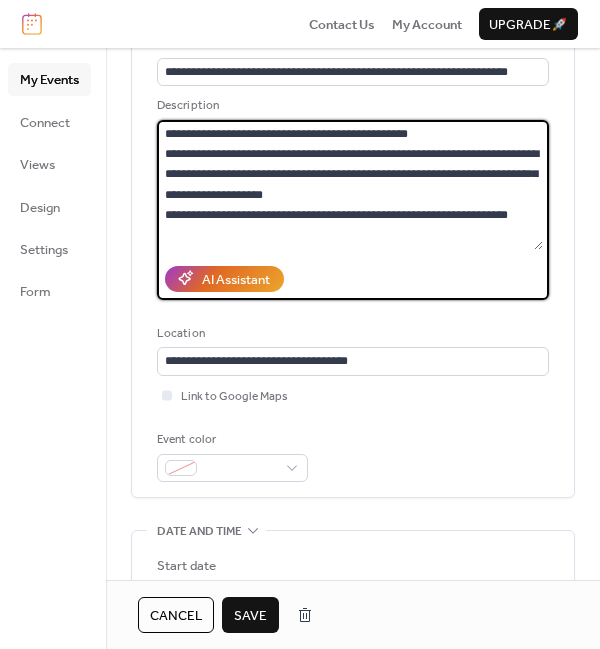 drag, startPoint x: 395, startPoint y: 213, endPoint x: 195, endPoint y: 213, distance: 200 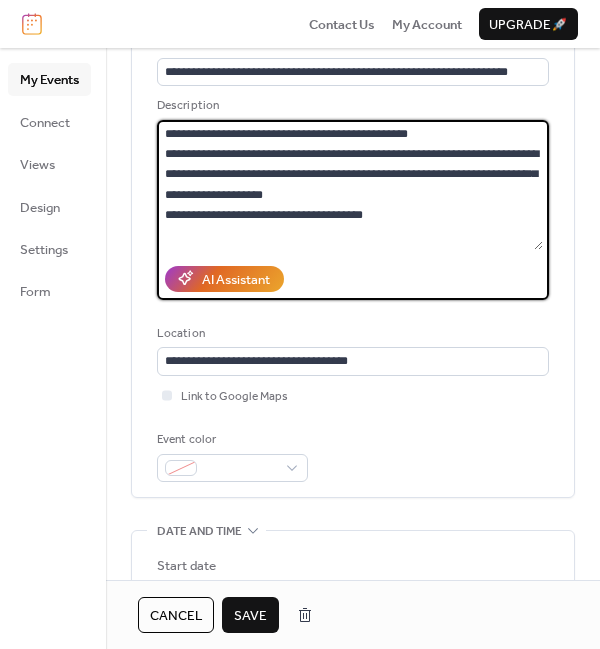 click on "**********" at bounding box center [350, 185] 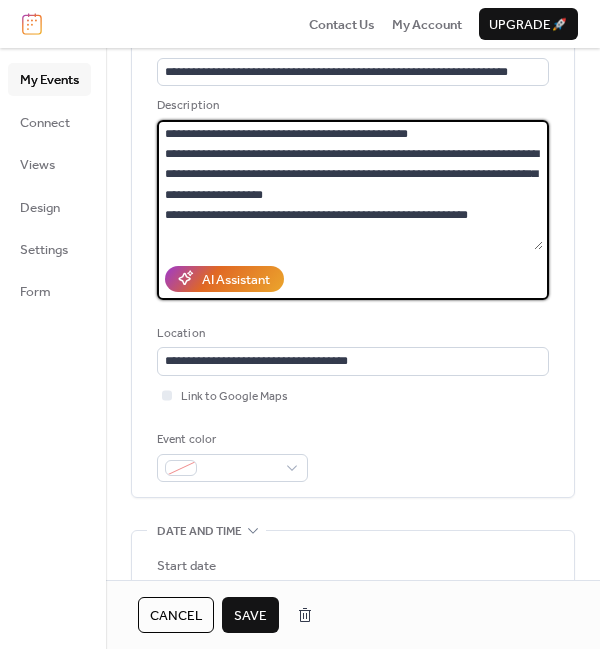 click on "**********" at bounding box center [350, 185] 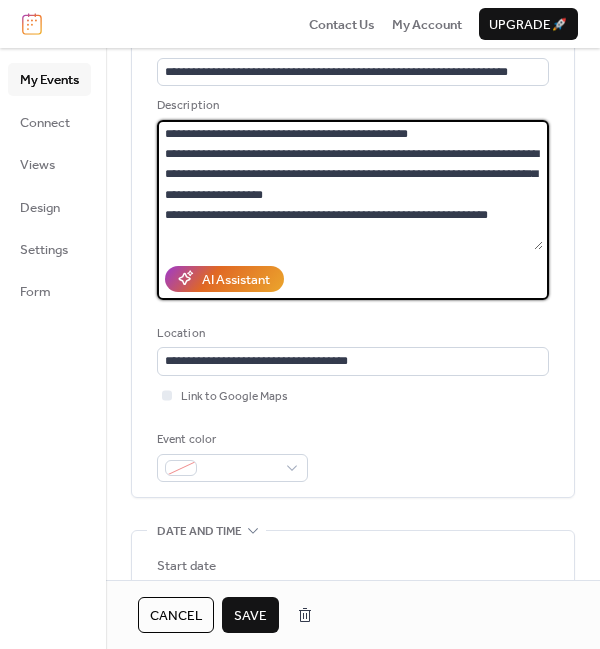 type on "**********" 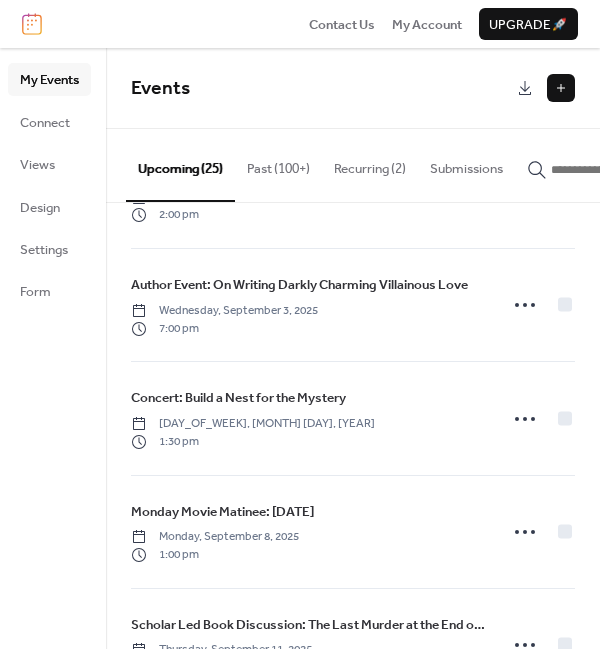 scroll, scrollTop: 2417, scrollLeft: 0, axis: vertical 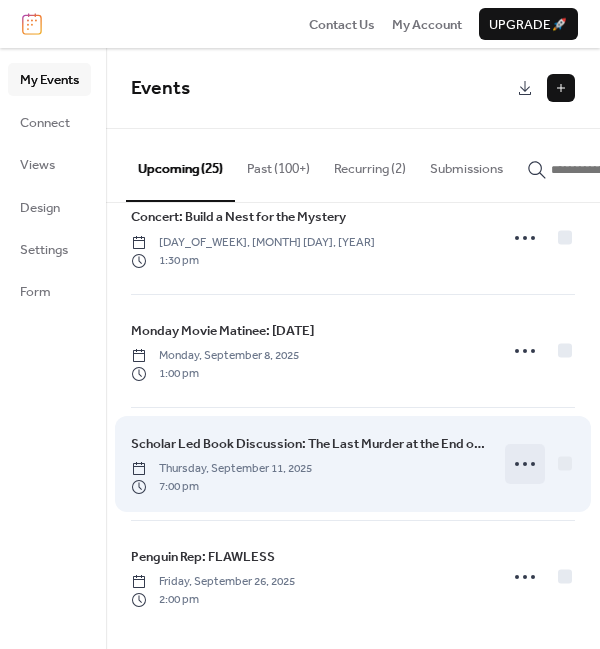 click 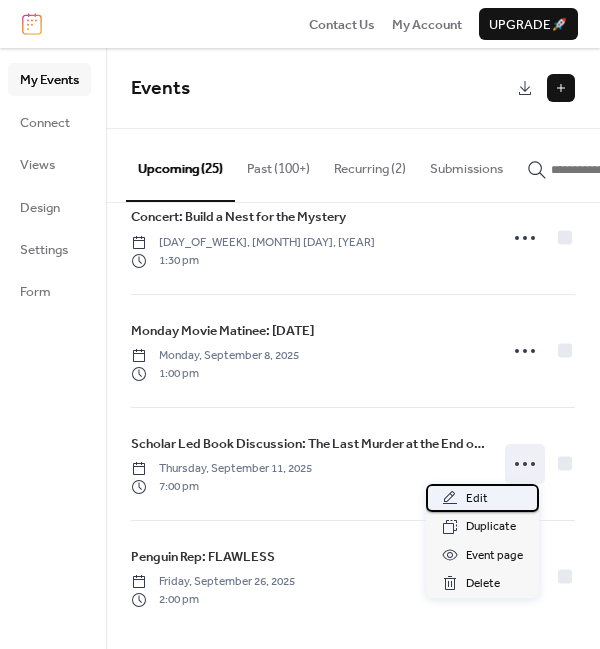 click on "Edit" at bounding box center [477, 499] 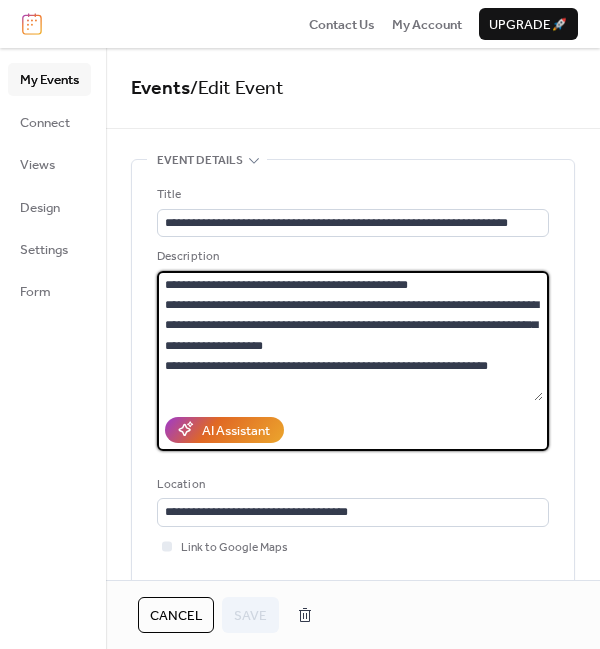 click on "**********" at bounding box center (350, 336) 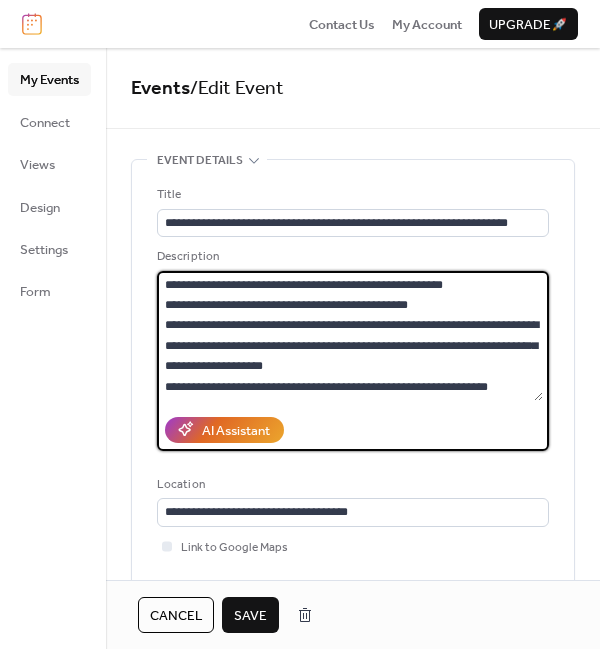 type on "**********" 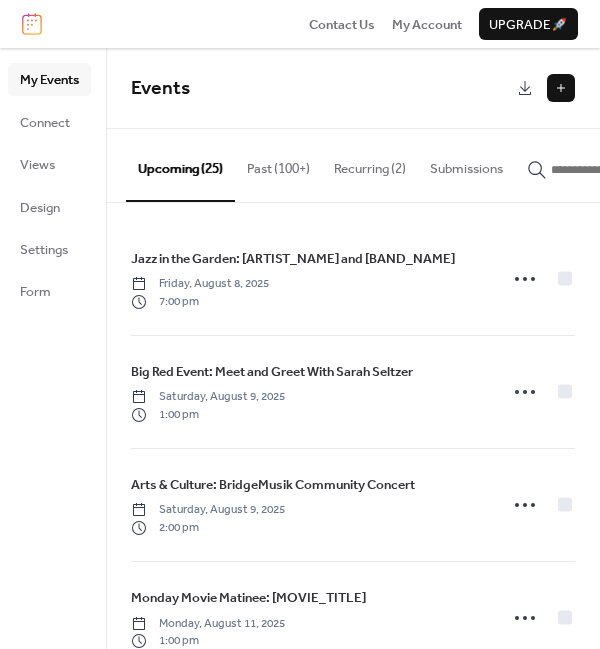 click at bounding box center (561, 88) 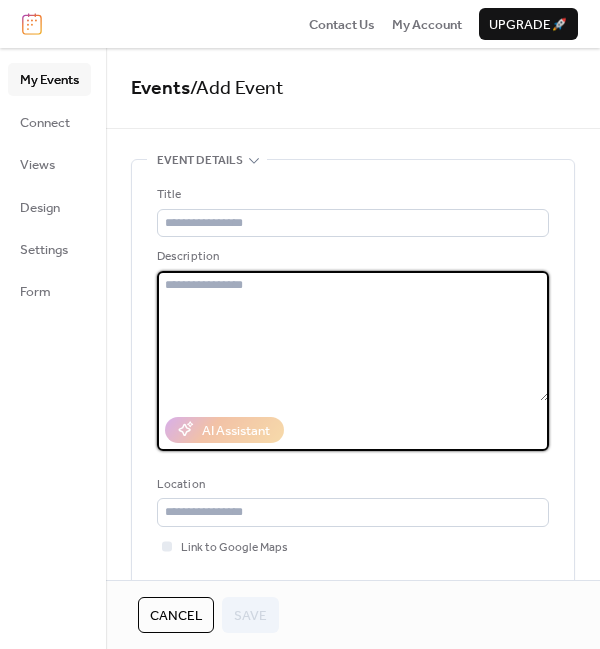 click at bounding box center [353, 336] 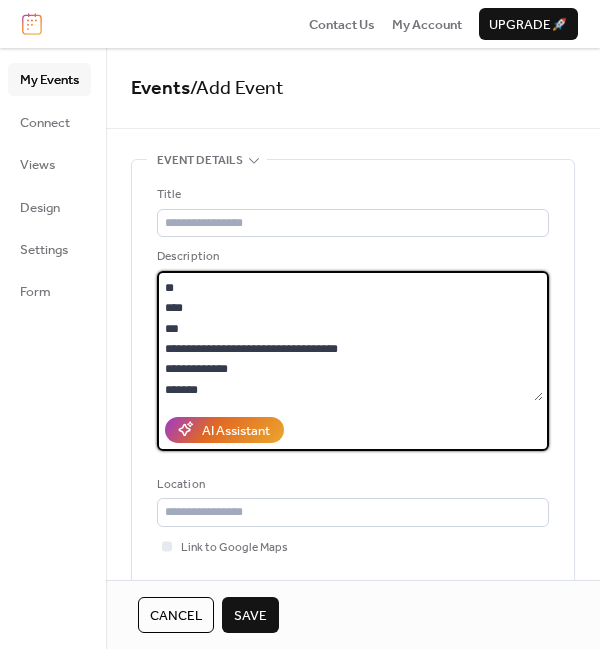 scroll, scrollTop: 60, scrollLeft: 0, axis: vertical 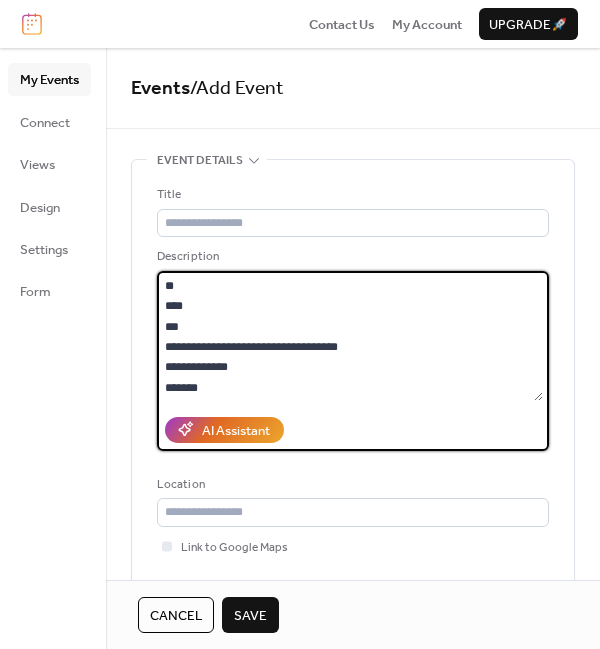type on "**********" 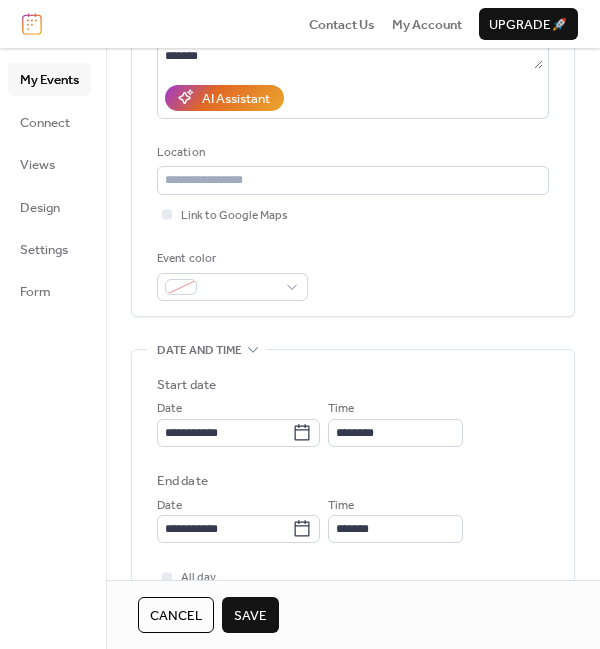 scroll, scrollTop: 333, scrollLeft: 0, axis: vertical 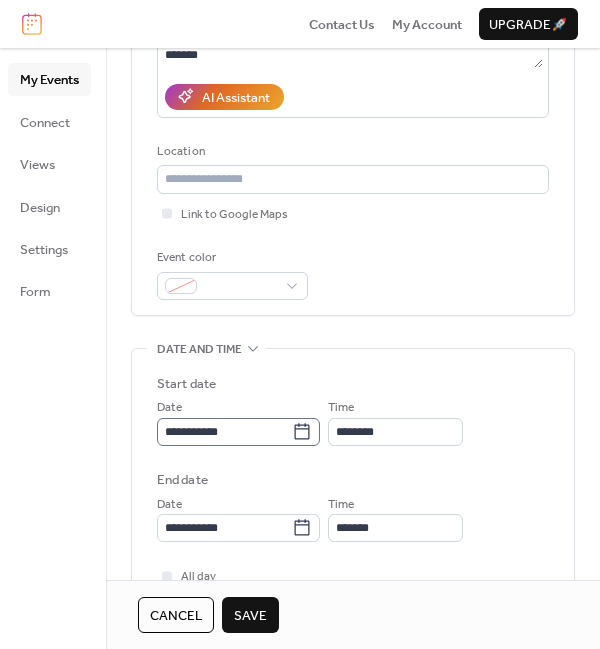 click 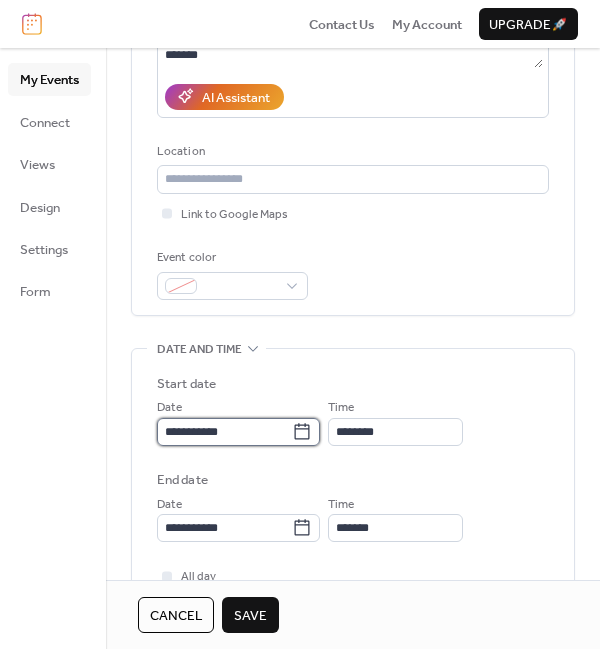 click on "**********" at bounding box center (224, 432) 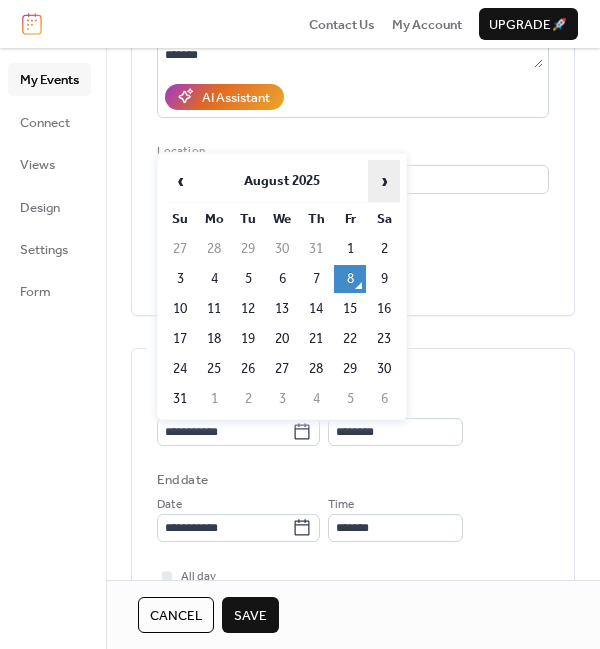 click on "›" at bounding box center (384, 181) 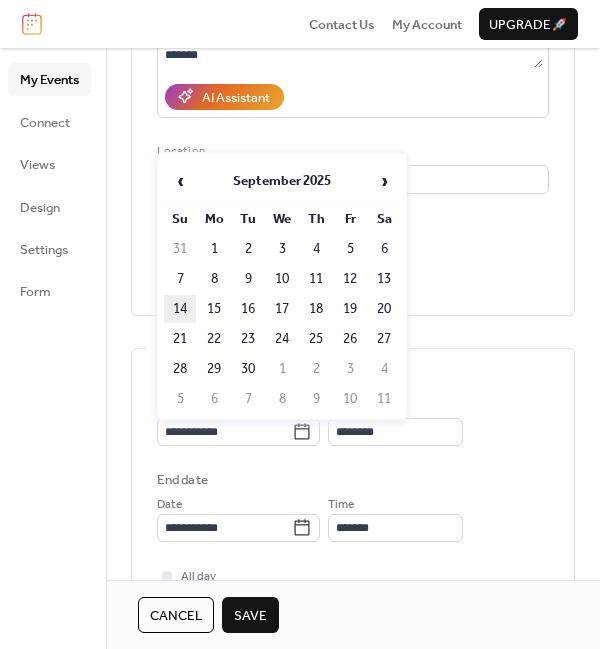 click on "14" at bounding box center (180, 309) 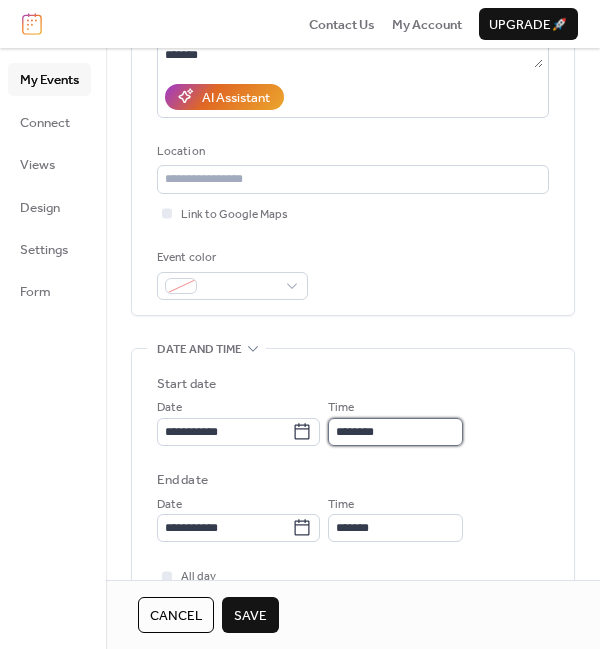 click on "********" at bounding box center [395, 432] 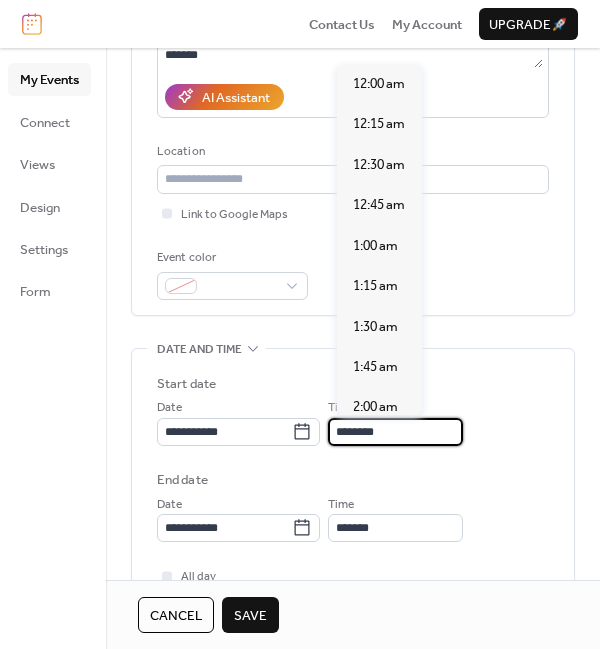 scroll, scrollTop: 1926, scrollLeft: 0, axis: vertical 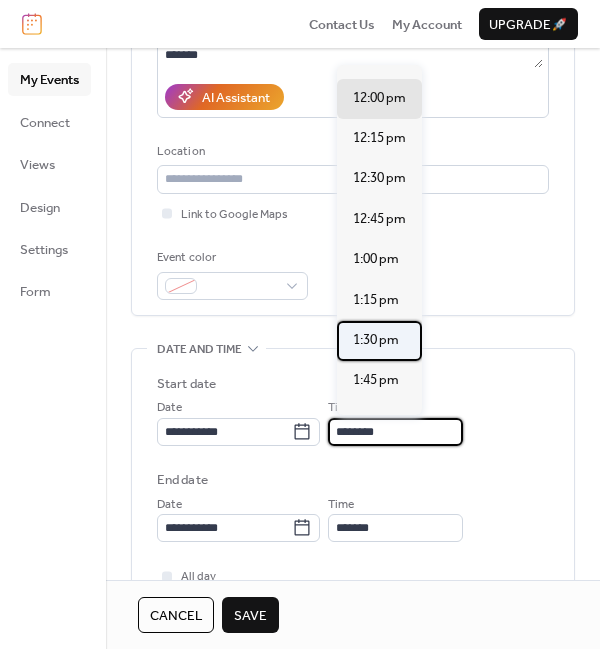 click on "1:30 pm" at bounding box center (376, 340) 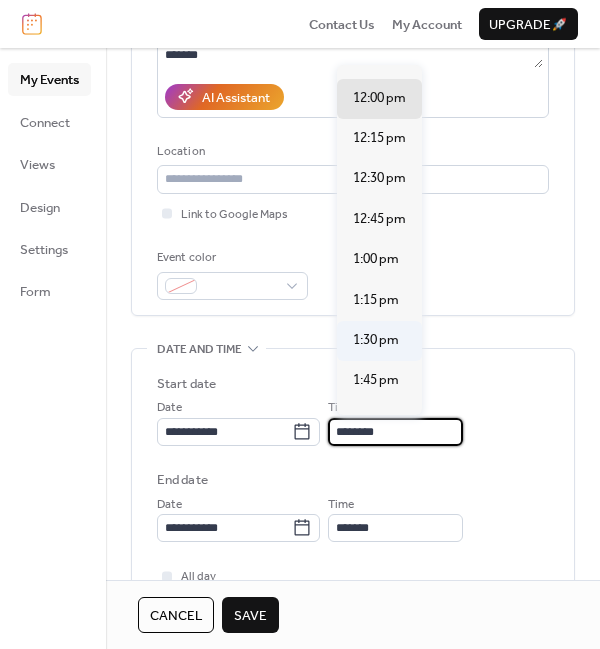 type on "*******" 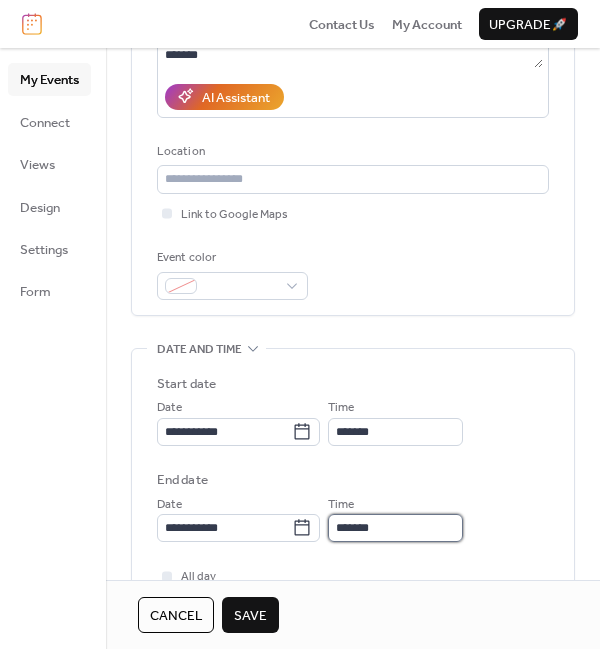 click on "*******" at bounding box center (395, 528) 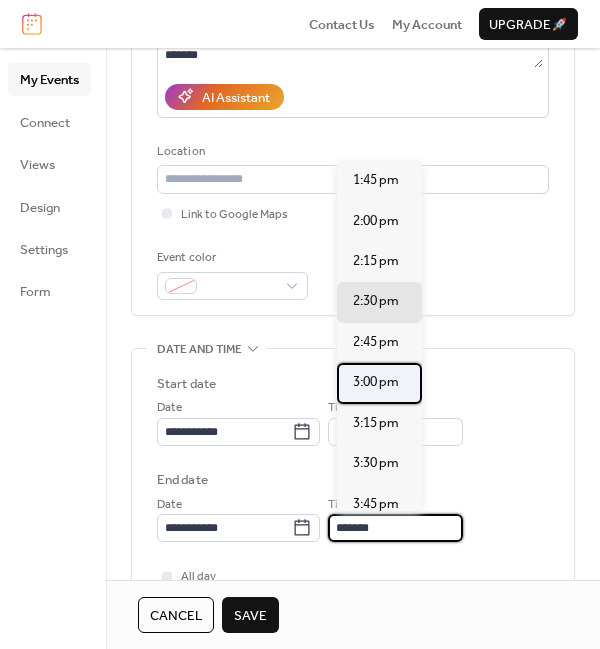 click on "3:00 pm" at bounding box center (376, 382) 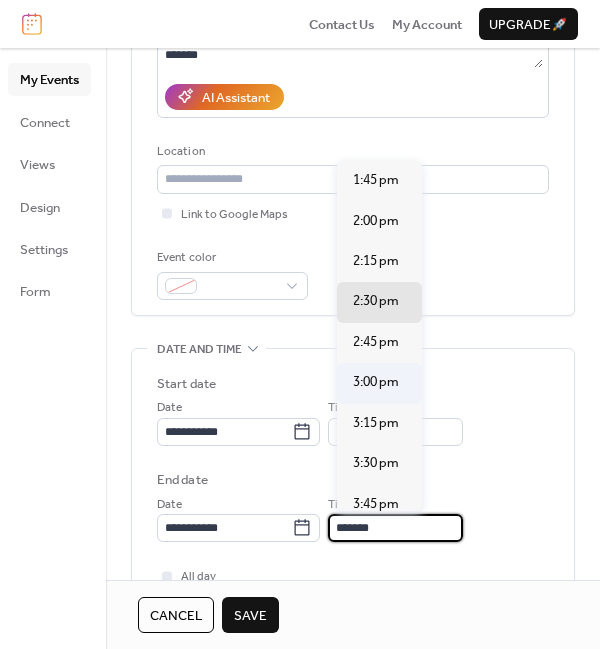 type on "*******" 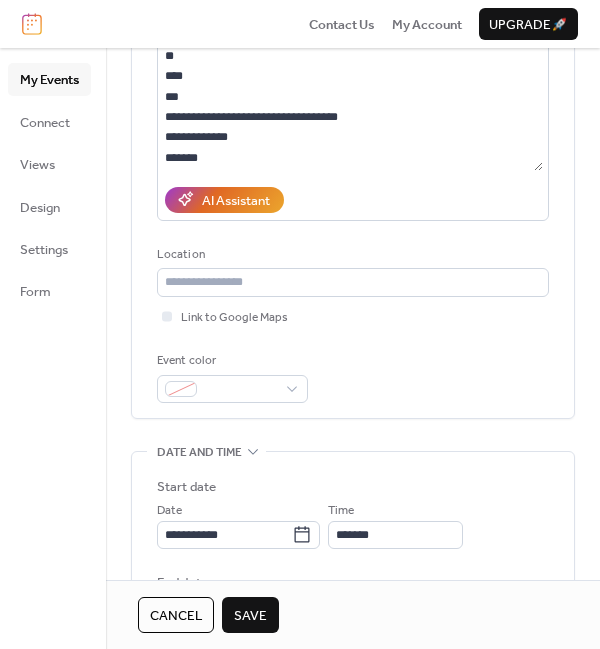 scroll, scrollTop: 225, scrollLeft: 0, axis: vertical 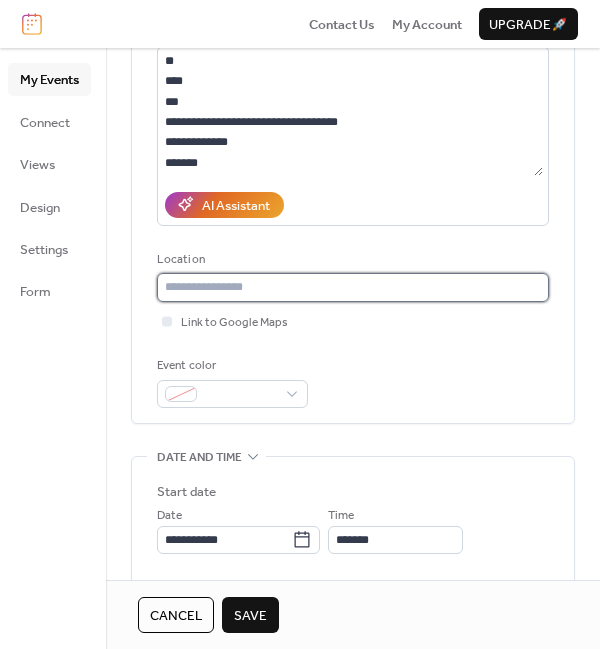 click at bounding box center [353, 287] 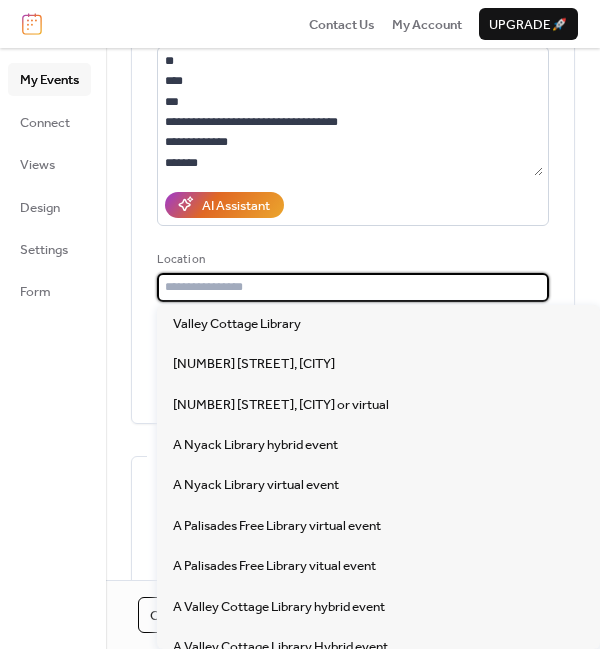 click at bounding box center (353, 287) 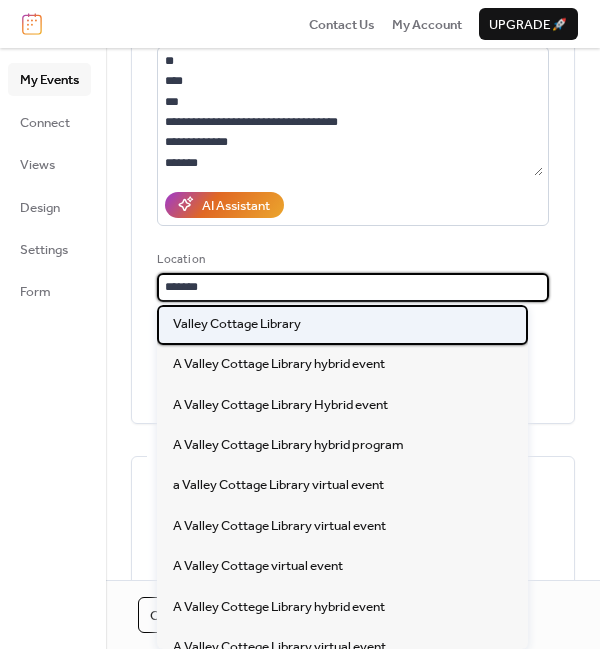 click on "Valley Cottage Library" at bounding box center [237, 324] 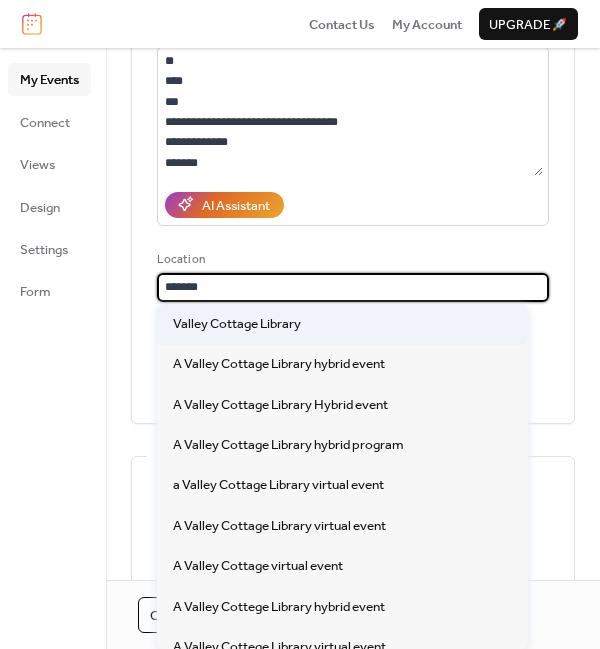 type on "**********" 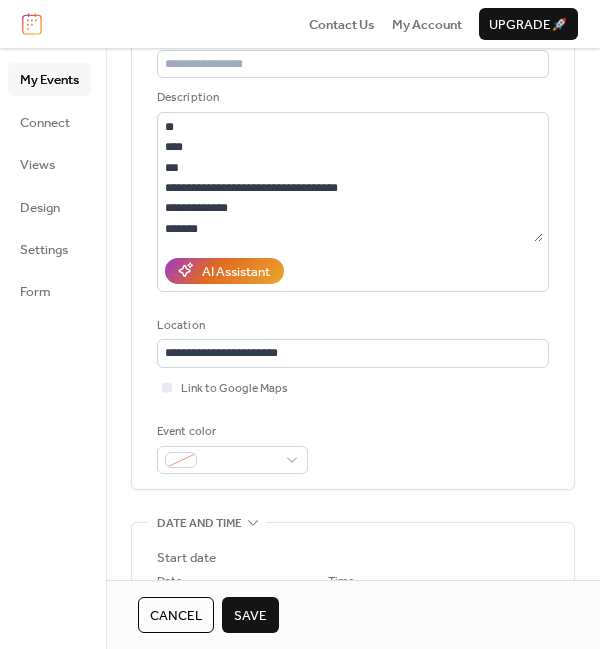 scroll, scrollTop: 157, scrollLeft: 0, axis: vertical 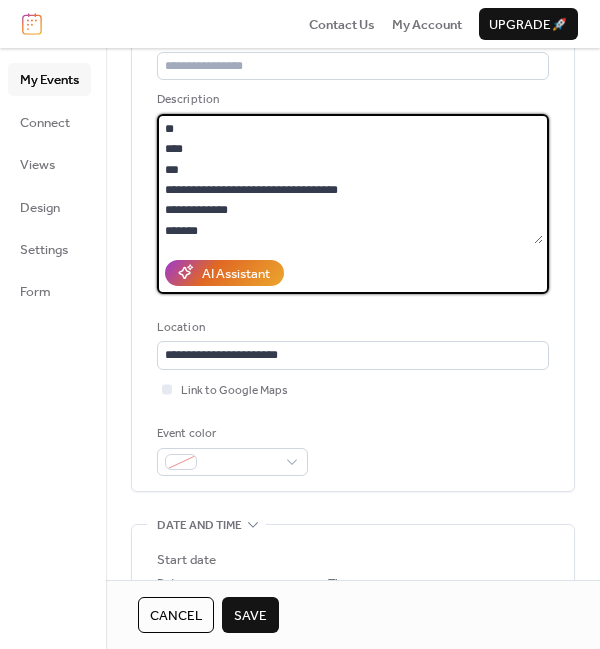 drag, startPoint x: 217, startPoint y: 230, endPoint x: 157, endPoint y: 131, distance: 115.76269 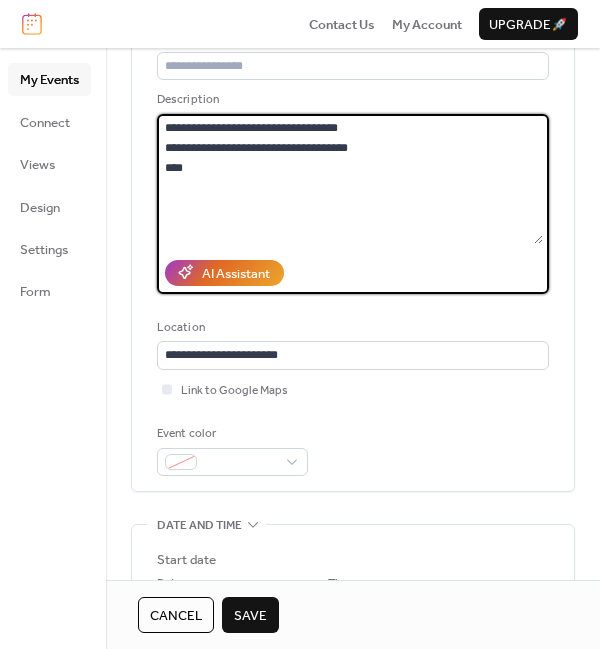scroll, scrollTop: 0, scrollLeft: 0, axis: both 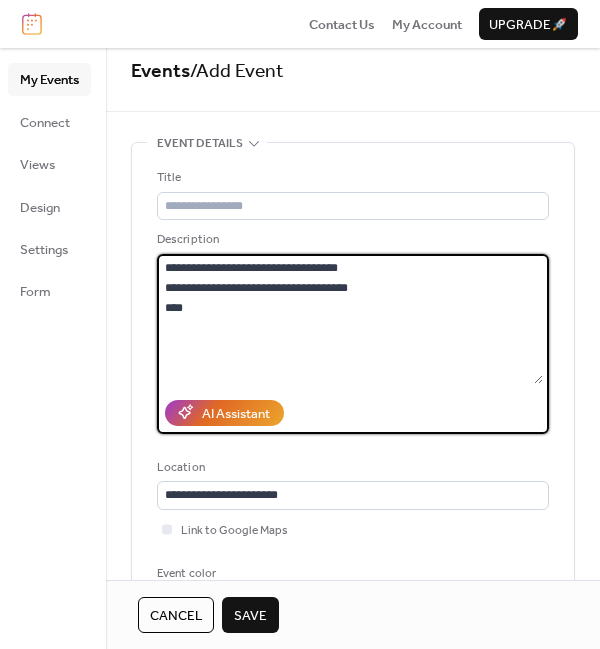 drag, startPoint x: 205, startPoint y: 308, endPoint x: 157, endPoint y: 261, distance: 67.17886 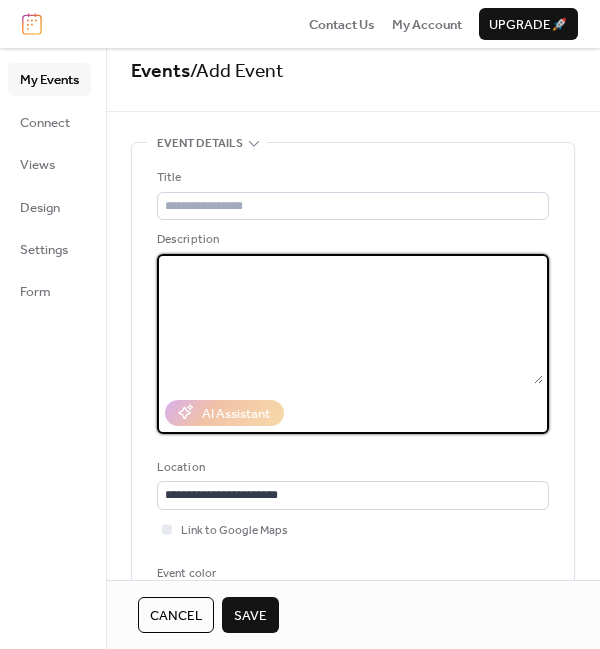 type 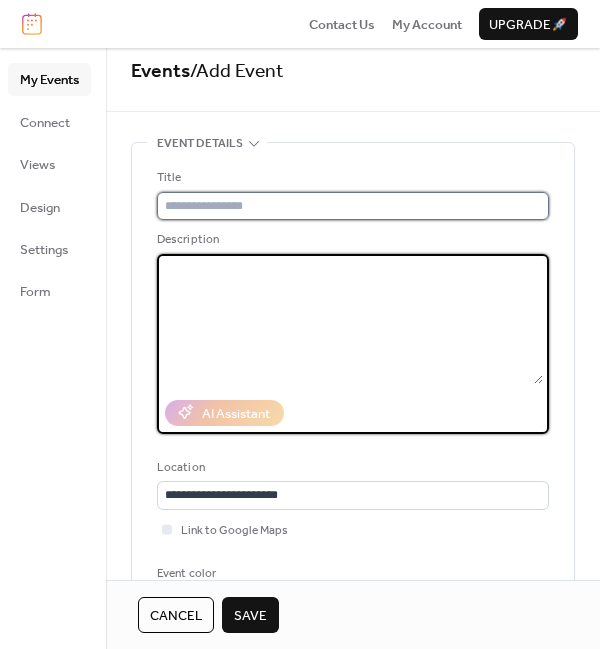 click at bounding box center [353, 206] 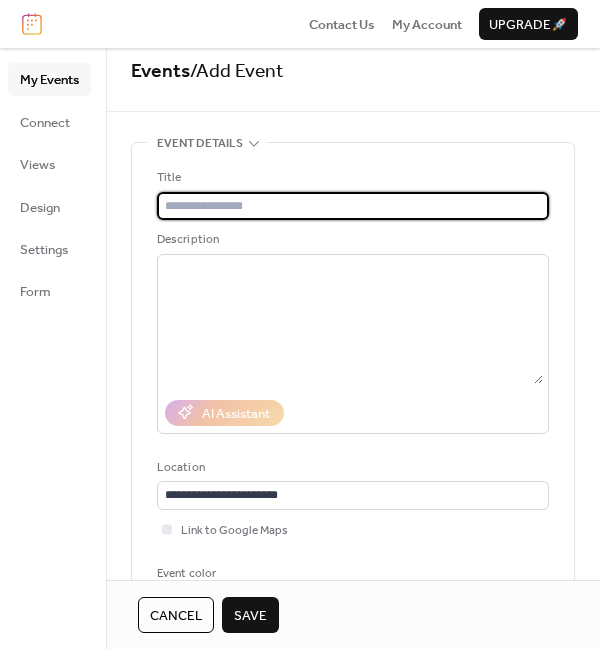 paste on "**********" 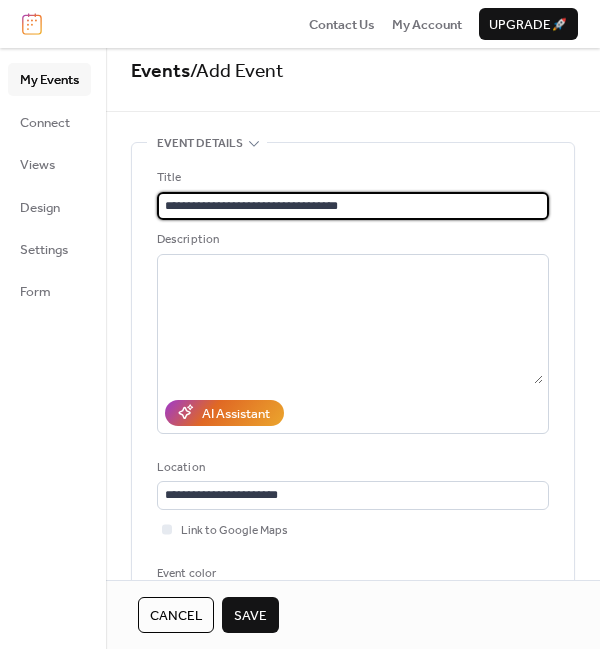 type on "**********" 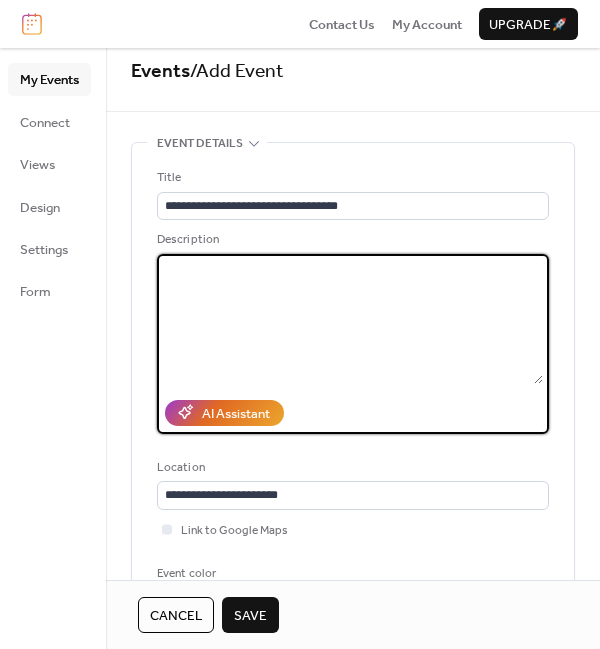 click at bounding box center [350, 319] 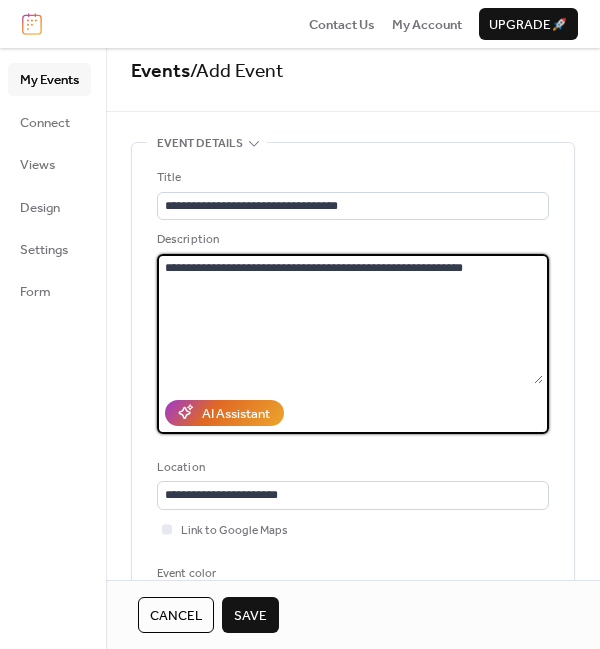 click on "**********" at bounding box center [350, 319] 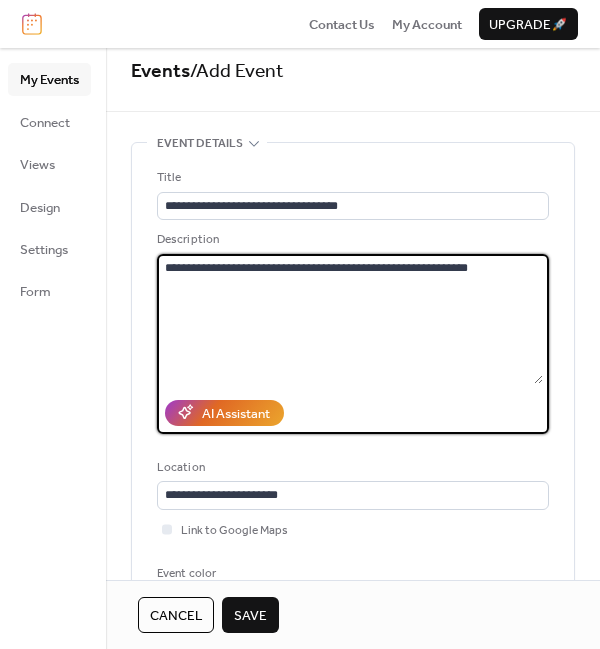 paste on "**********" 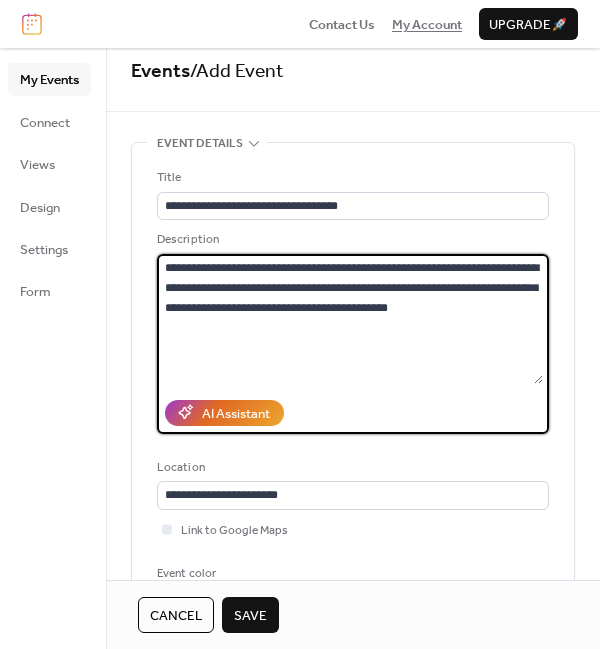 type on "**********" 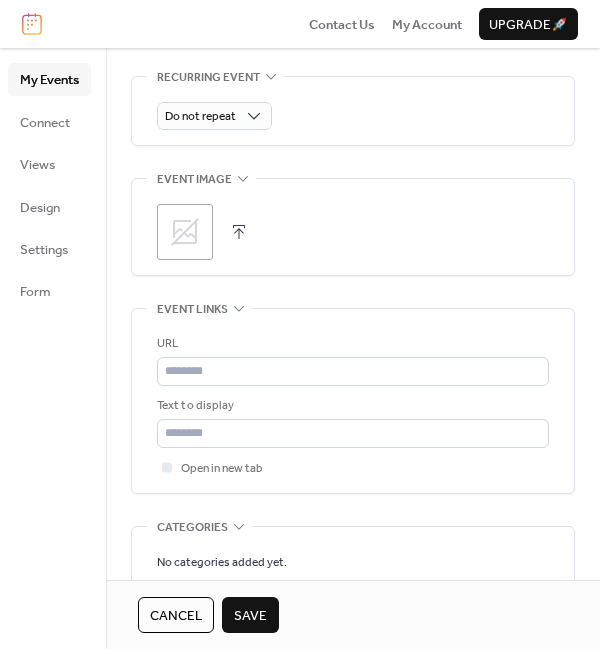 scroll, scrollTop: 940, scrollLeft: 0, axis: vertical 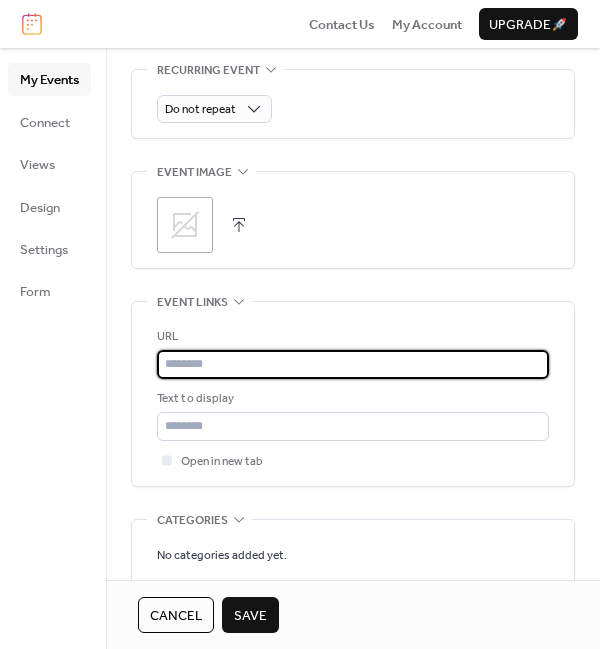 click at bounding box center (353, 364) 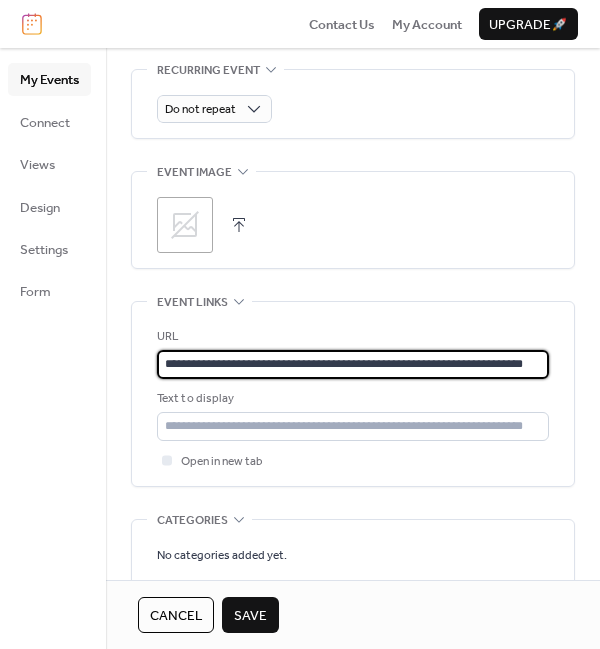 scroll, scrollTop: 0, scrollLeft: 13, axis: horizontal 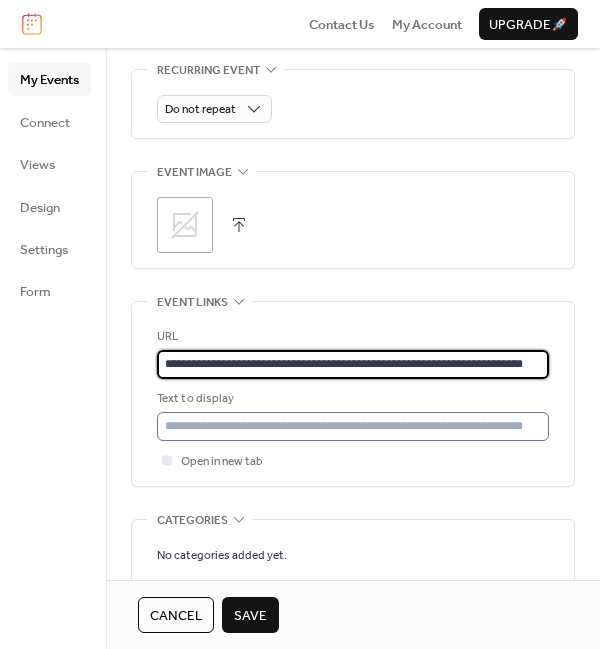 type on "**********" 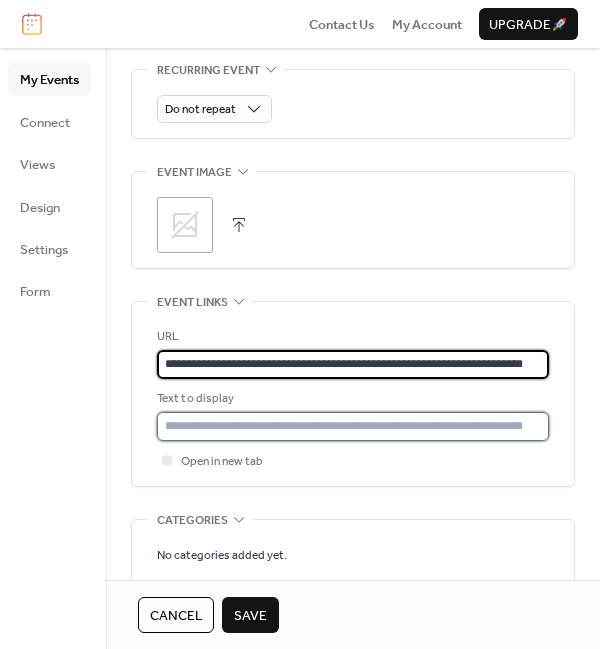 click at bounding box center (353, 426) 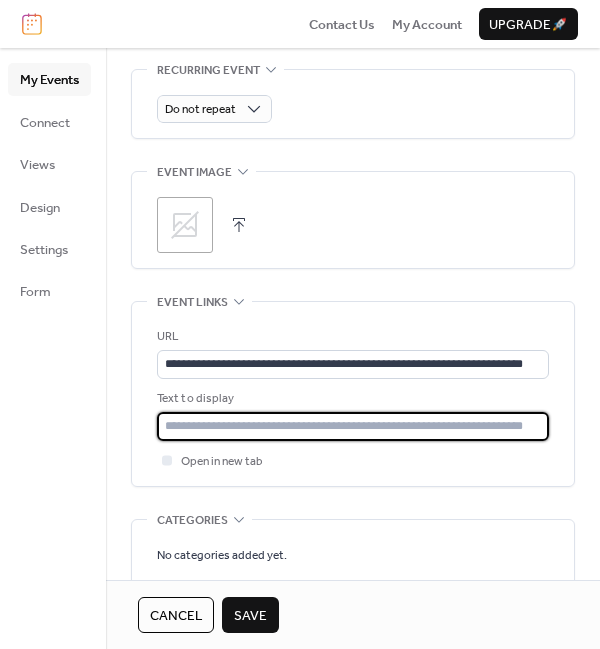 type on "**********" 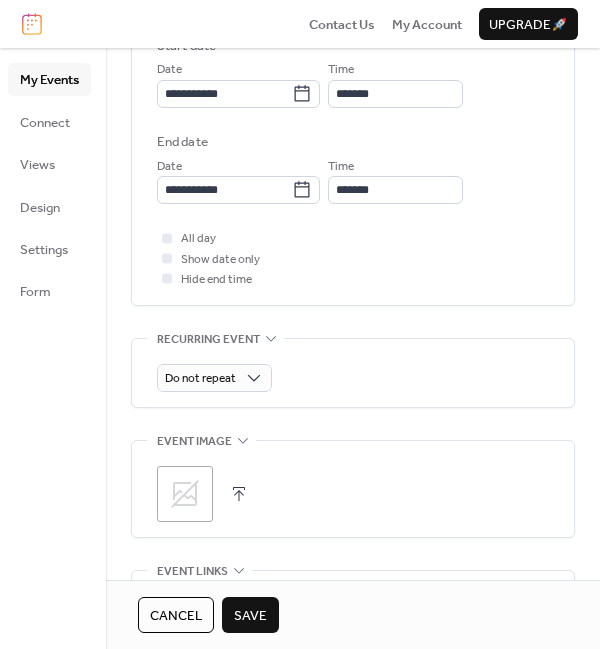 scroll, scrollTop: 665, scrollLeft: 0, axis: vertical 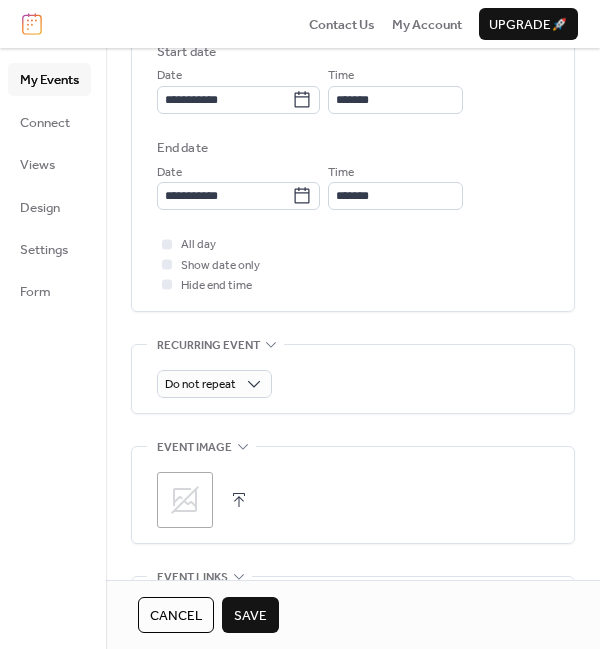 click on "Save" at bounding box center [250, 615] 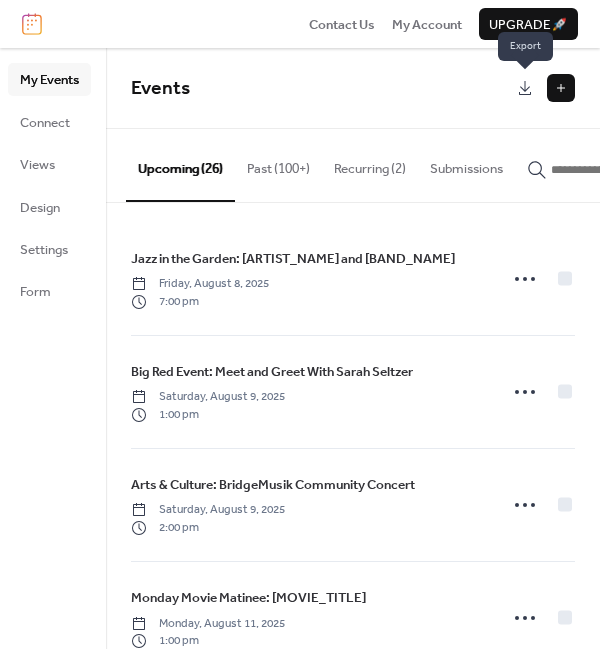 click at bounding box center (525, 88) 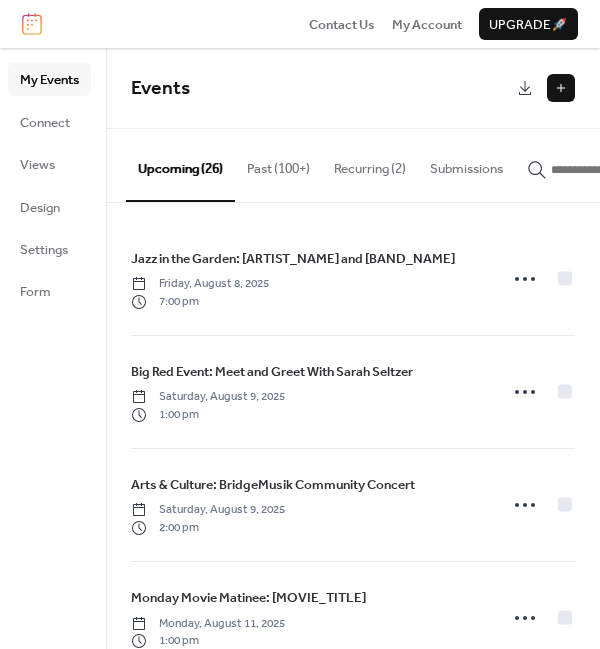 click at bounding box center [561, 88] 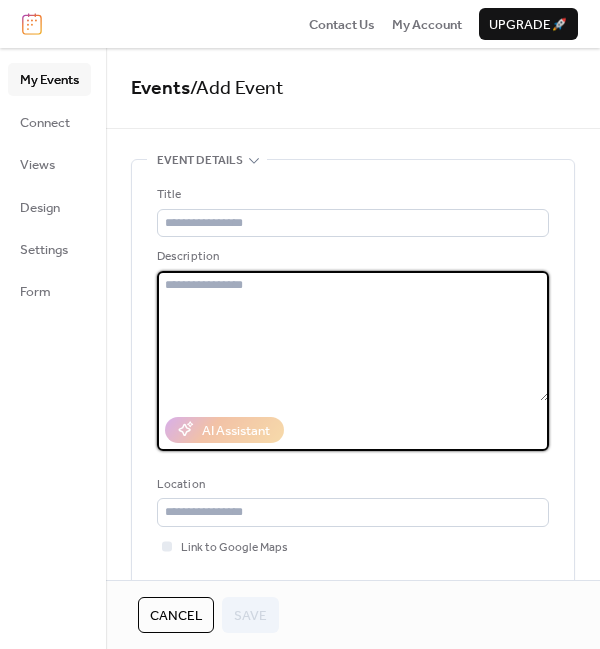 click at bounding box center (353, 336) 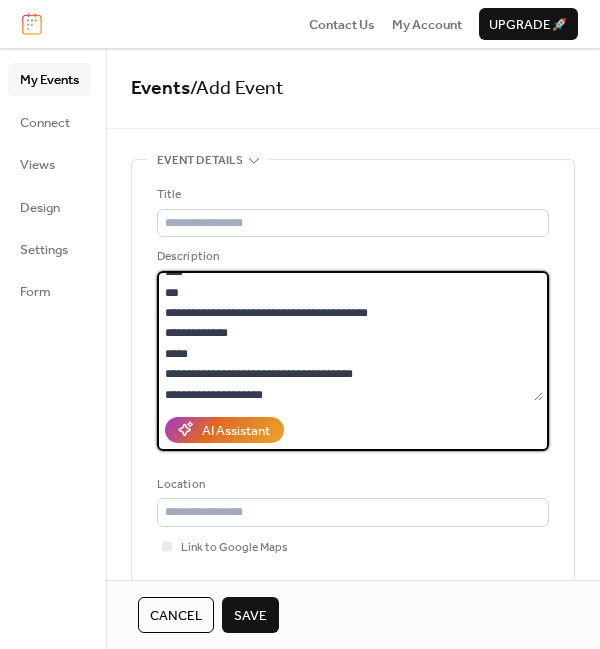 scroll, scrollTop: 91, scrollLeft: 0, axis: vertical 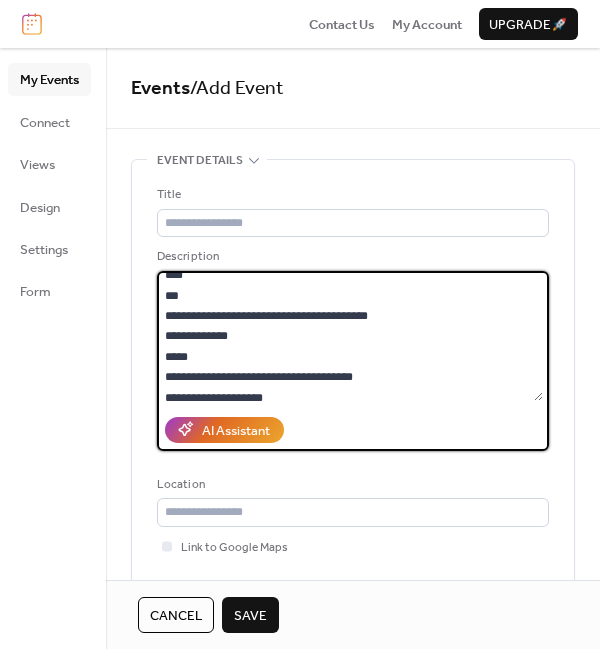 drag, startPoint x: 383, startPoint y: 313, endPoint x: 158, endPoint y: 307, distance: 225.07999 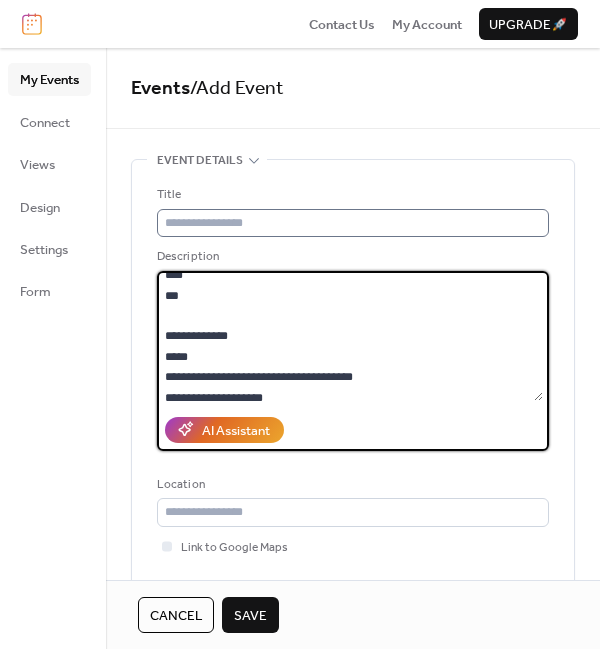 type on "**********" 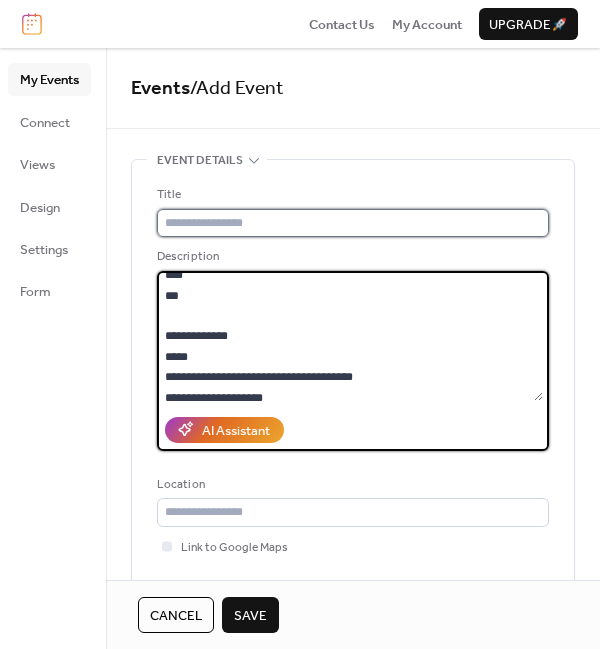 click at bounding box center [353, 223] 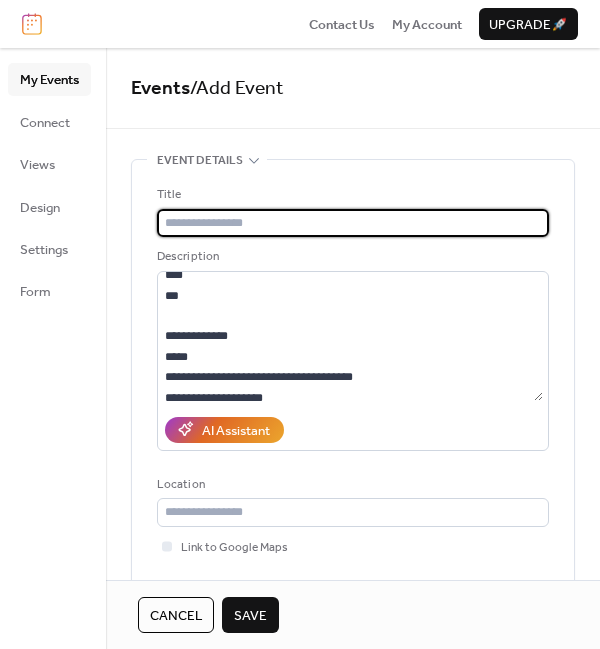 paste on "**********" 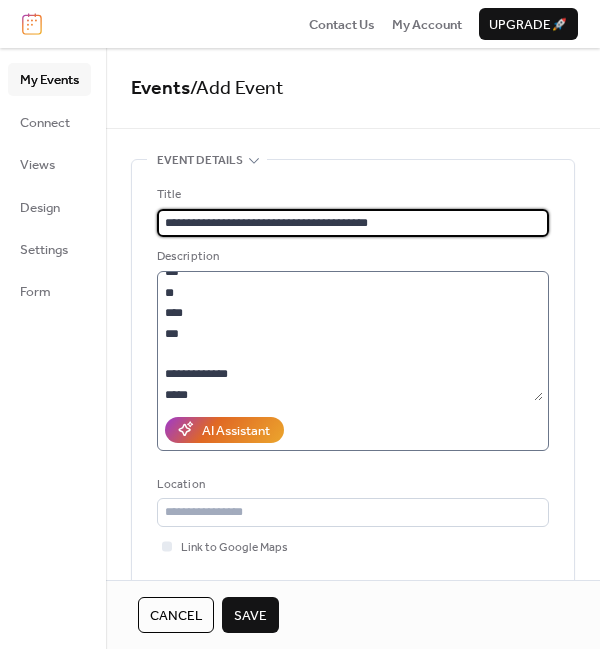 scroll, scrollTop: 49, scrollLeft: 0, axis: vertical 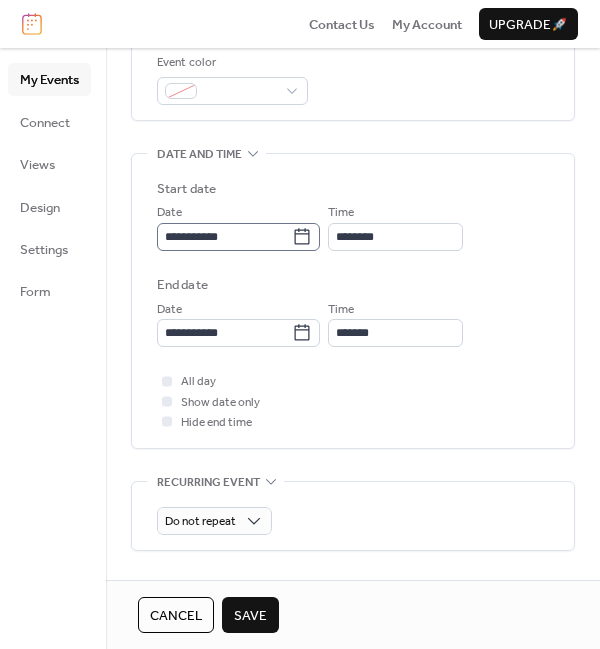 type on "**********" 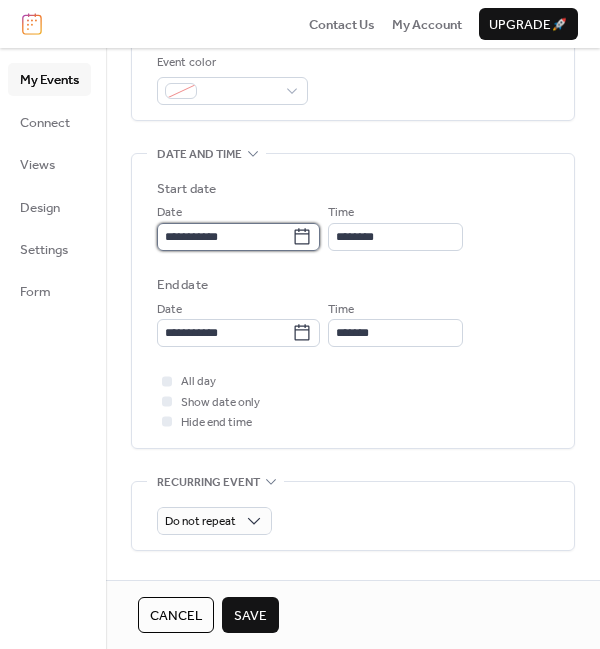 click on "**********" at bounding box center [224, 237] 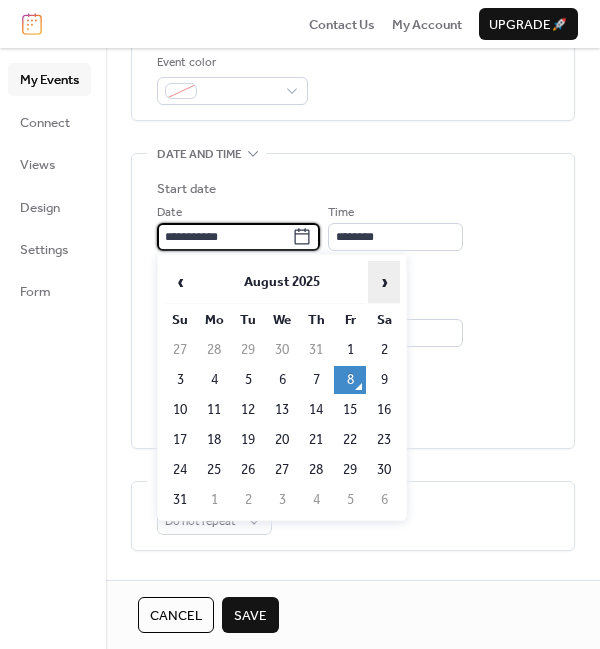 click on "›" at bounding box center (384, 282) 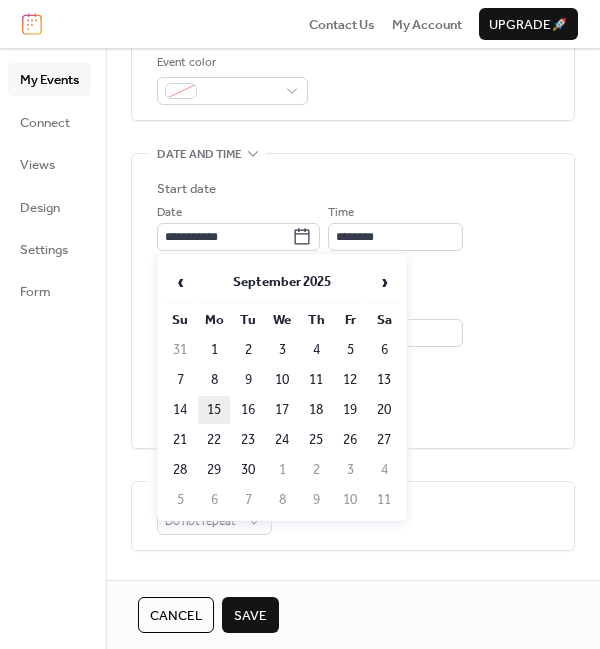 click on "15" at bounding box center (214, 410) 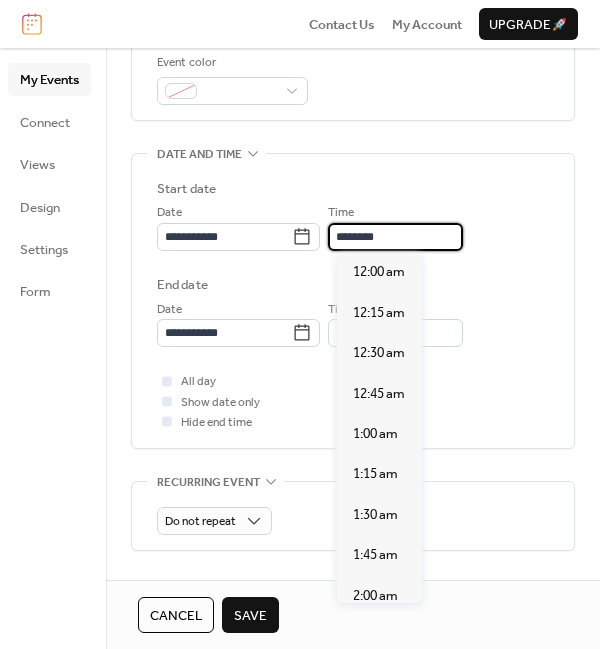 click on "********" at bounding box center [395, 237] 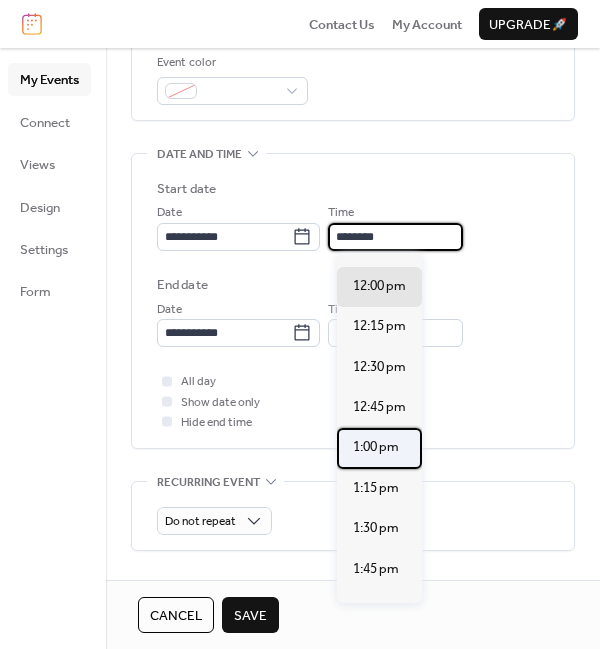 click on "1:00 pm" at bounding box center [376, 447] 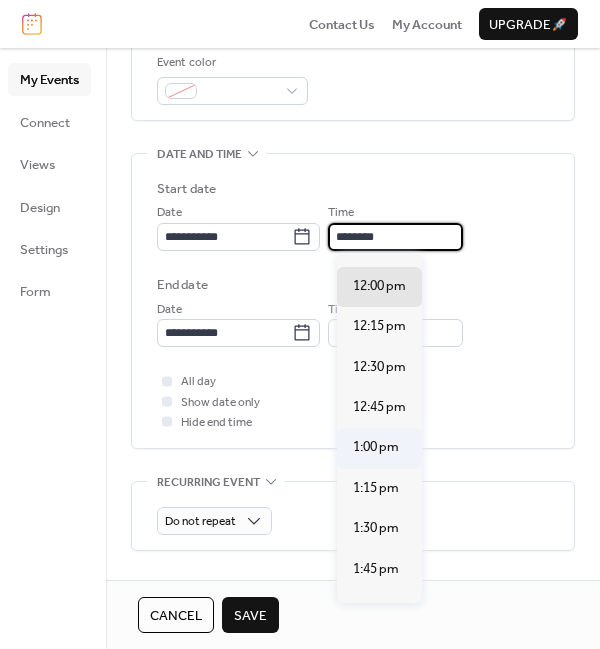 type on "*******" 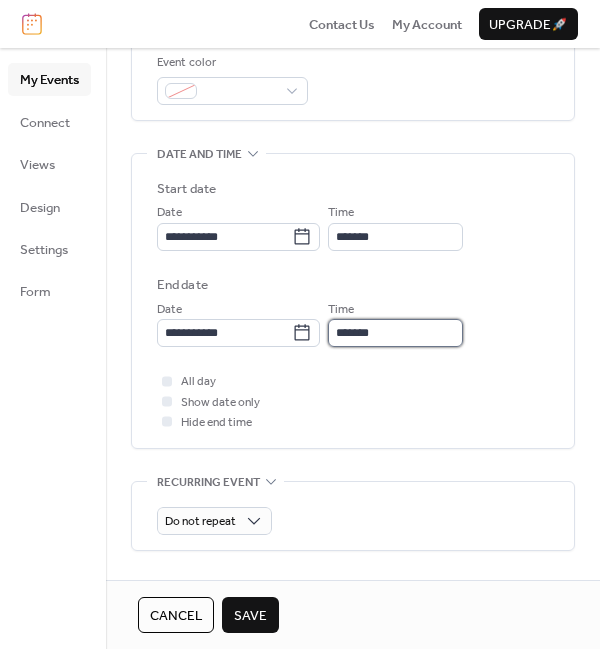 click on "*******" at bounding box center [395, 333] 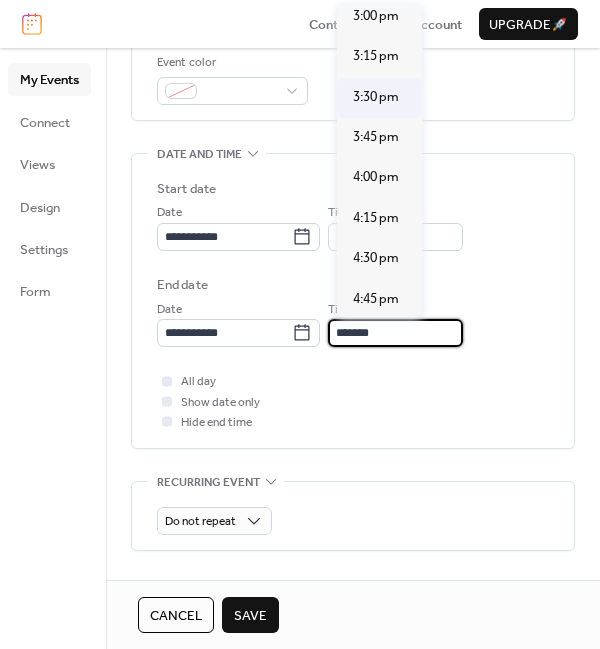 scroll, scrollTop: 291, scrollLeft: 0, axis: vertical 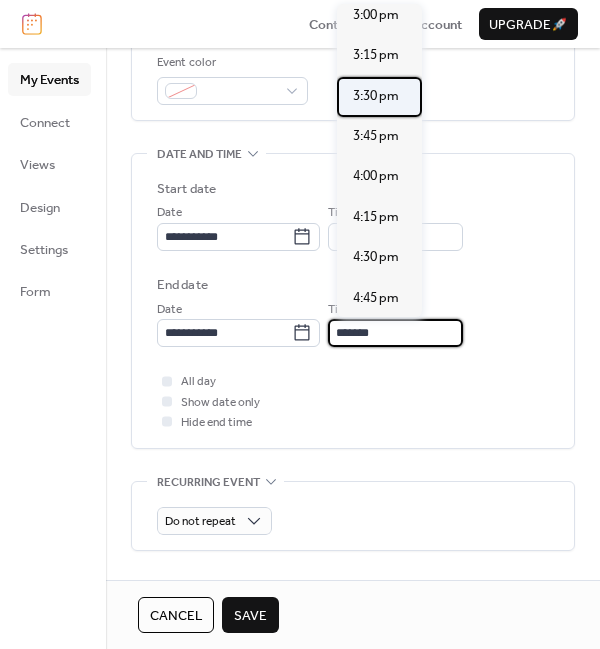 click on "3:30 pm" at bounding box center (376, 96) 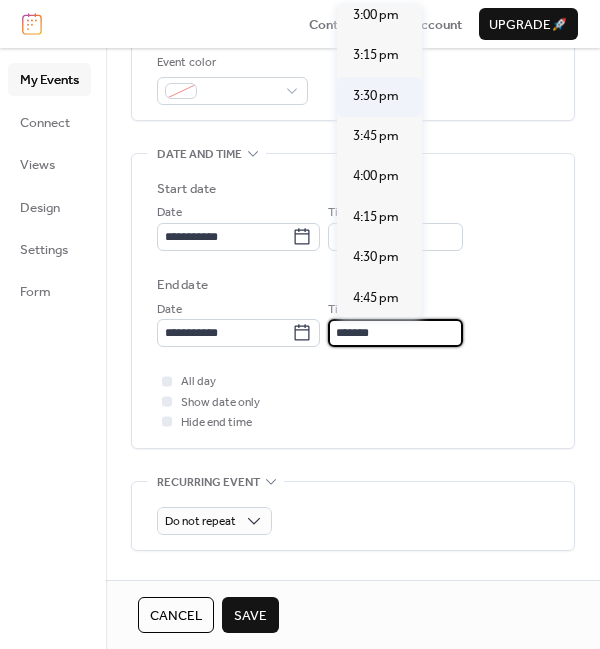 type on "*******" 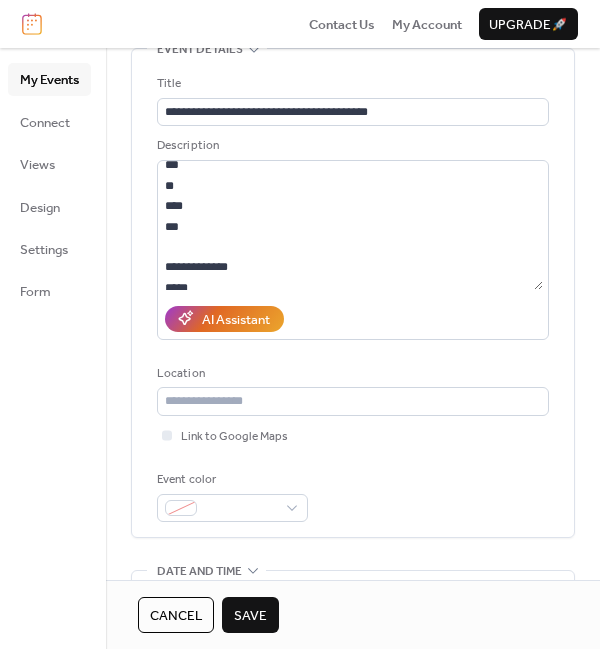 scroll, scrollTop: 110, scrollLeft: 0, axis: vertical 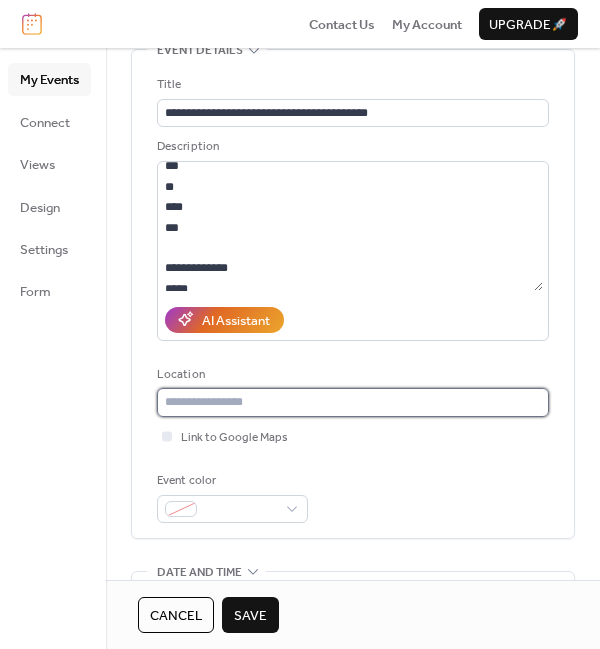 click at bounding box center [353, 402] 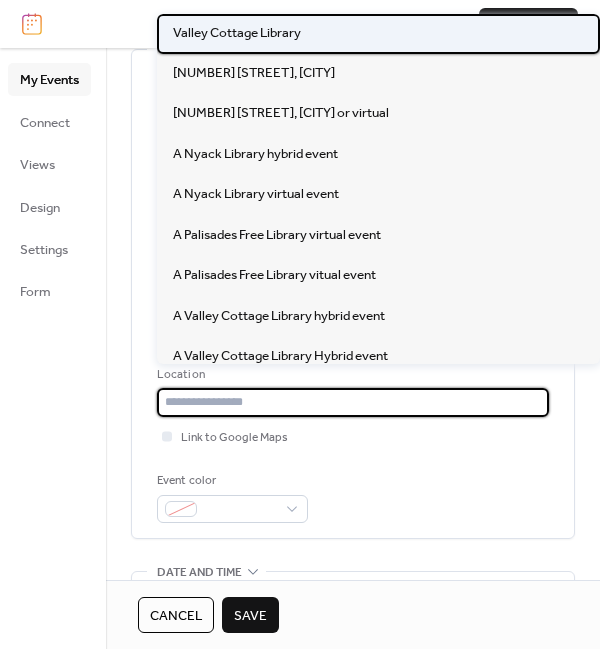 click on "Valley Cottage Library" at bounding box center [237, 33] 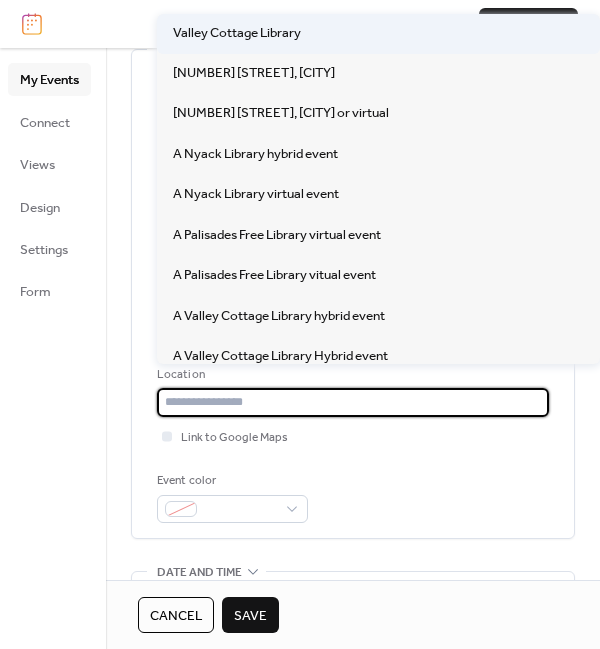 type on "**********" 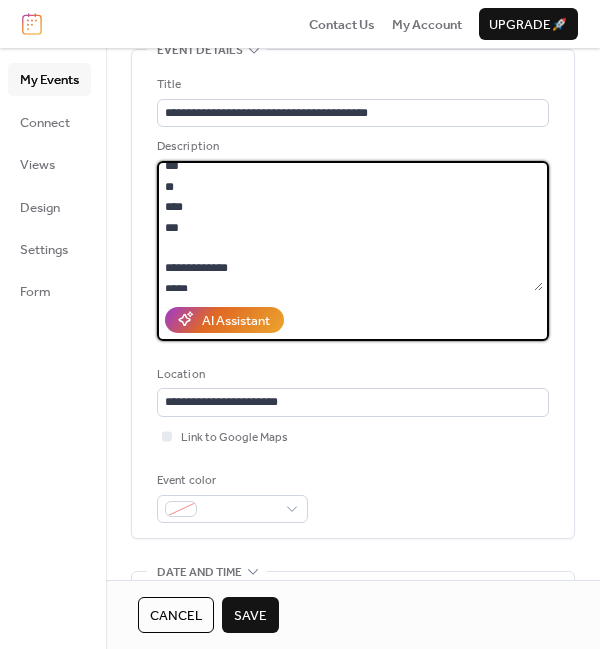 scroll, scrollTop: 0, scrollLeft: 0, axis: both 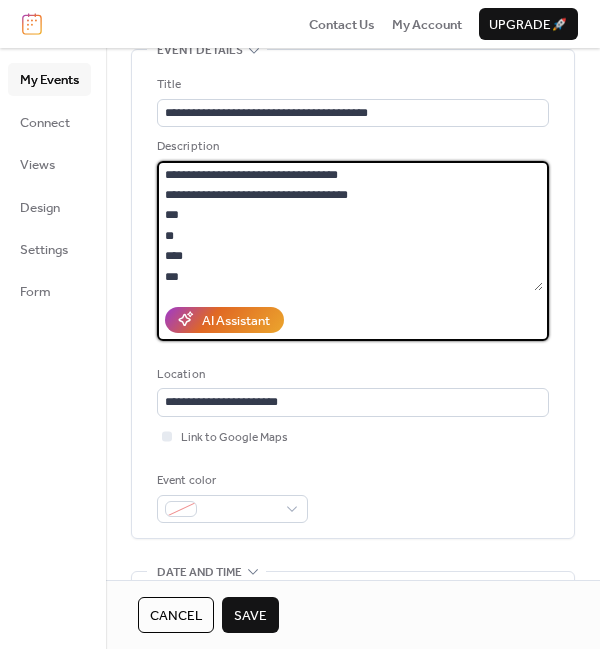 drag, startPoint x: 255, startPoint y: 265, endPoint x: 132, endPoint y: 146, distance: 171.14322 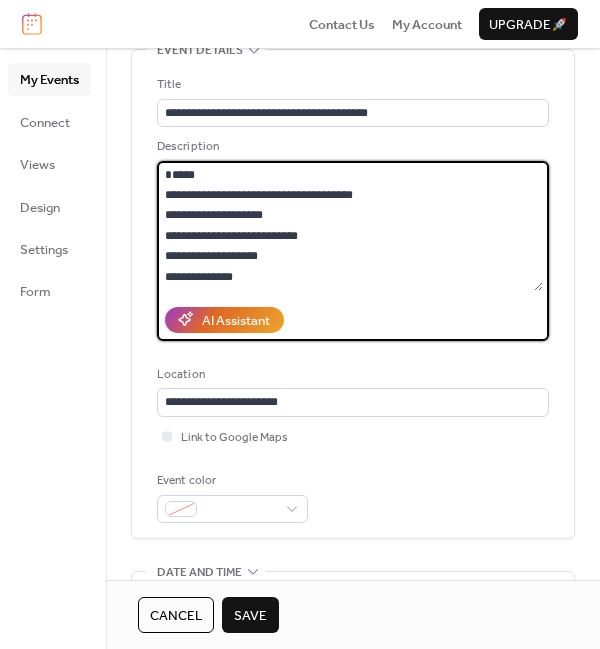 drag, startPoint x: 282, startPoint y: 273, endPoint x: 122, endPoint y: 144, distance: 205.52615 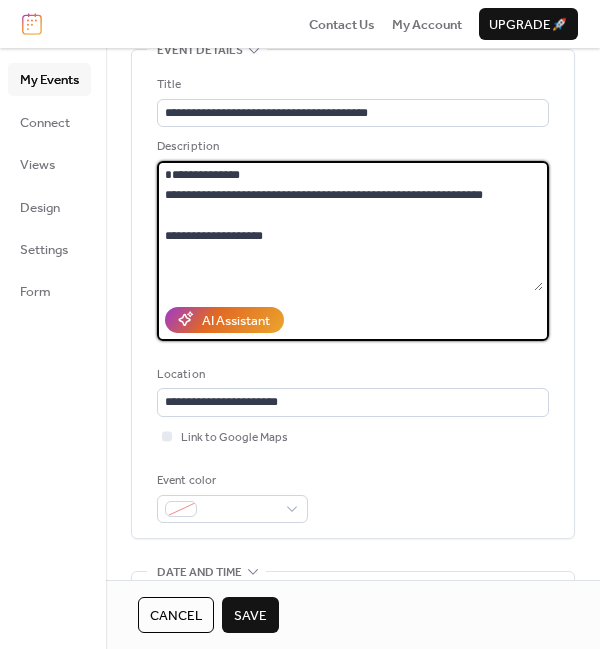 drag, startPoint x: 254, startPoint y: 192, endPoint x: 142, endPoint y: 156, distance: 117.64353 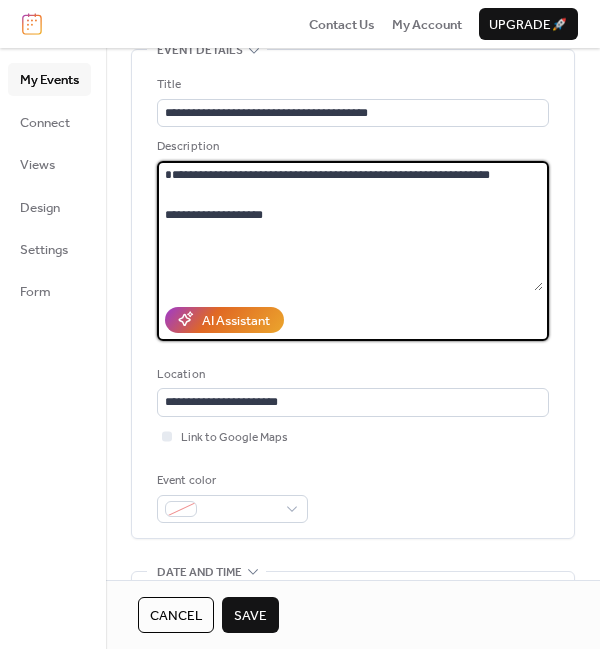 click on "**********" at bounding box center [350, 226] 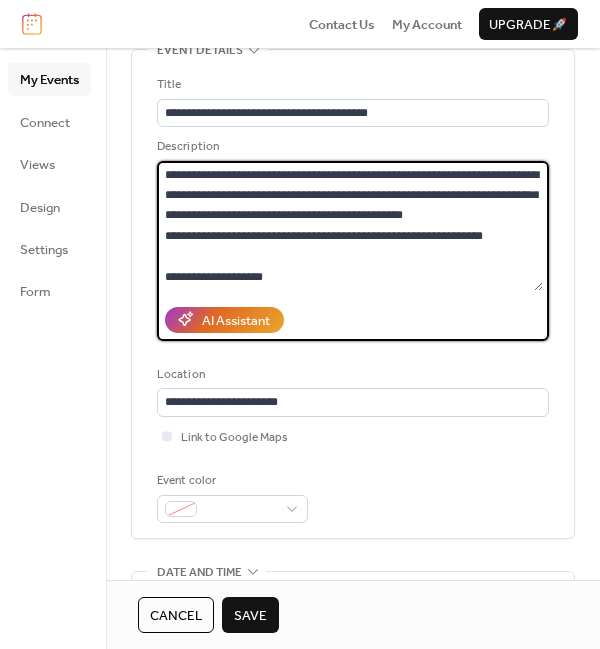 drag, startPoint x: 506, startPoint y: 231, endPoint x: 148, endPoint y: 241, distance: 358.13965 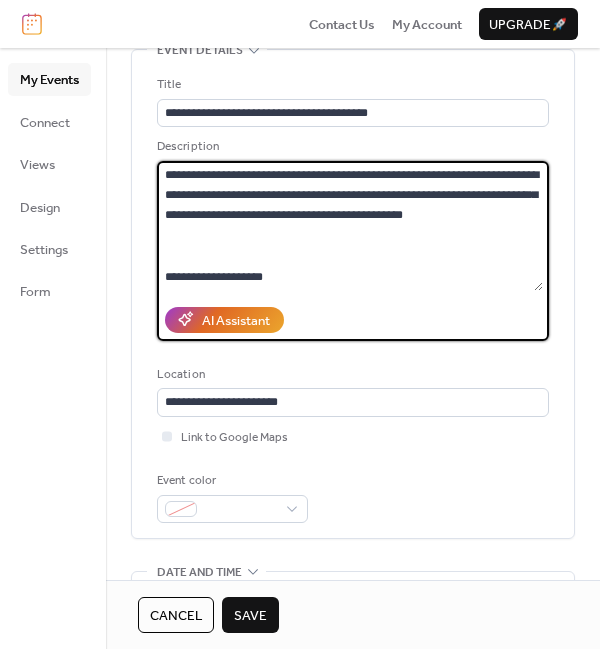 click on "**********" at bounding box center (350, 226) 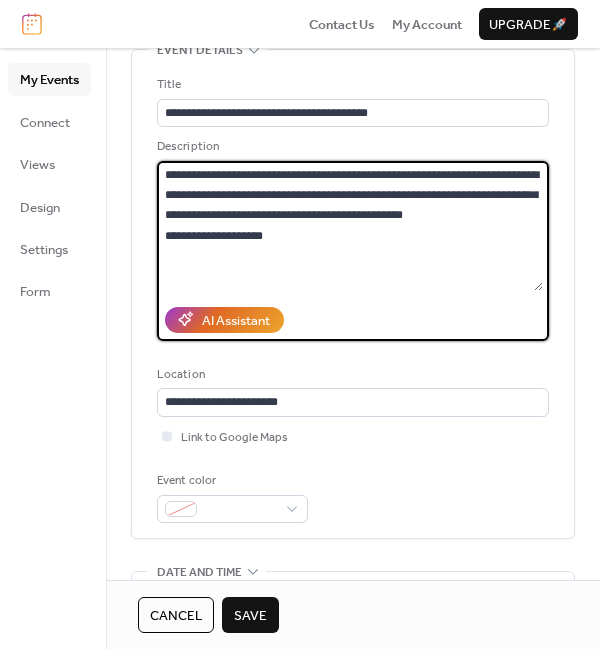 click on "**********" at bounding box center (350, 226) 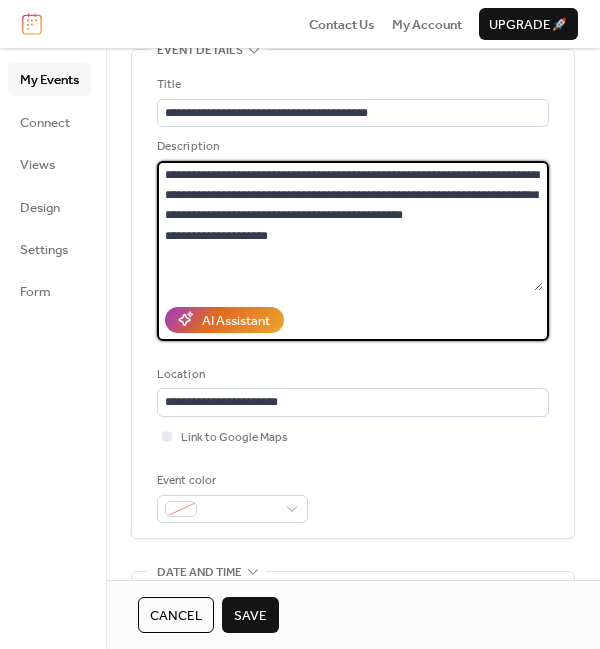 click on "**********" at bounding box center [350, 226] 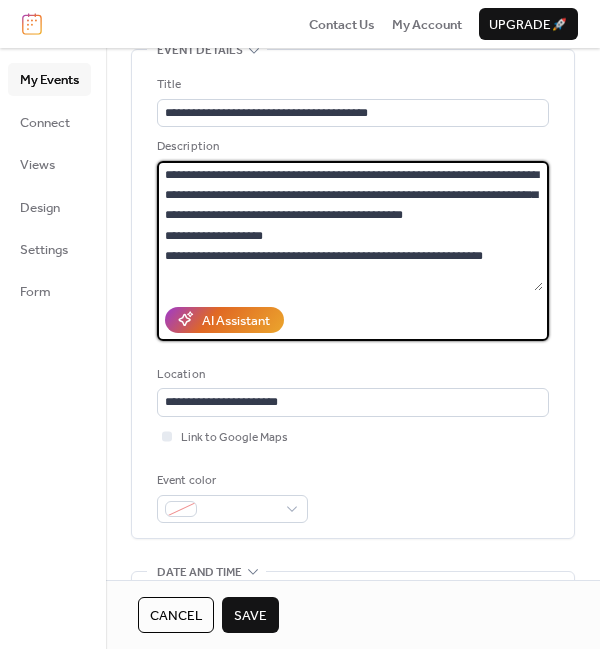 drag, startPoint x: 502, startPoint y: 253, endPoint x: 97, endPoint y: 268, distance: 405.27768 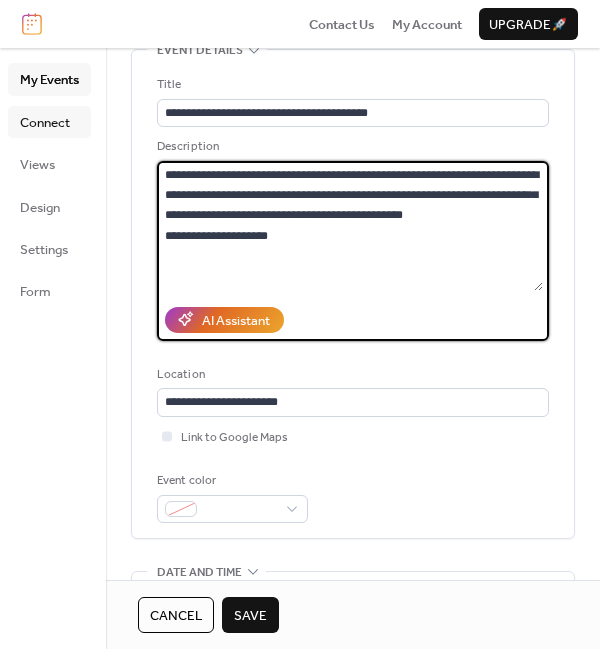 type on "**********" 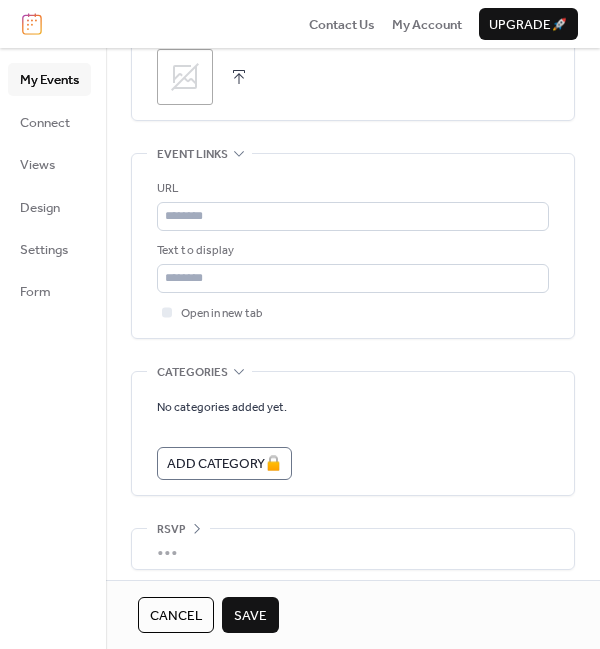 scroll, scrollTop: 1090, scrollLeft: 0, axis: vertical 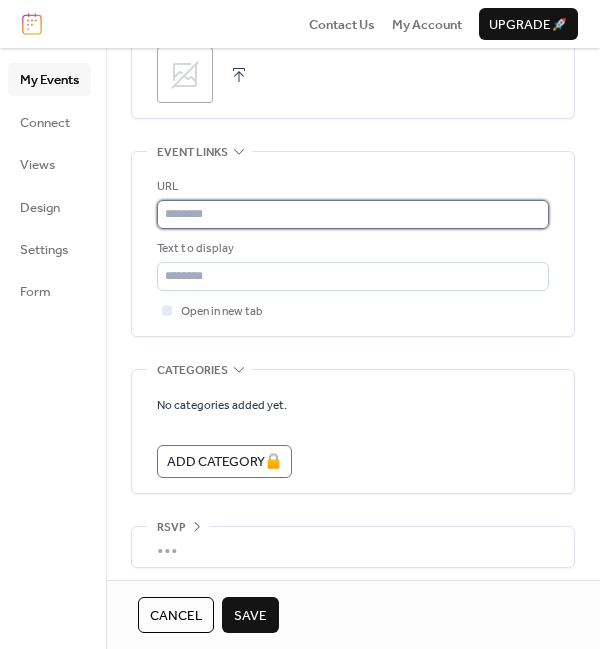 click at bounding box center (353, 214) 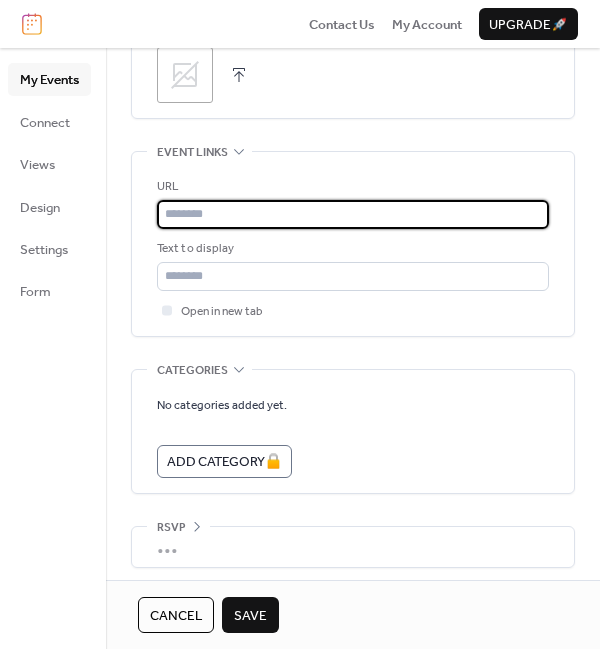 paste on "**********" 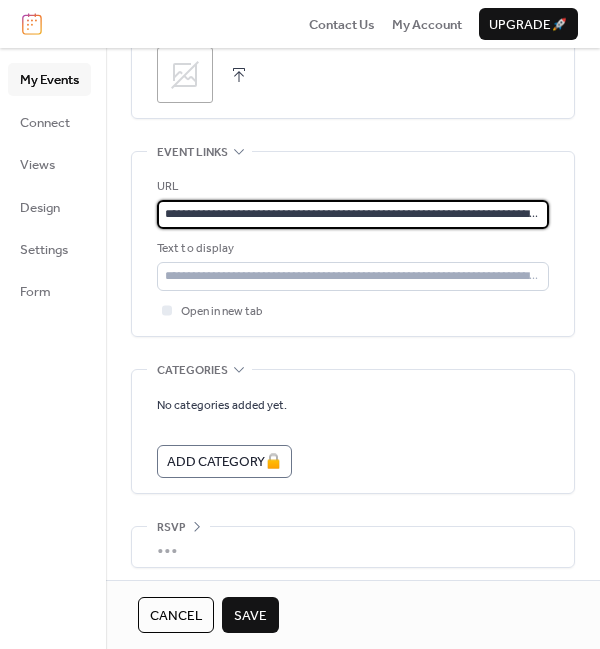 scroll, scrollTop: 0, scrollLeft: 62, axis: horizontal 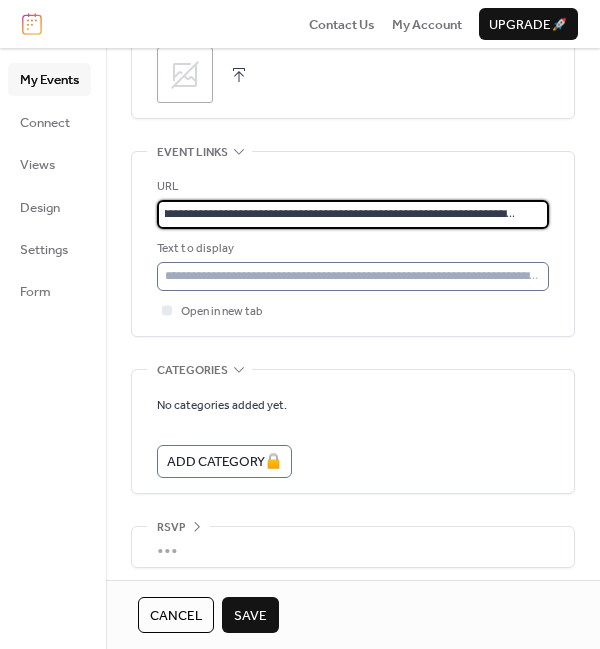 type on "**********" 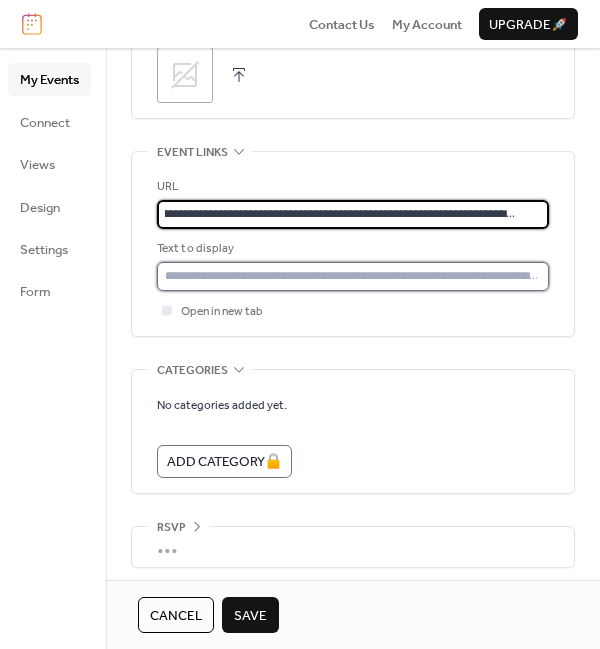 click at bounding box center (353, 276) 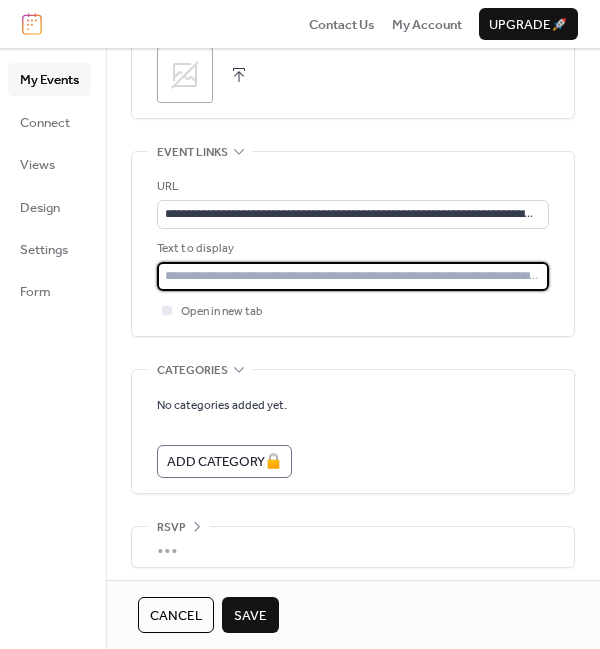 type on "**********" 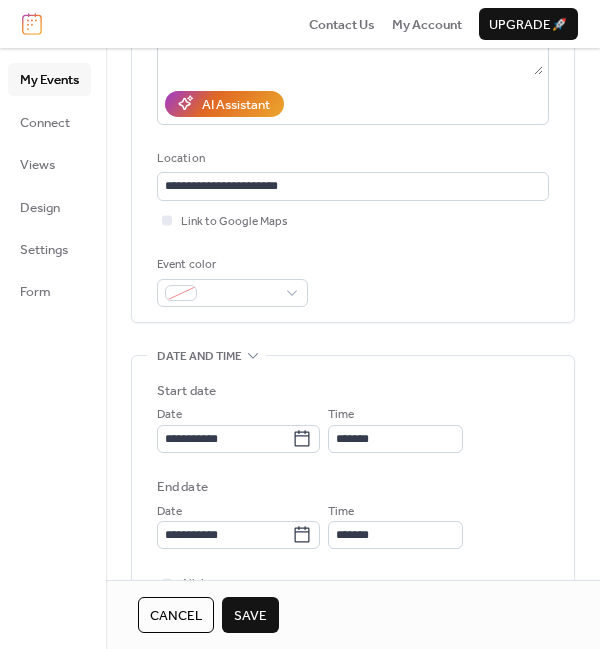 scroll, scrollTop: 351, scrollLeft: 0, axis: vertical 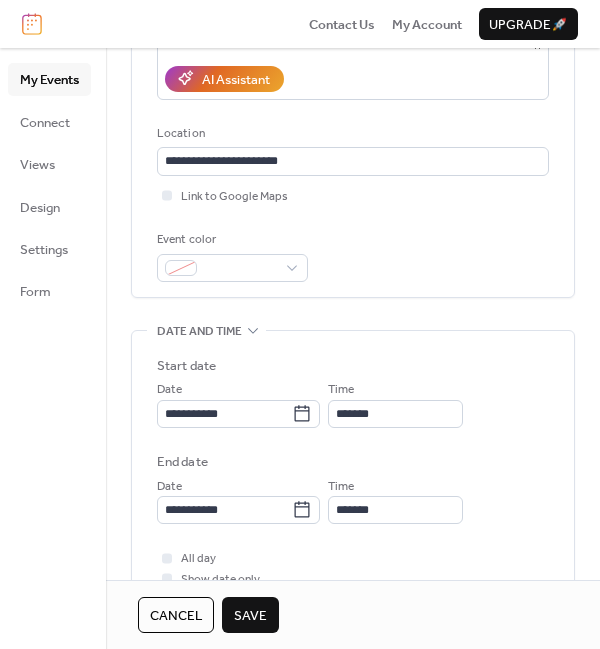 click on "Save" at bounding box center [250, 616] 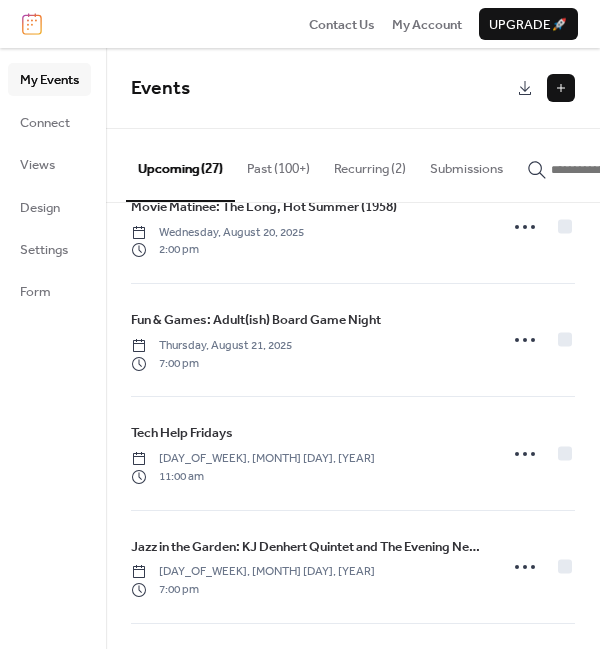 scroll, scrollTop: 1294, scrollLeft: 0, axis: vertical 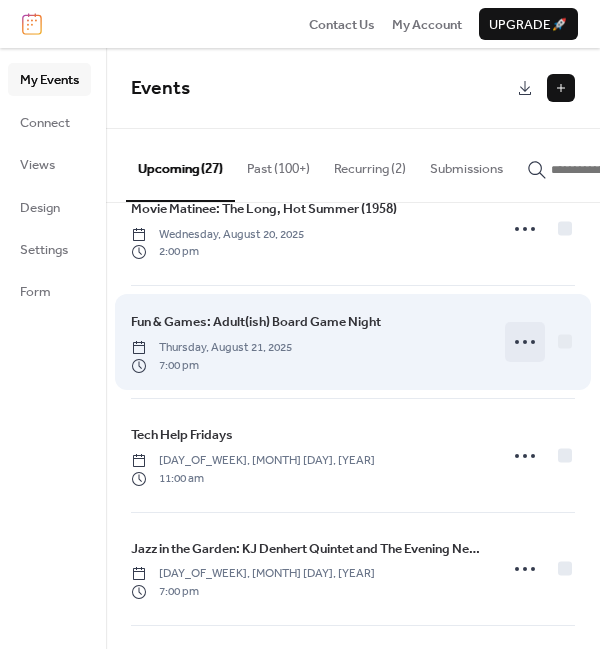 click 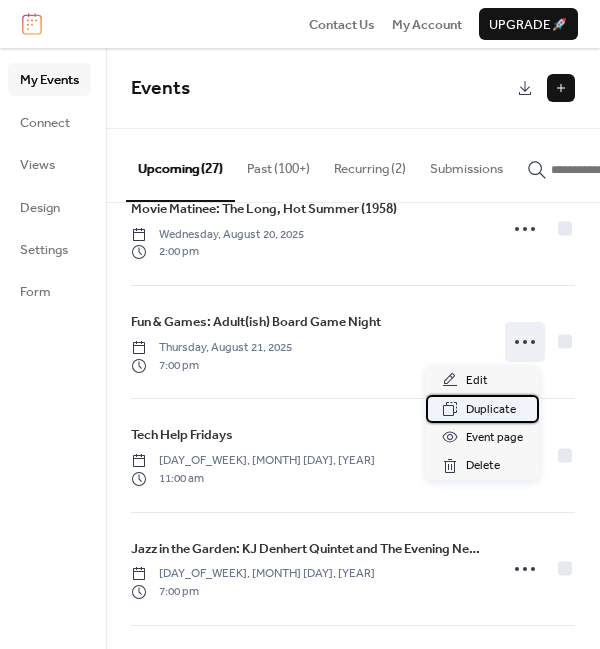 click on "Duplicate" at bounding box center [491, 410] 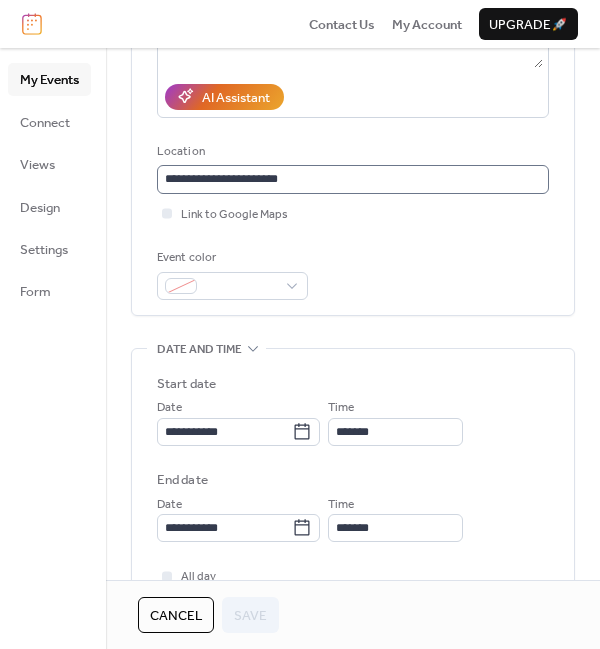 scroll, scrollTop: 334, scrollLeft: 0, axis: vertical 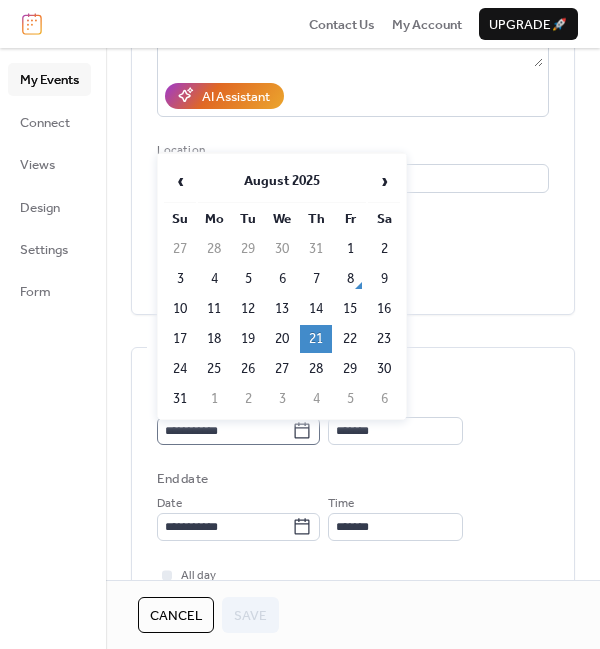 click 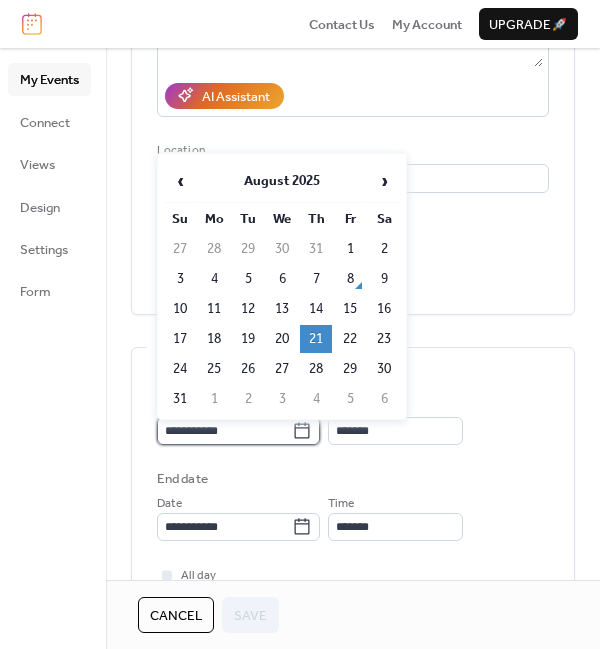 click on "**********" at bounding box center [224, 431] 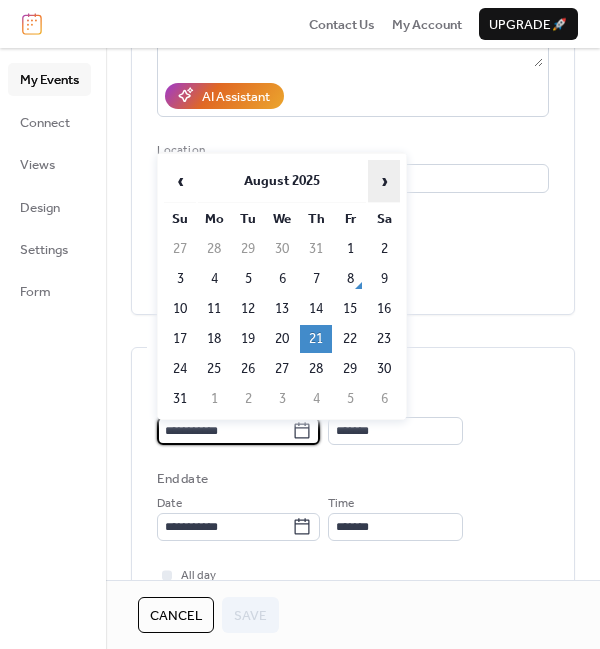 click on "›" at bounding box center [384, 181] 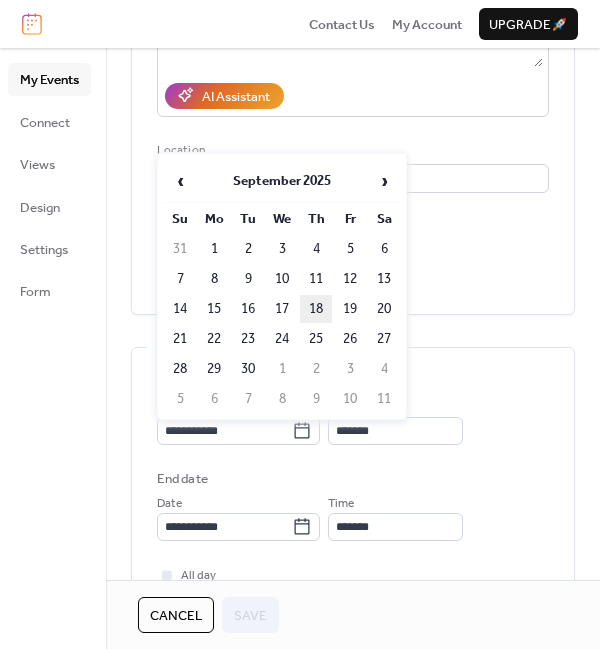 click on "18" at bounding box center [316, 309] 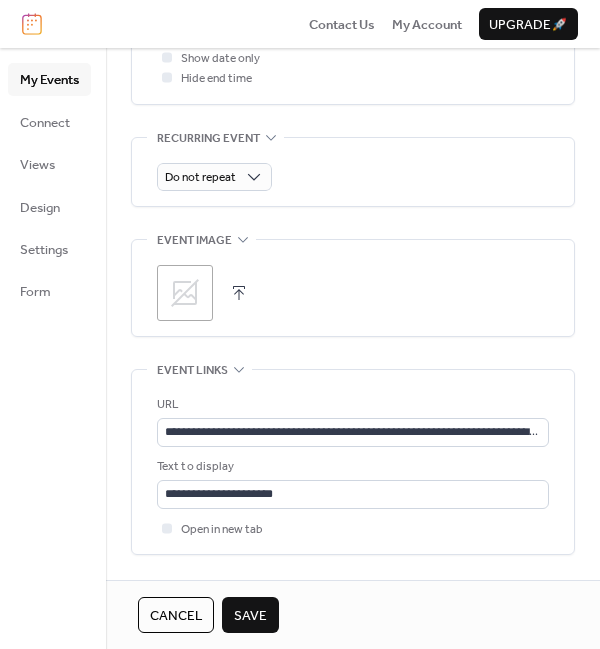 scroll, scrollTop: 873, scrollLeft: 0, axis: vertical 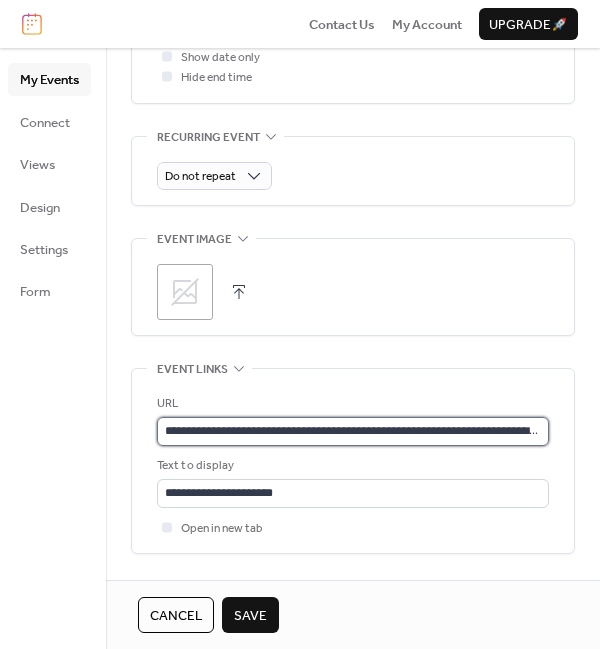 click on "**********" at bounding box center (353, 431) 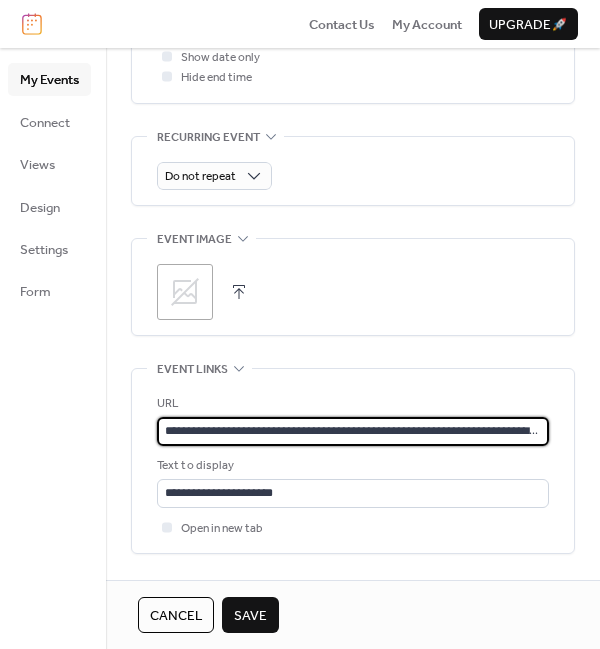 paste on "**********" 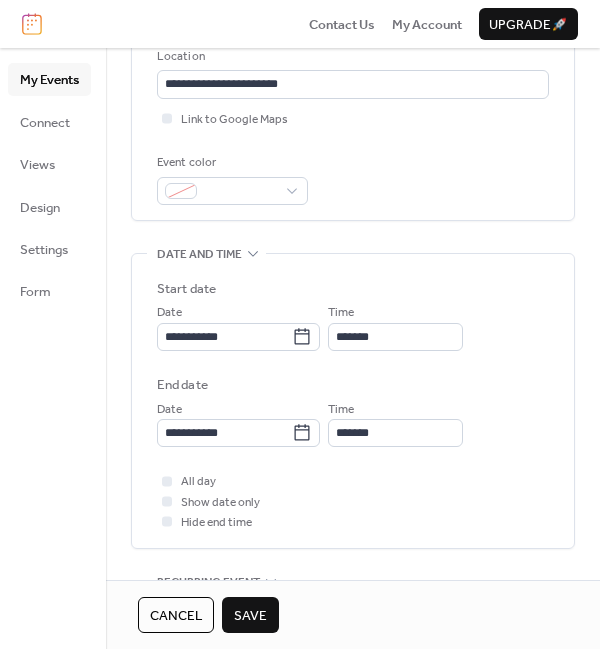 scroll, scrollTop: 436, scrollLeft: 0, axis: vertical 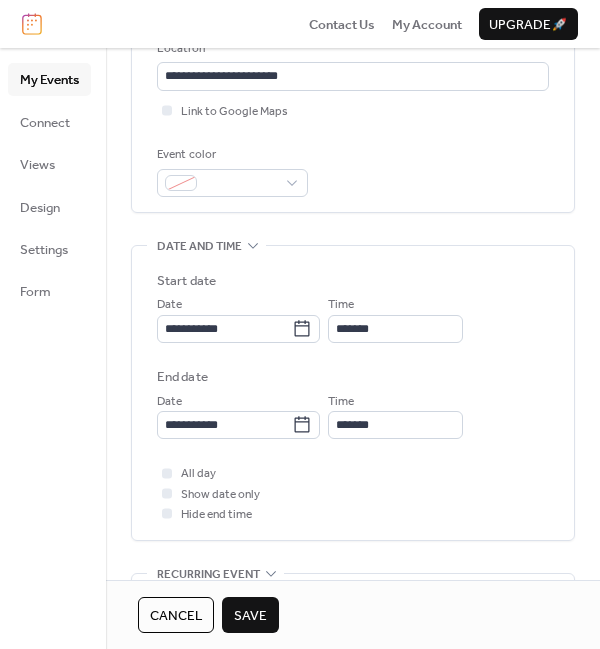 type on "**********" 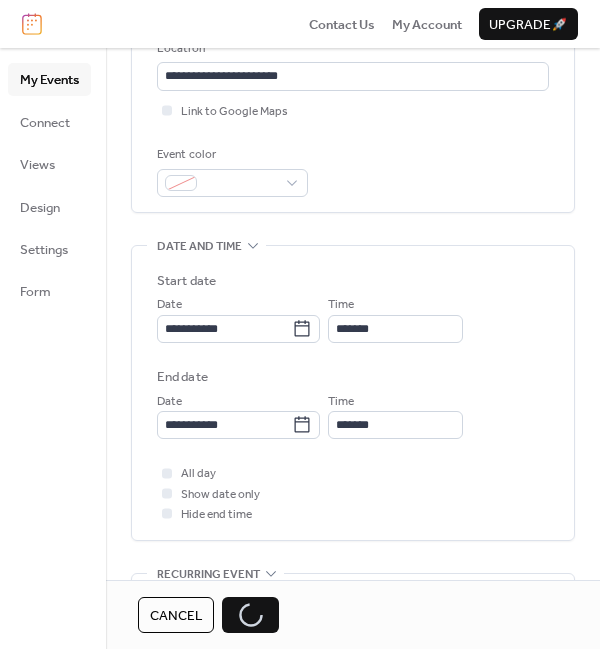 scroll, scrollTop: 0, scrollLeft: 0, axis: both 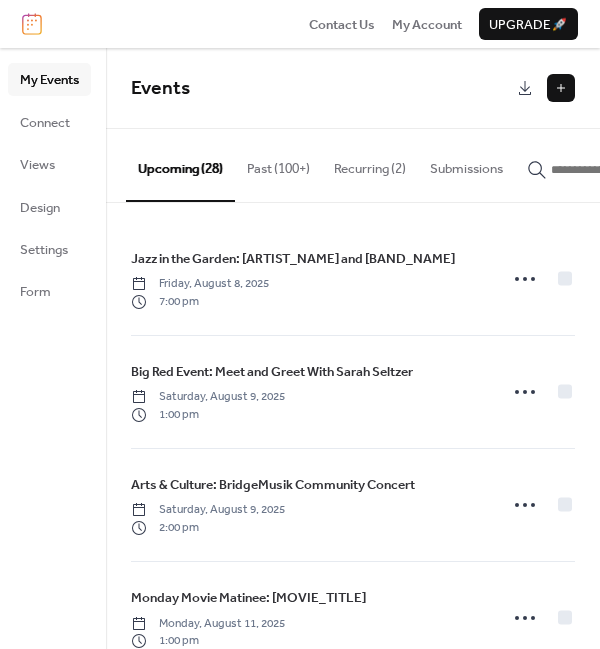 click at bounding box center (561, 88) 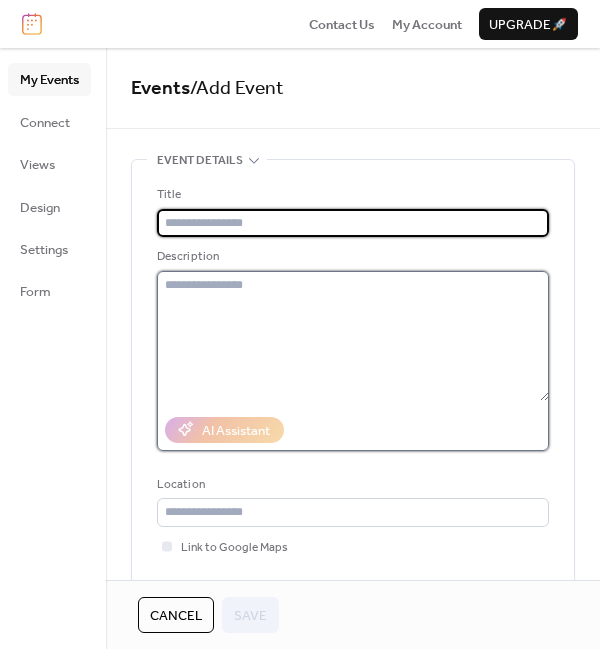 click at bounding box center (353, 336) 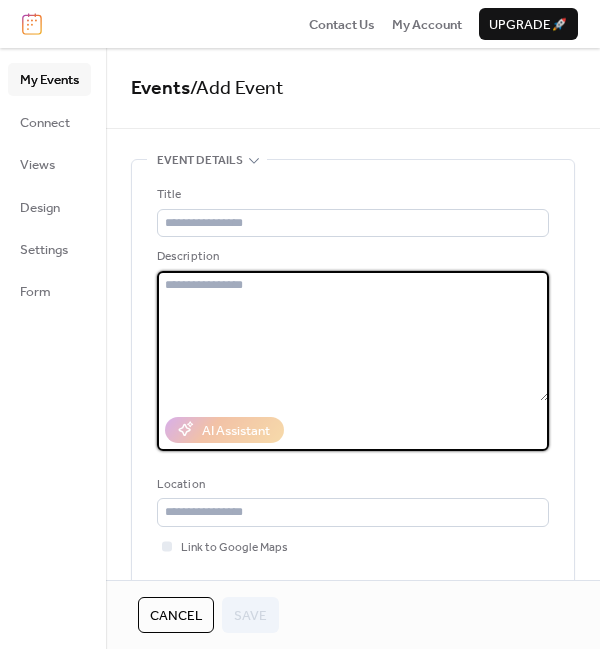paste on "**********" 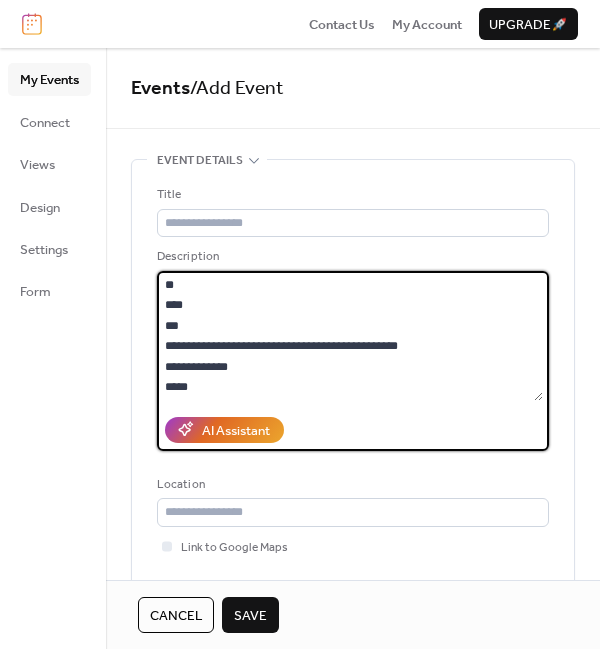 scroll, scrollTop: 17, scrollLeft: 0, axis: vertical 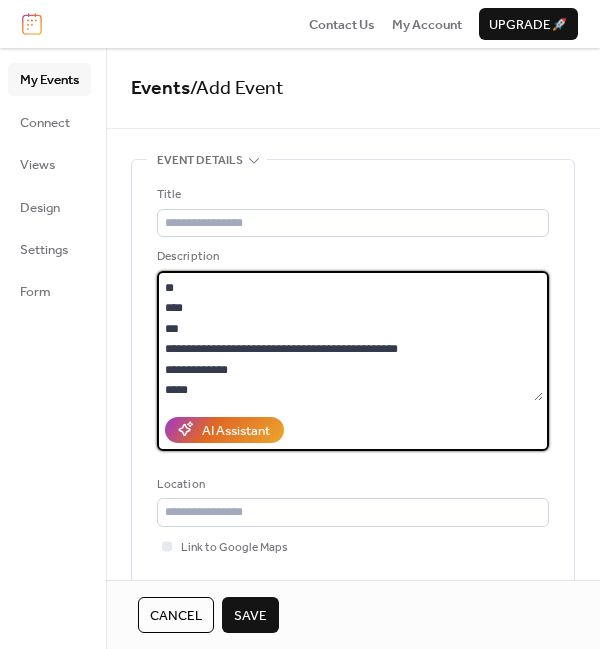 drag, startPoint x: 426, startPoint y: 345, endPoint x: 126, endPoint y: 350, distance: 300.04166 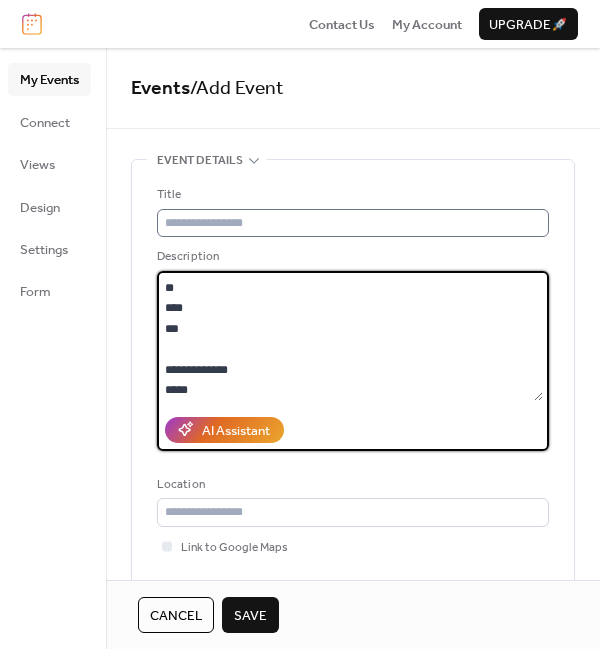 type on "**********" 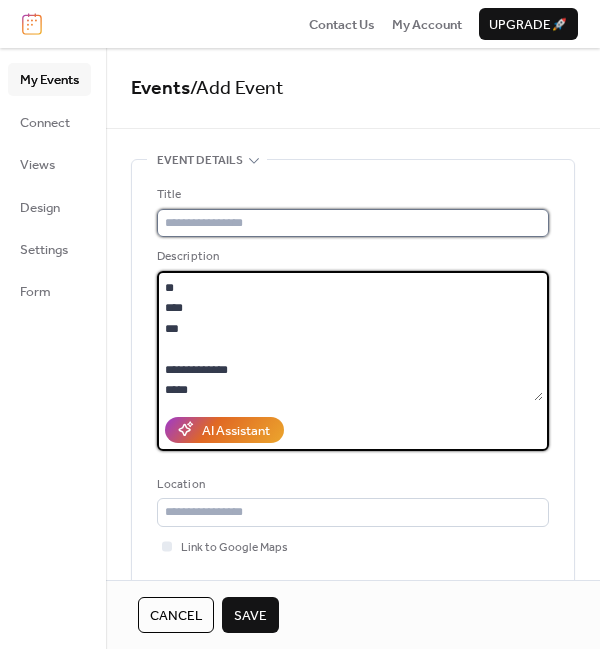 click at bounding box center [353, 223] 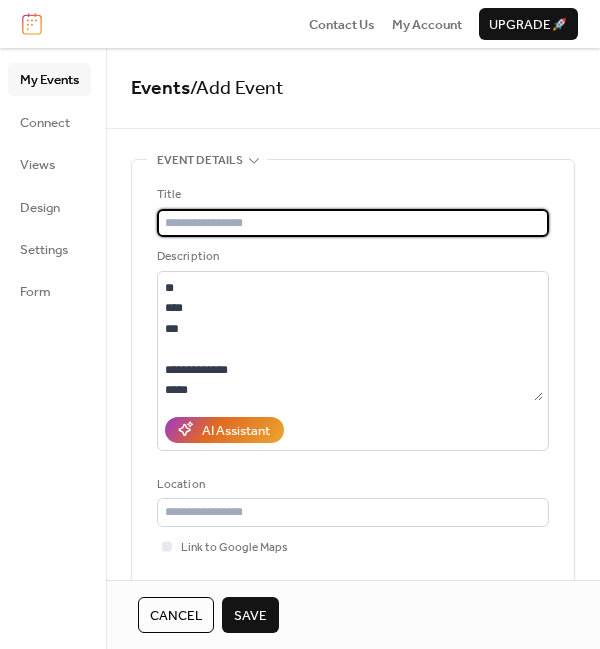 paste on "**********" 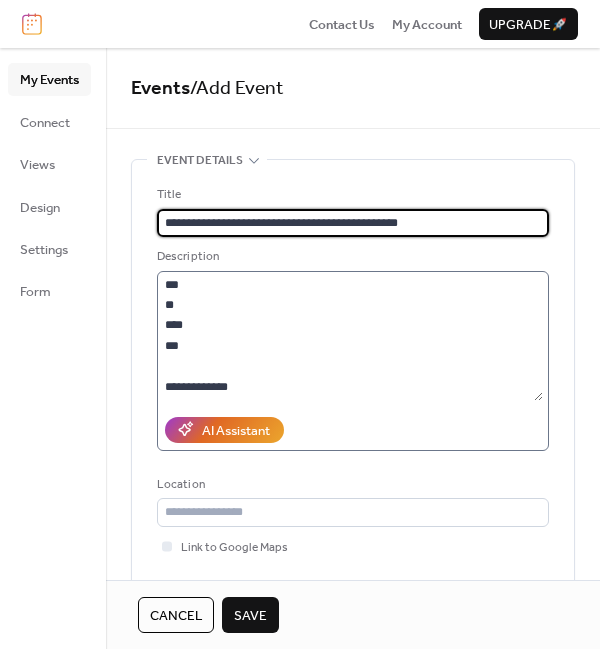 scroll, scrollTop: 183, scrollLeft: 0, axis: vertical 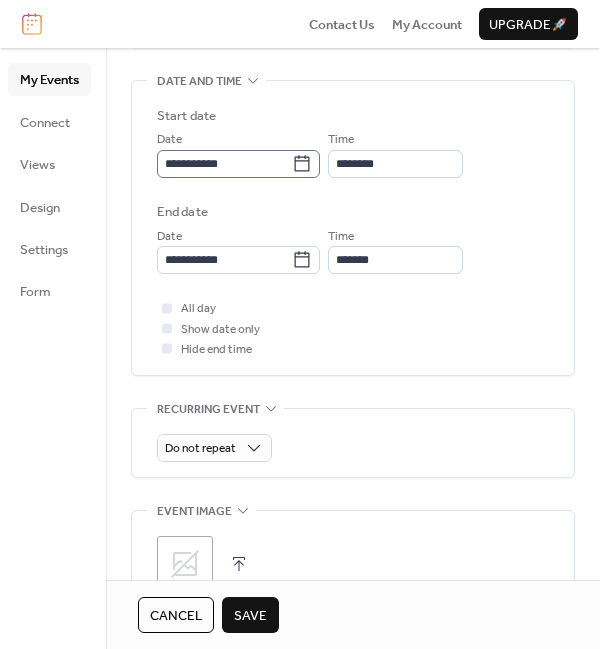 type on "**********" 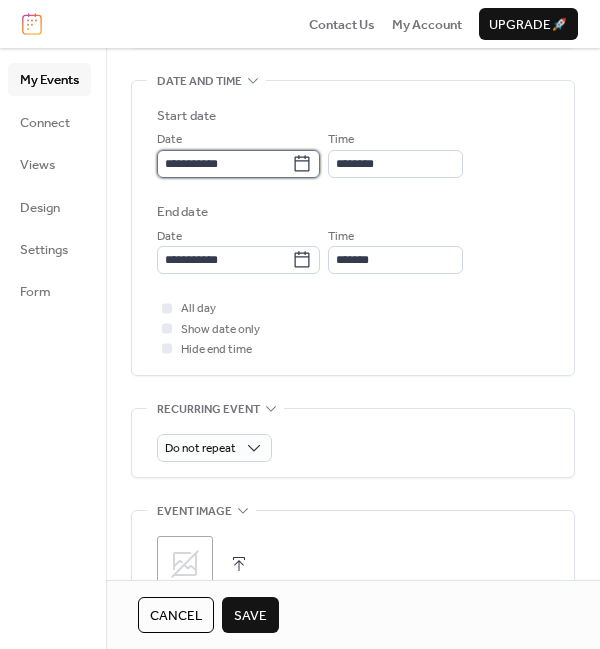click on "**********" at bounding box center (224, 164) 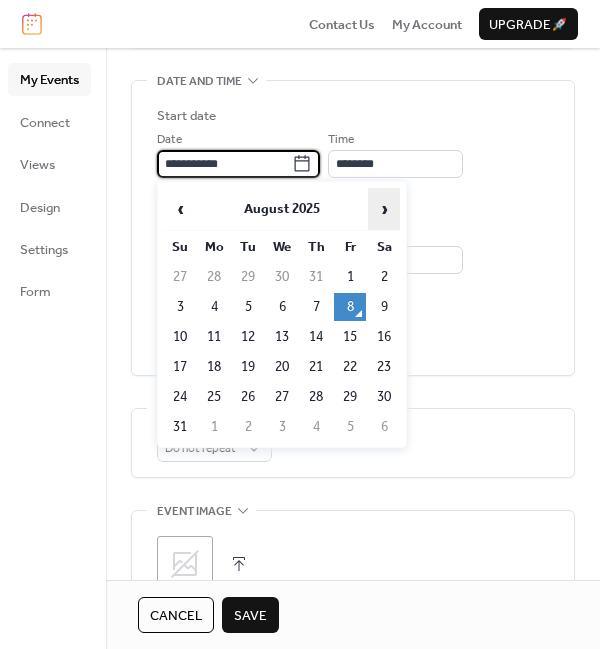 click on "›" at bounding box center [384, 209] 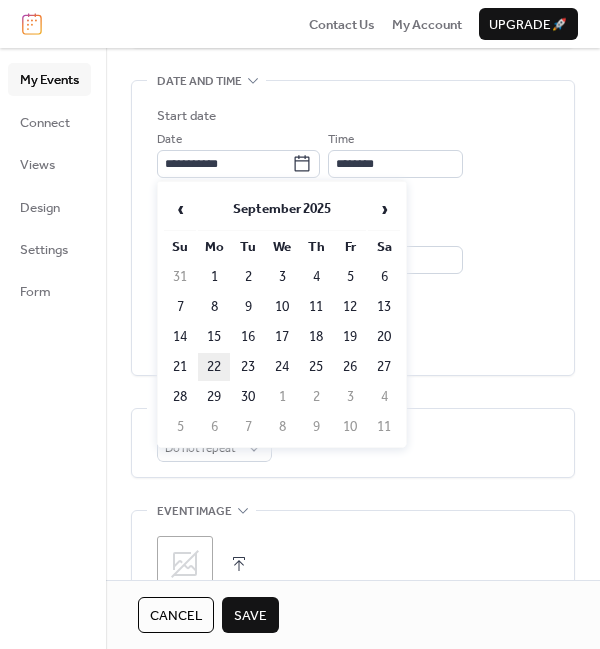 click on "22" at bounding box center (214, 367) 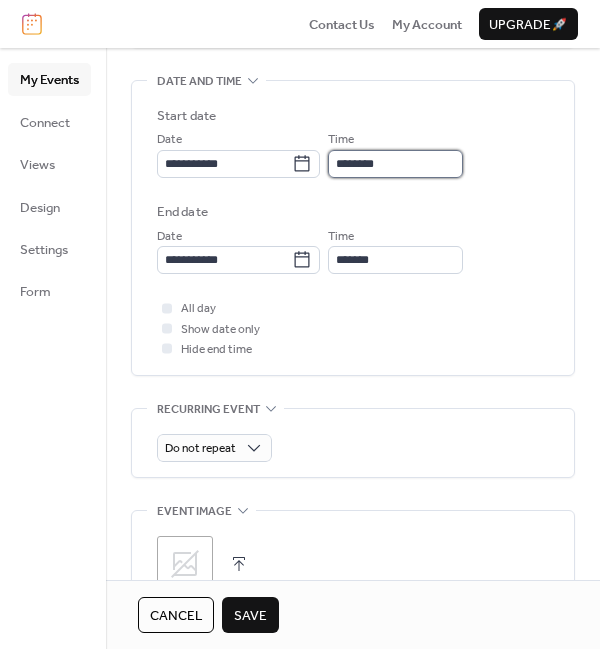click on "********" at bounding box center [395, 164] 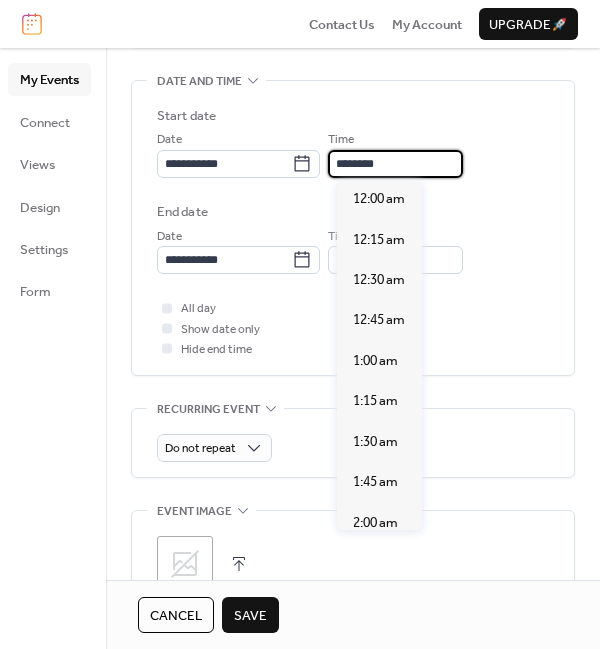 scroll, scrollTop: 1926, scrollLeft: 0, axis: vertical 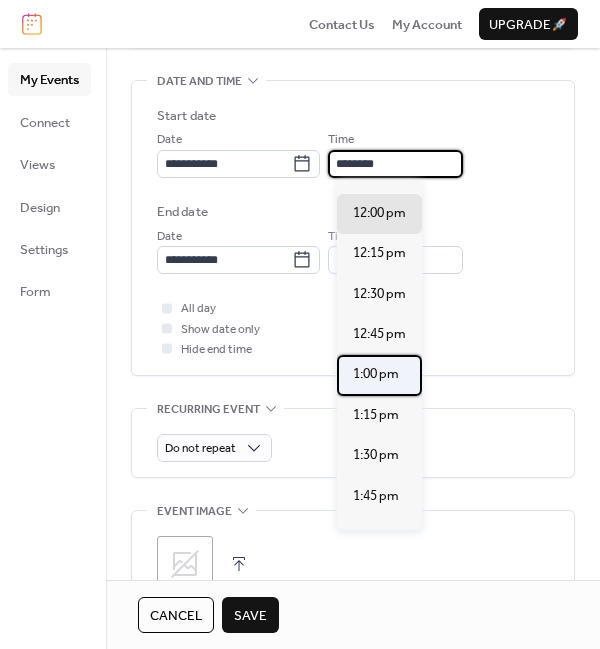 click on "1:00 pm" at bounding box center (376, 374) 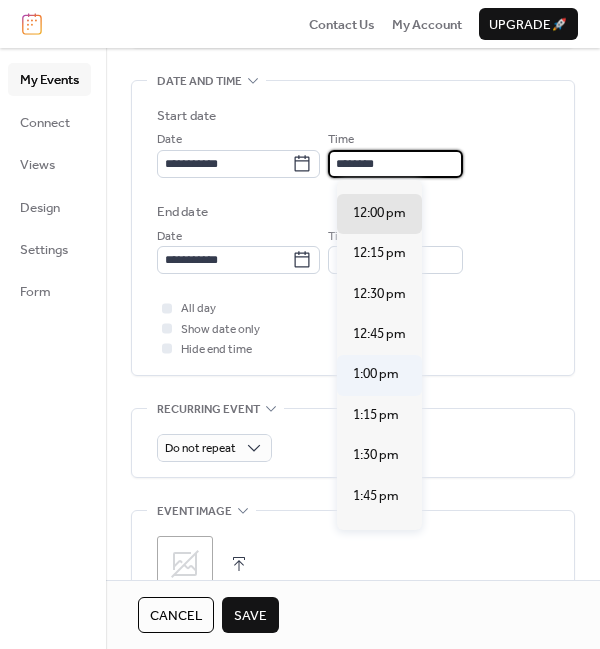 type on "*******" 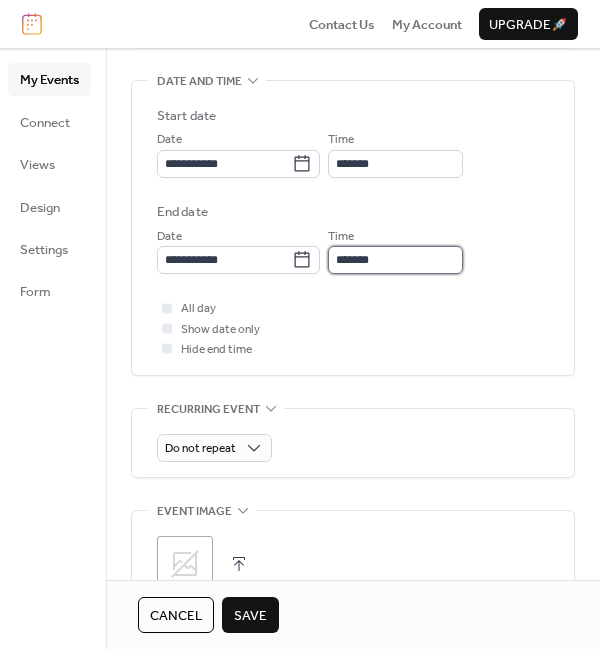 click on "*******" at bounding box center [395, 260] 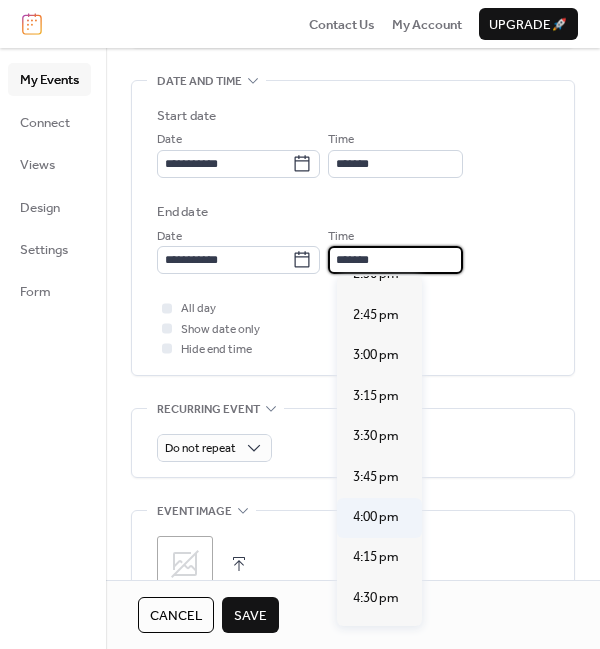 scroll, scrollTop: 224, scrollLeft: 0, axis: vertical 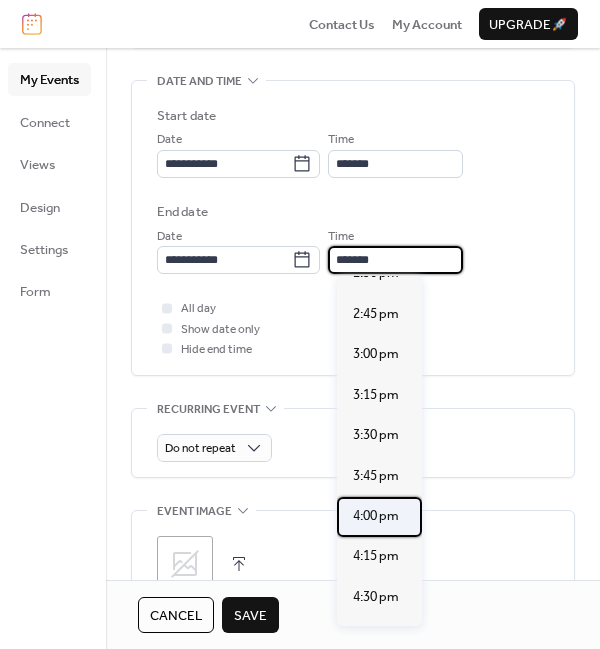 click on "4:00 pm" at bounding box center [376, 516] 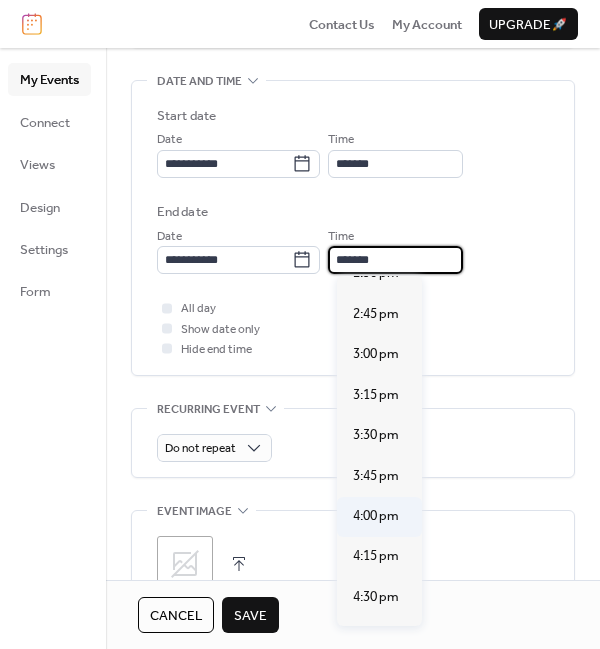 type on "*******" 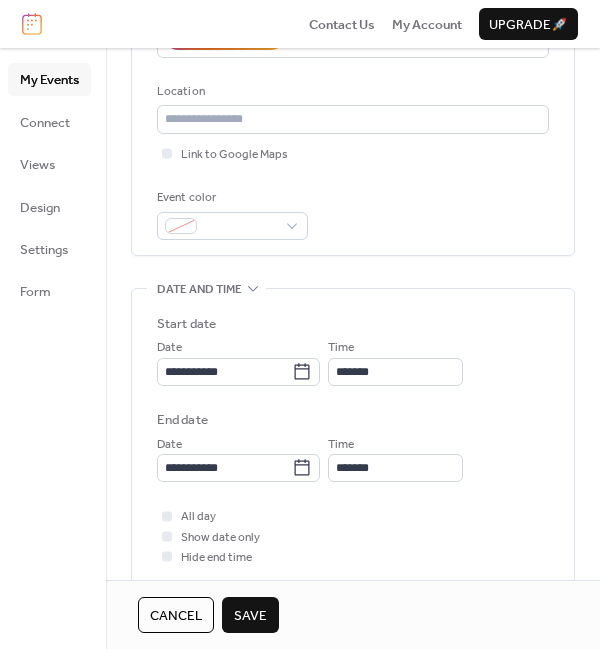 scroll, scrollTop: 329, scrollLeft: 0, axis: vertical 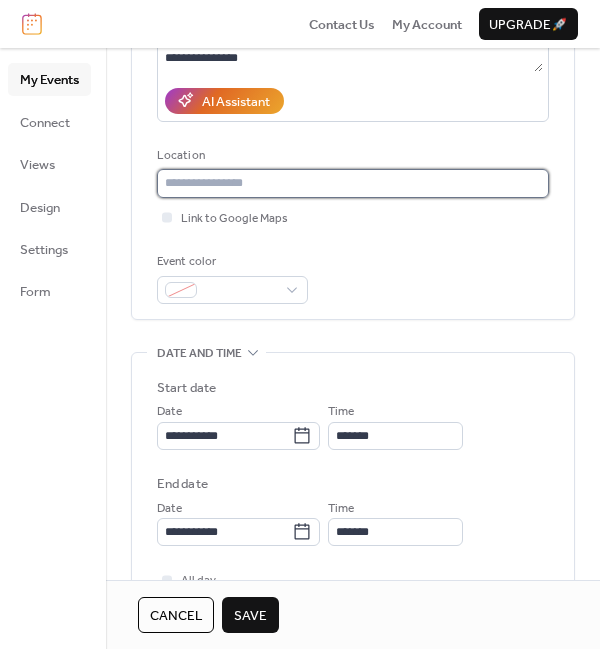 click at bounding box center [353, 183] 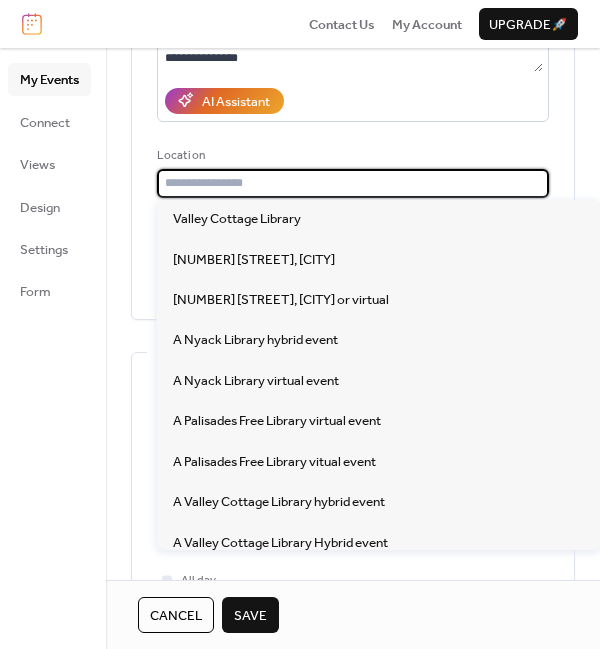 type on "**********" 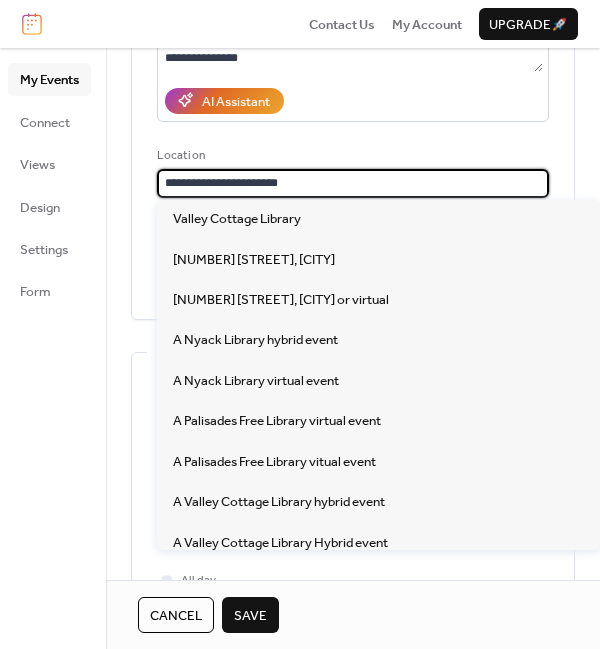 type on "**********" 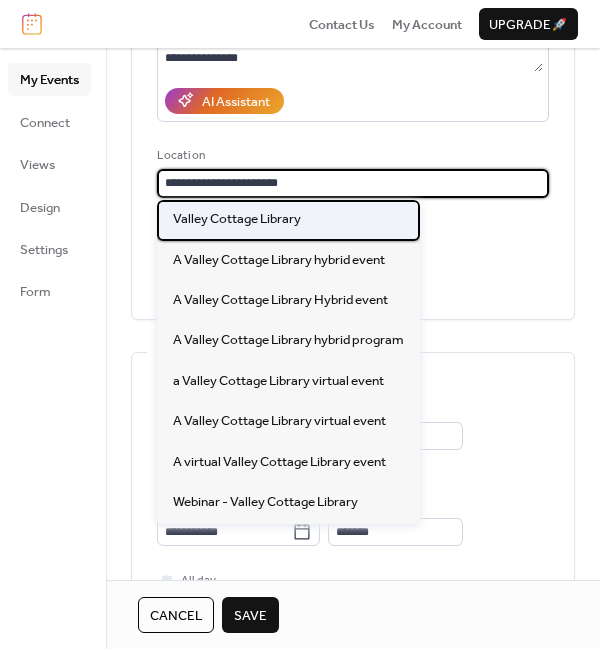 click on "Valley Cottage Library" at bounding box center (237, 219) 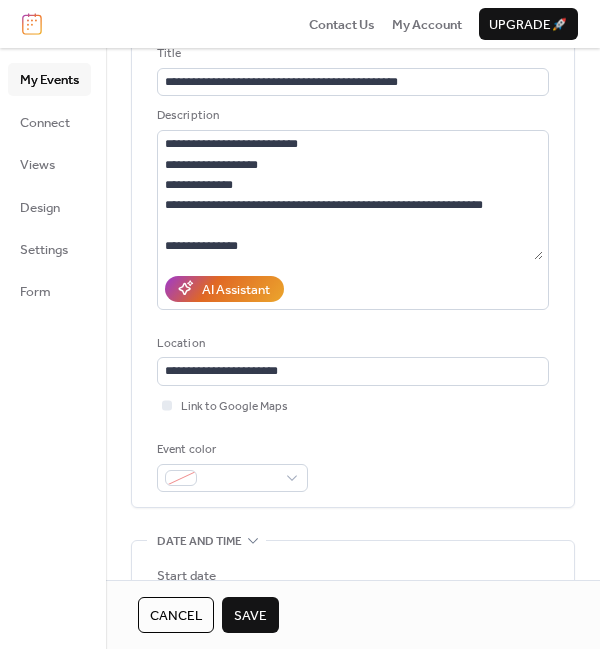 scroll, scrollTop: 137, scrollLeft: 0, axis: vertical 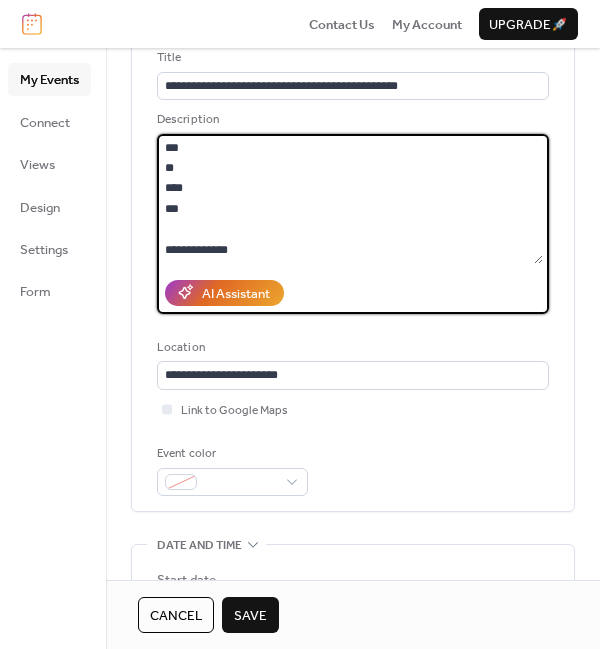 drag, startPoint x: 267, startPoint y: 185, endPoint x: 144, endPoint y: 128, distance: 135.56548 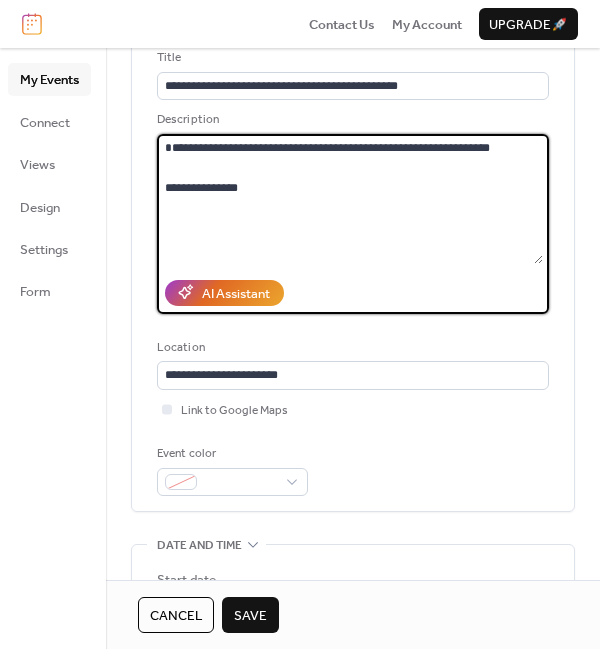paste on "**********" 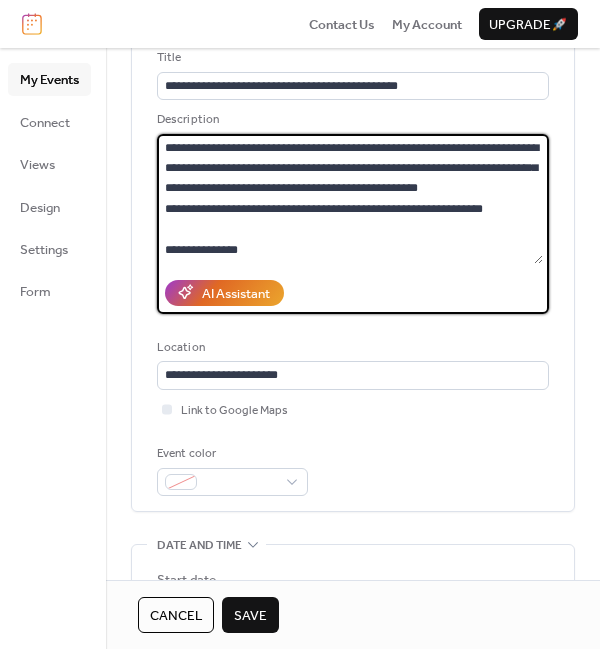 drag, startPoint x: 245, startPoint y: 245, endPoint x: 162, endPoint y: 244, distance: 83.00603 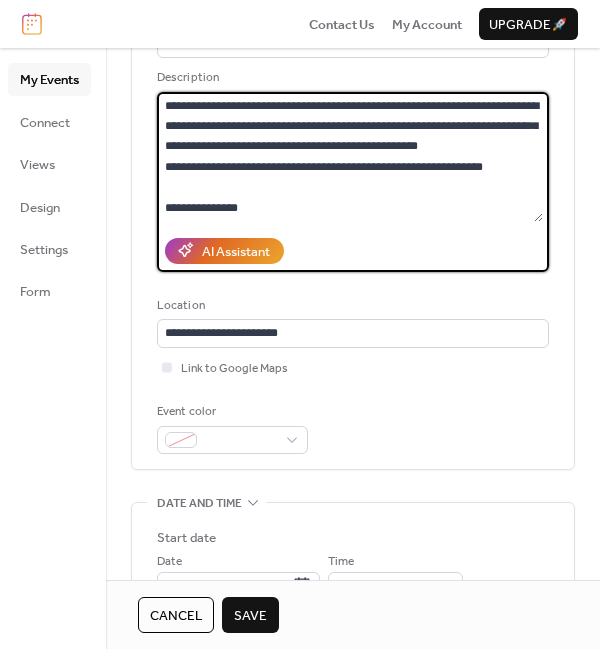 scroll, scrollTop: 178, scrollLeft: 0, axis: vertical 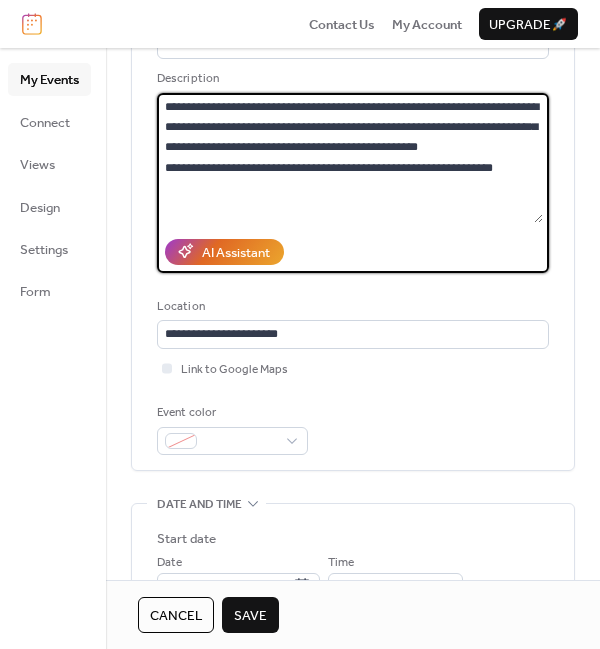 click on "**********" at bounding box center (350, 158) 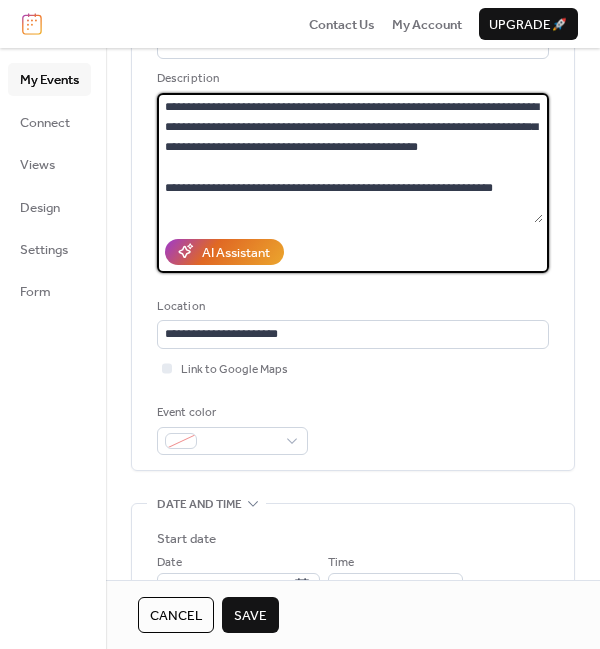 paste on "**********" 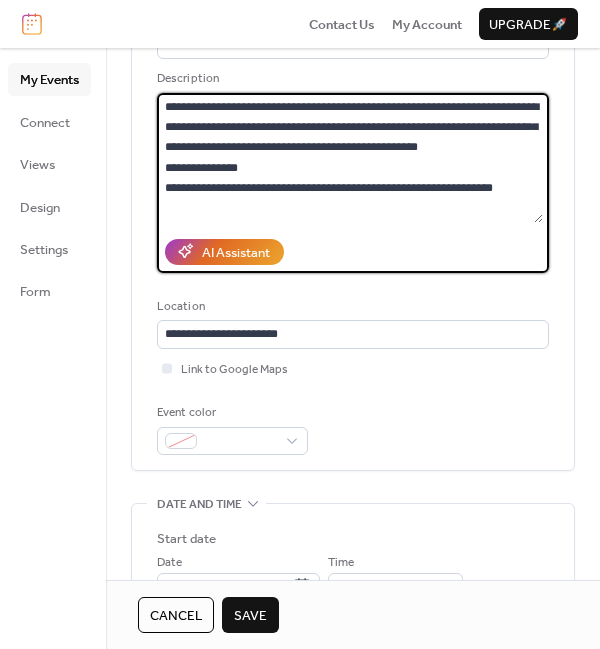 scroll, scrollTop: 20, scrollLeft: 0, axis: vertical 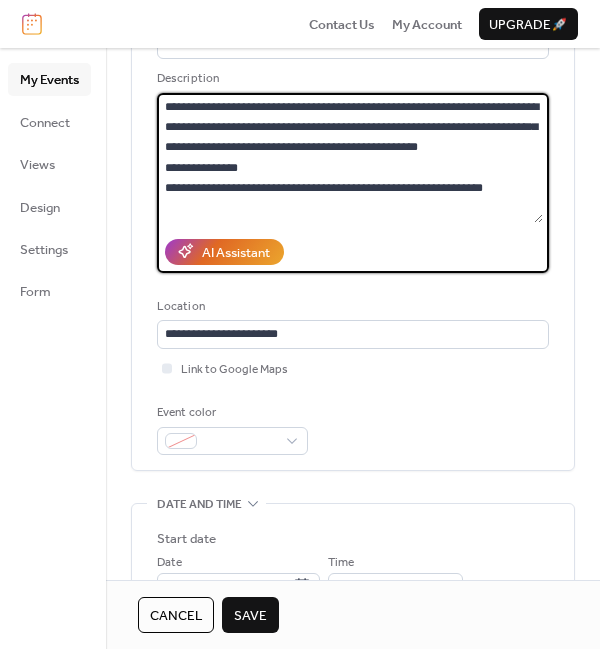drag, startPoint x: 504, startPoint y: 187, endPoint x: 153, endPoint y: 191, distance: 351.0228 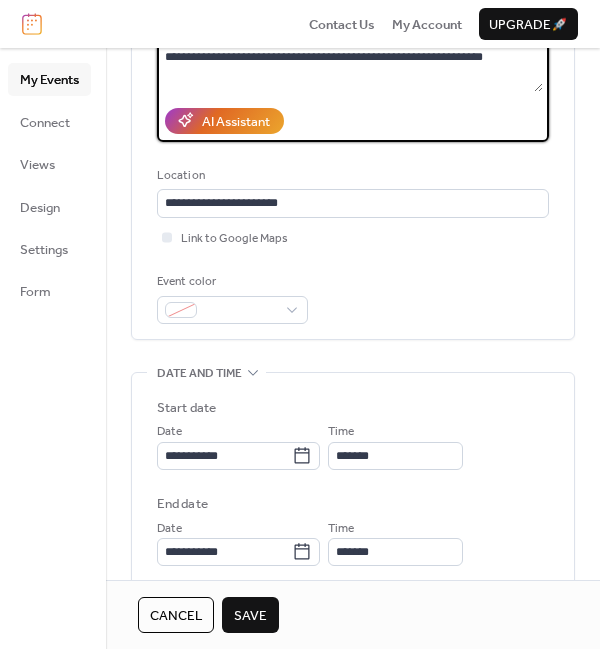 scroll, scrollTop: 312, scrollLeft: 0, axis: vertical 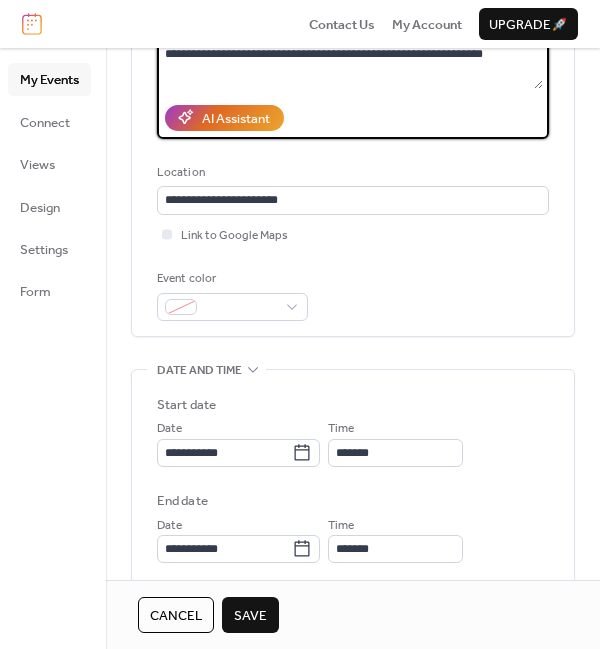 type on "**********" 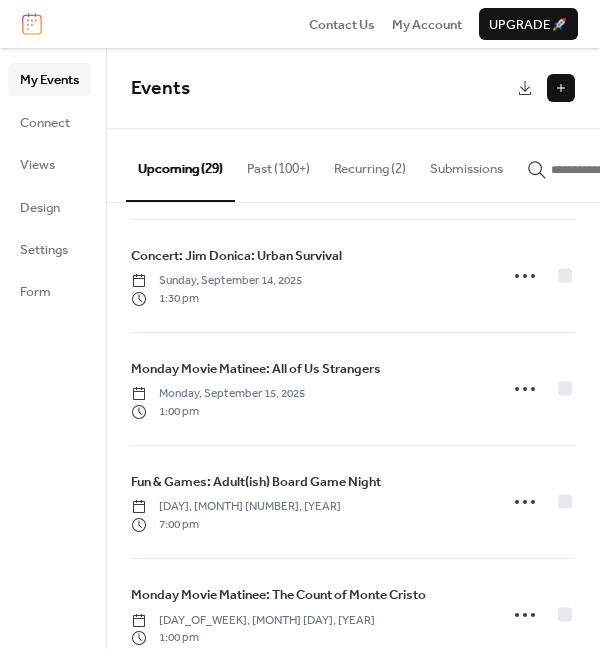 scroll, scrollTop: 2717, scrollLeft: 0, axis: vertical 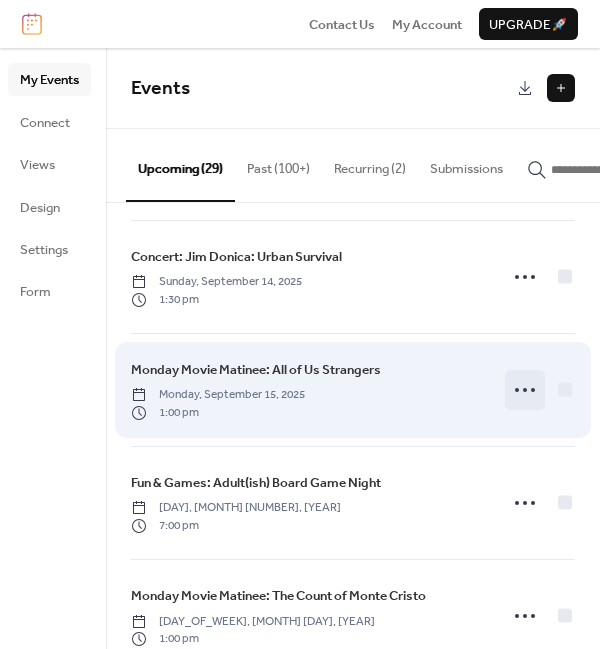 click 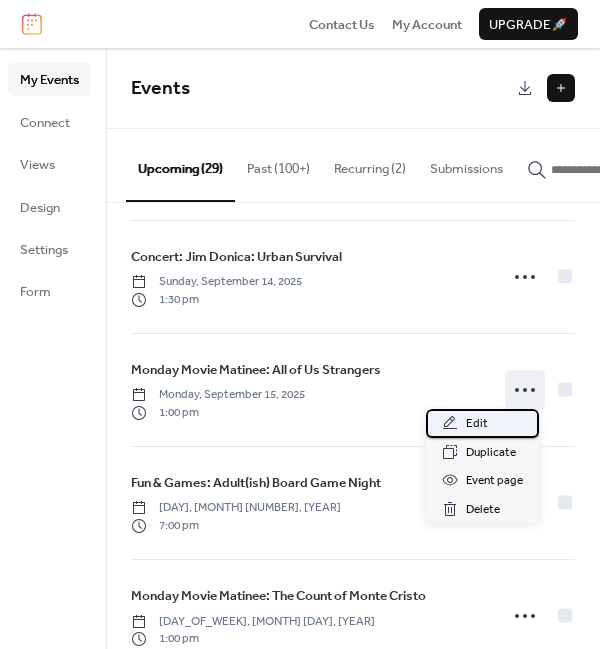 click on "Edit" at bounding box center (482, 423) 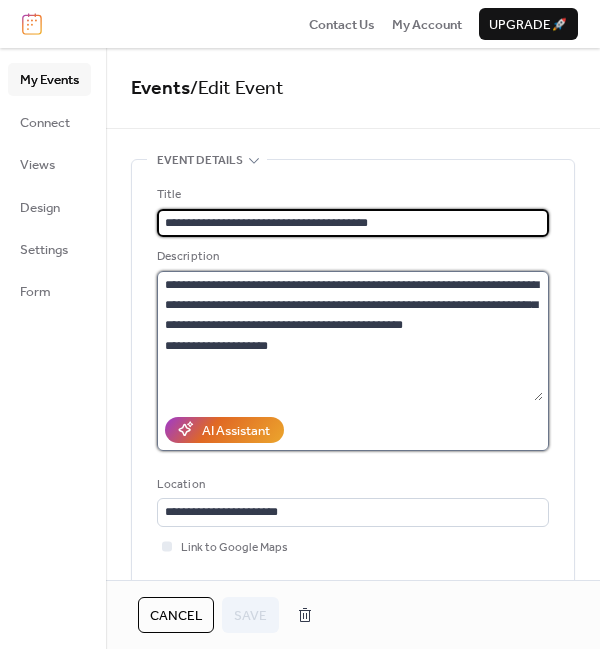 click on "**********" at bounding box center [350, 336] 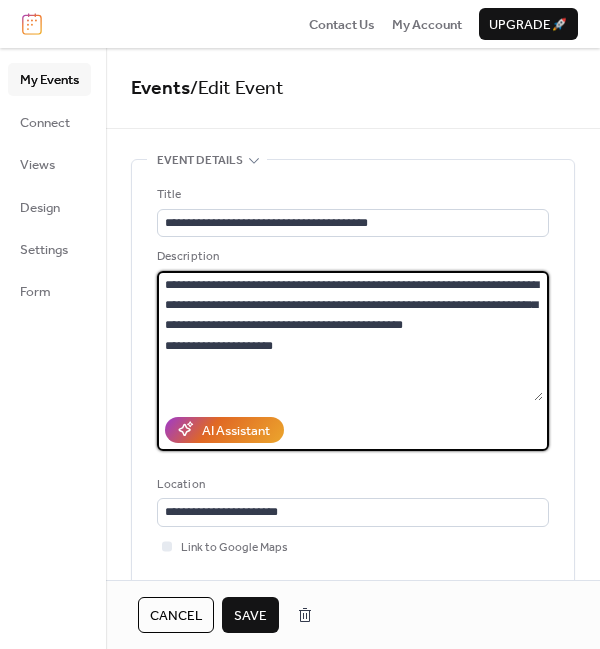 paste on "**********" 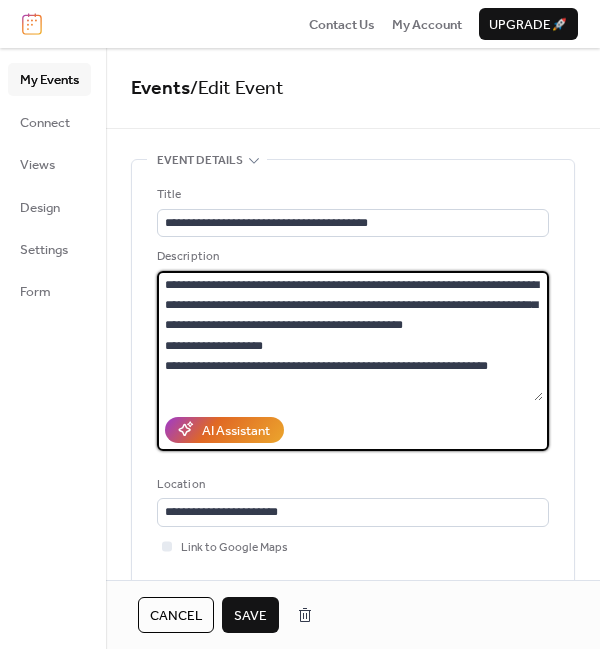 type on "**********" 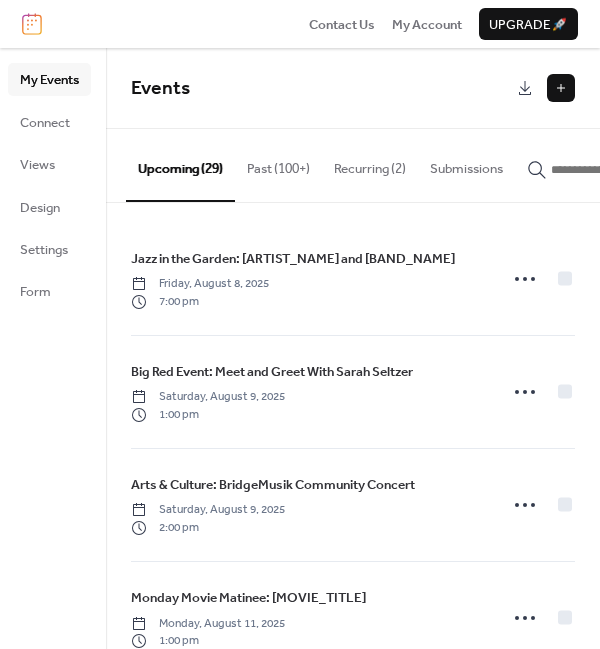 click at bounding box center [561, 88] 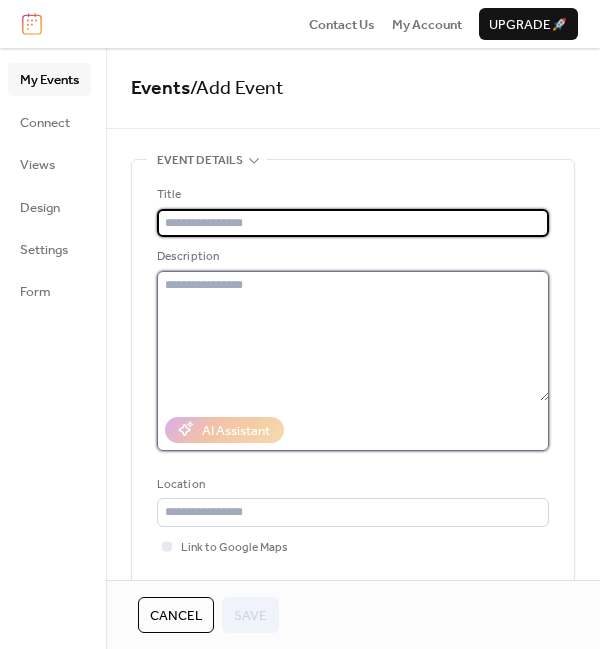 click at bounding box center (353, 336) 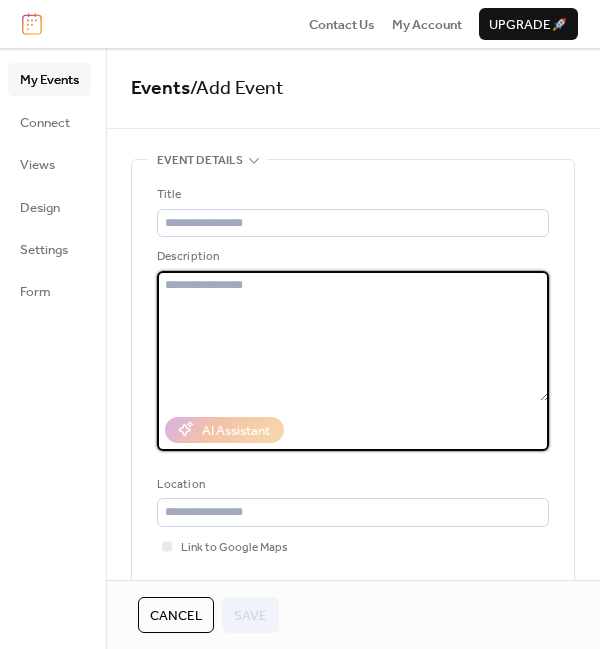 paste on "**********" 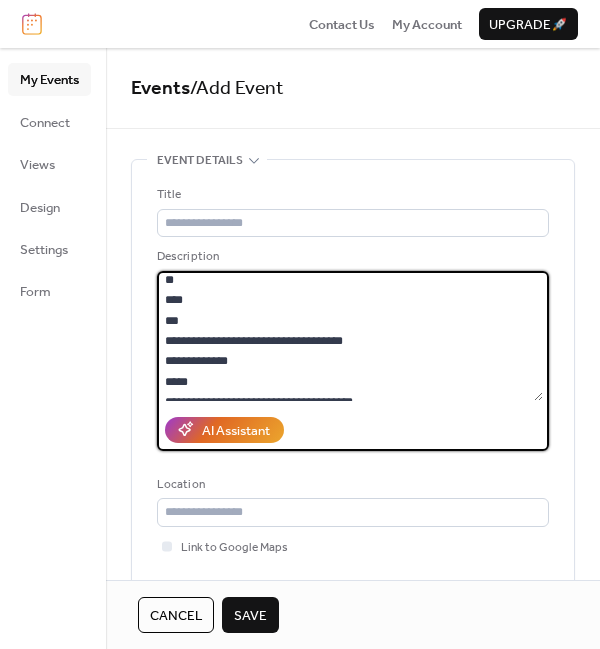 scroll, scrollTop: 64, scrollLeft: 0, axis: vertical 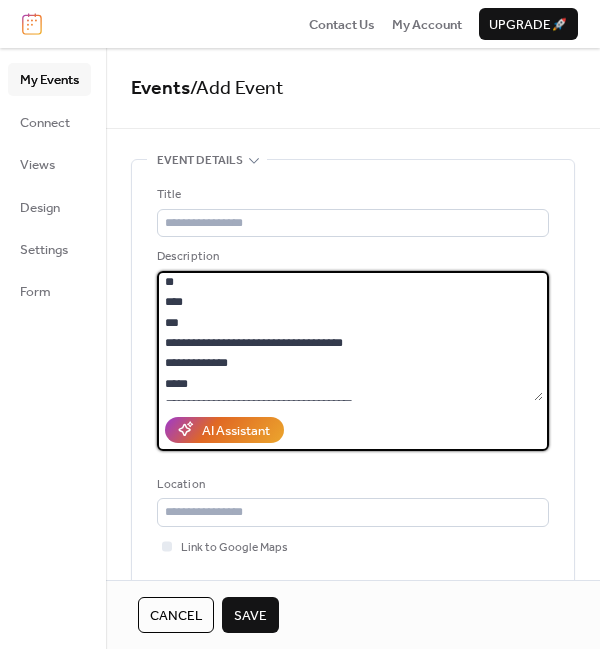 drag, startPoint x: 383, startPoint y: 340, endPoint x: 133, endPoint y: 342, distance: 250.008 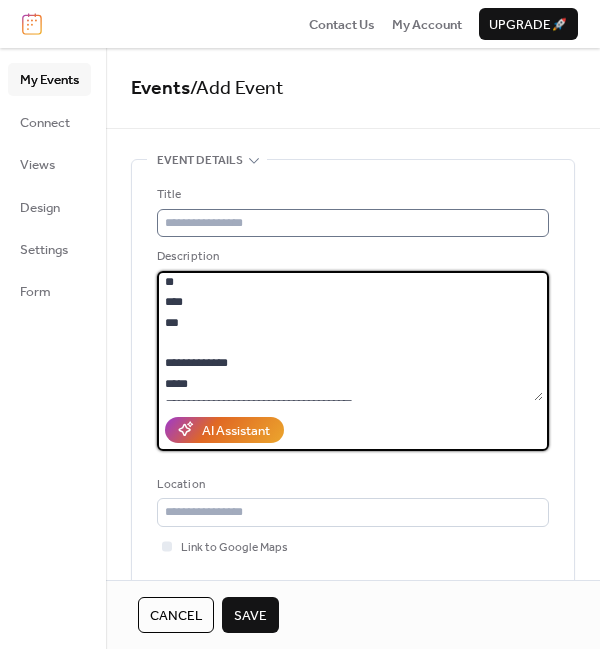 type on "**********" 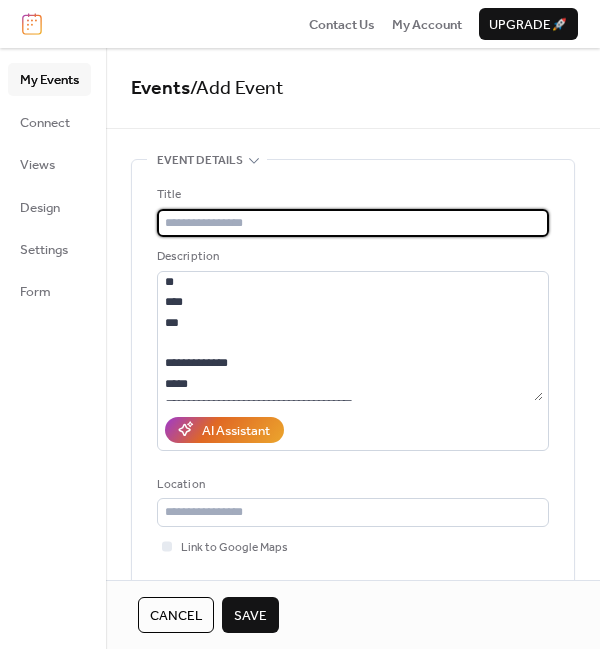 click at bounding box center (353, 223) 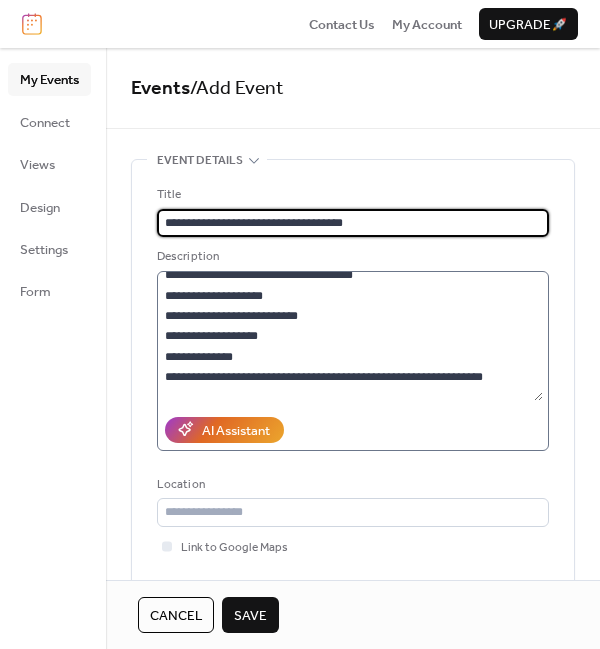 scroll, scrollTop: 192, scrollLeft: 0, axis: vertical 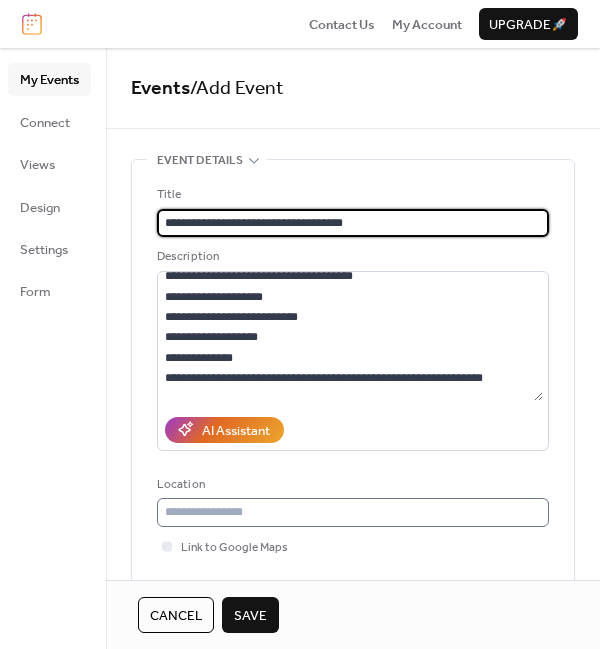 type on "**********" 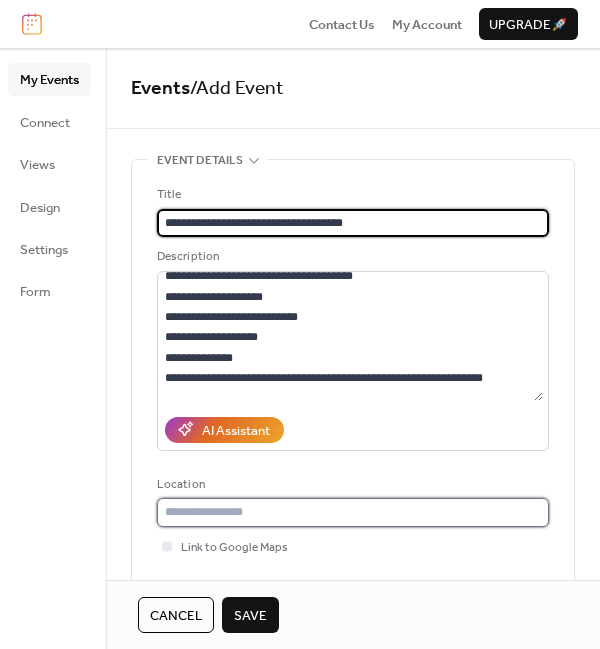 click at bounding box center [353, 512] 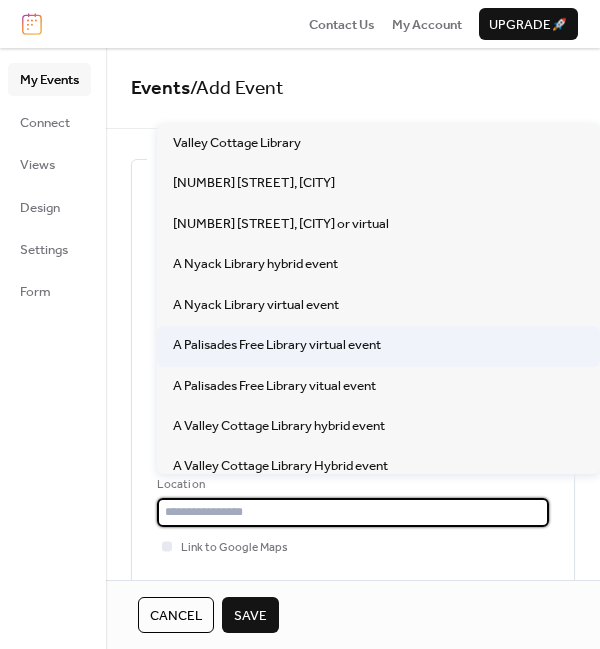 type on "**********" 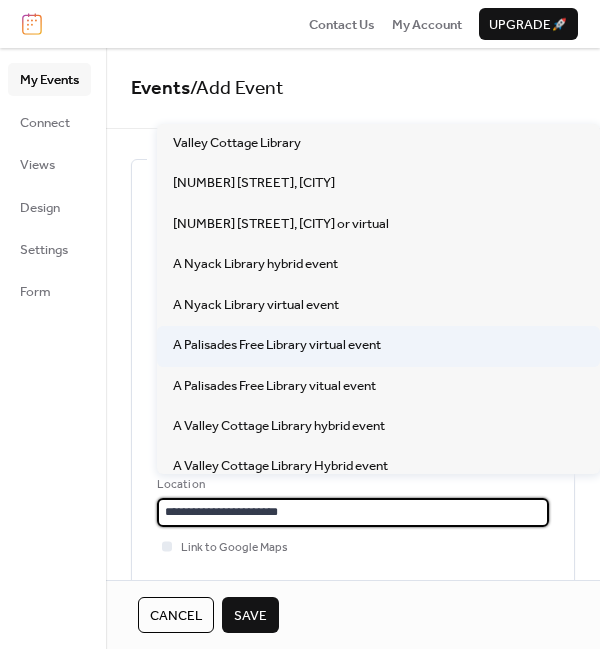 type on "**********" 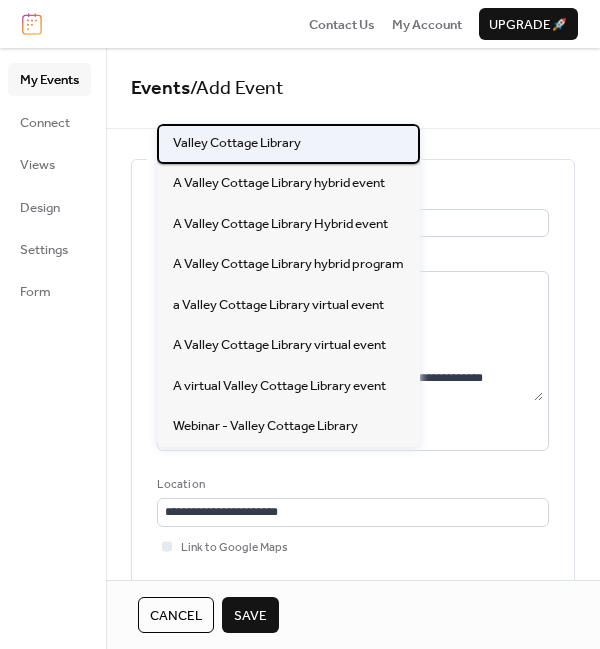 click on "Valley Cottage Library" at bounding box center (237, 143) 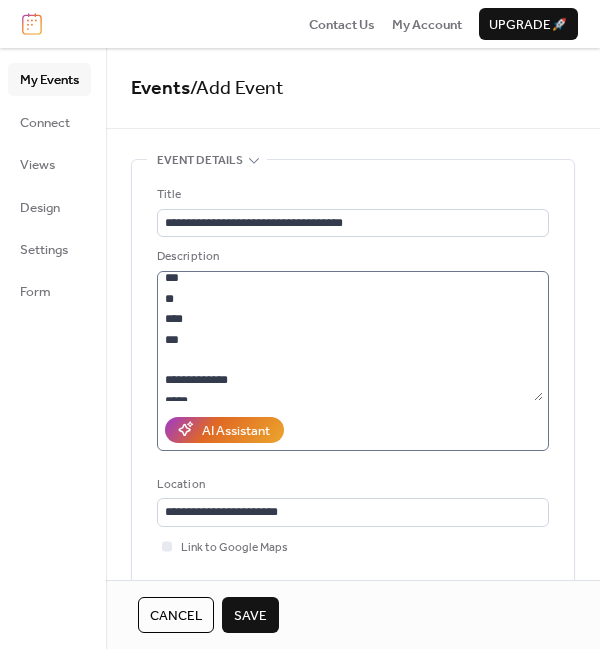 scroll, scrollTop: 68, scrollLeft: 0, axis: vertical 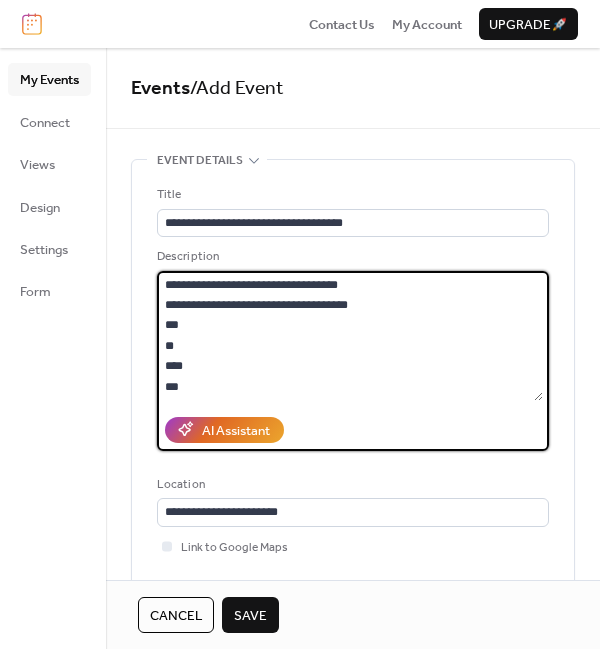 drag, startPoint x: 174, startPoint y: 333, endPoint x: 123, endPoint y: 248, distance: 99.12618 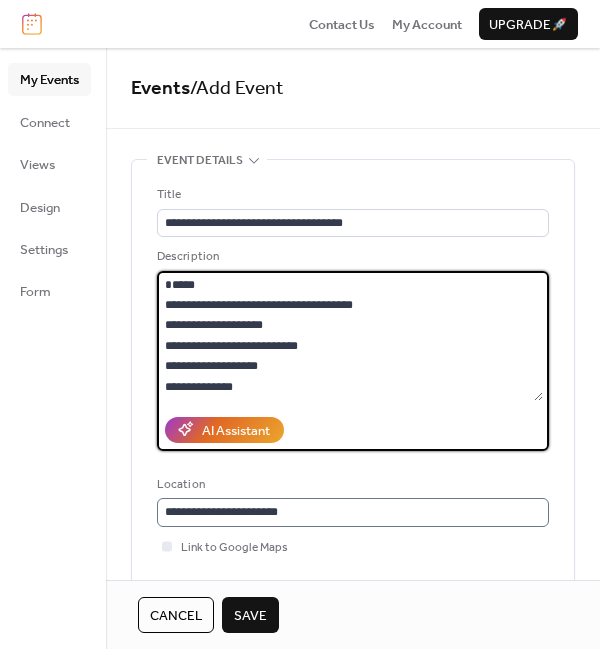 scroll, scrollTop: 0, scrollLeft: 0, axis: both 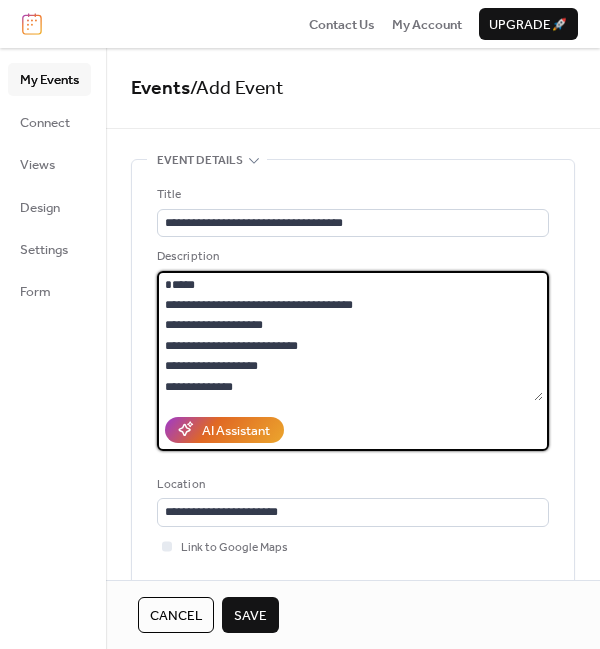 type on "**********" 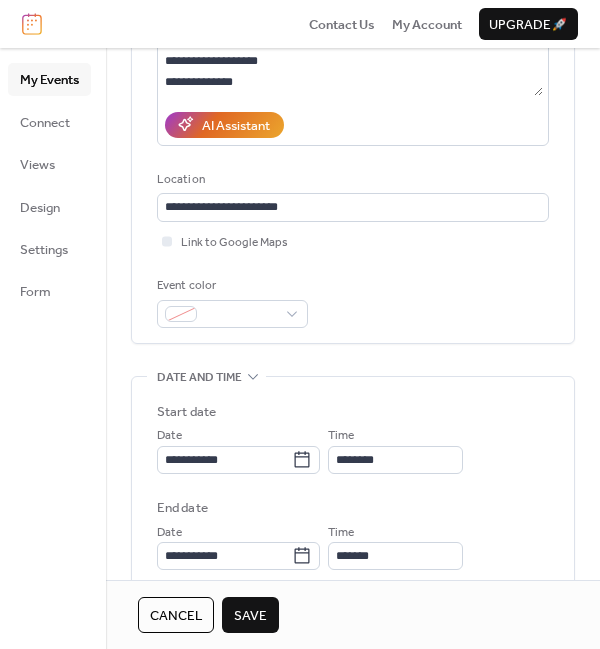 scroll, scrollTop: 310, scrollLeft: 0, axis: vertical 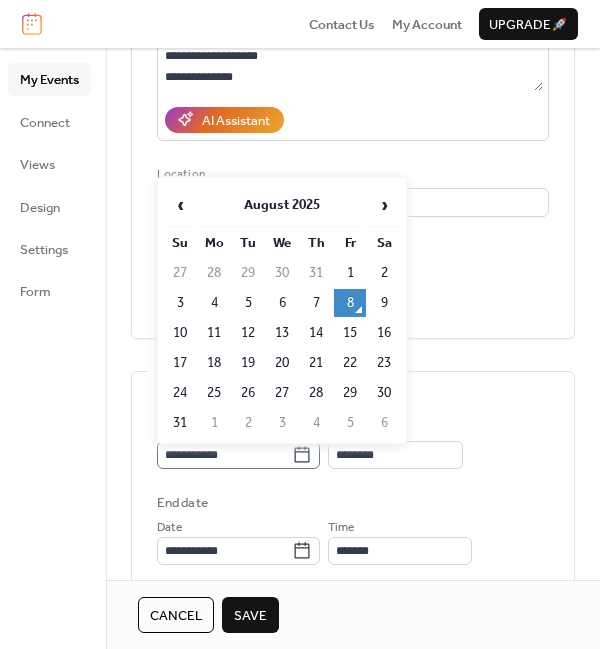 click 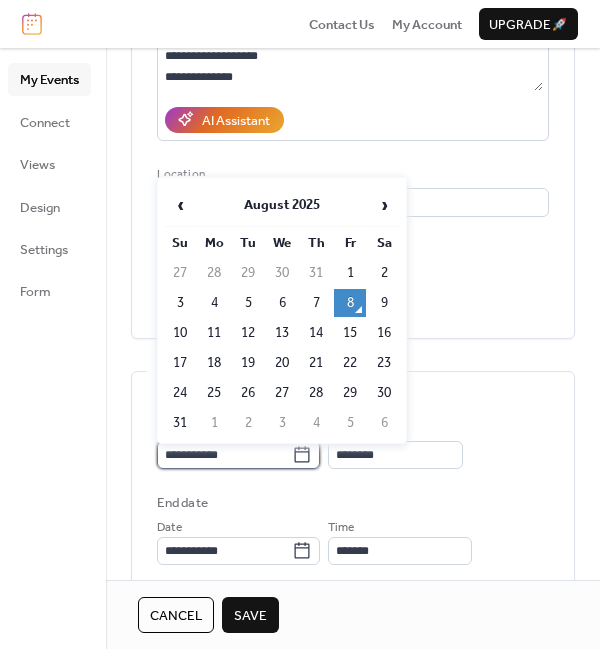 click on "**********" at bounding box center (224, 455) 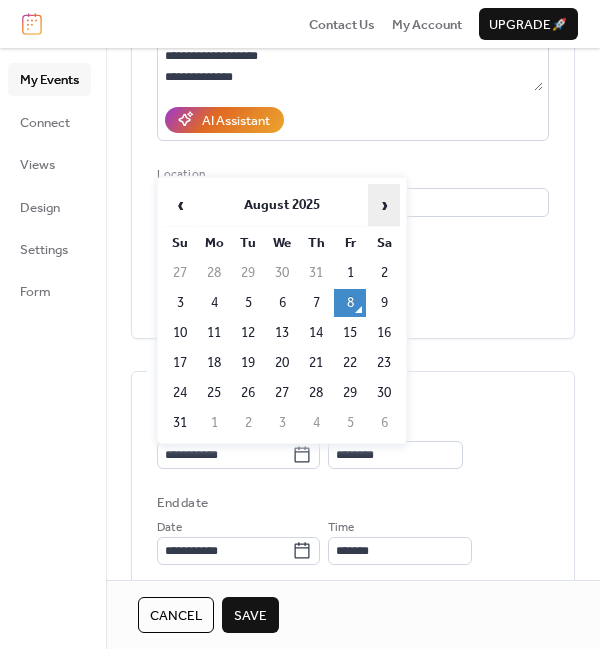 click on "›" at bounding box center (384, 205) 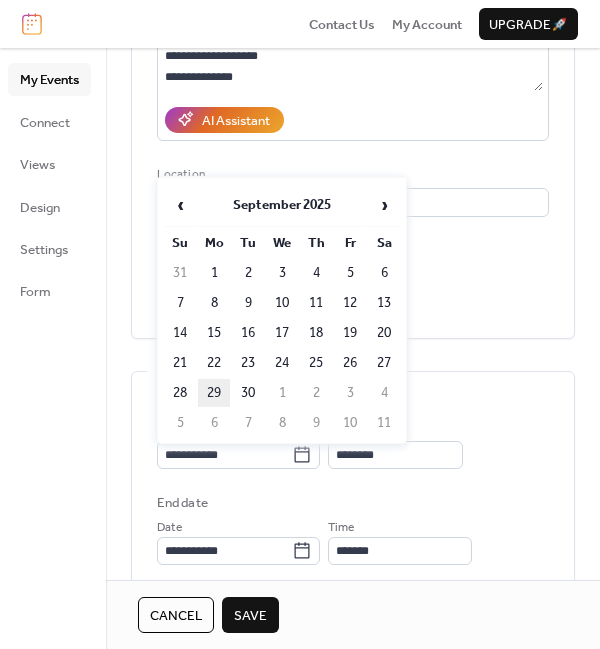 click on "29" at bounding box center (214, 393) 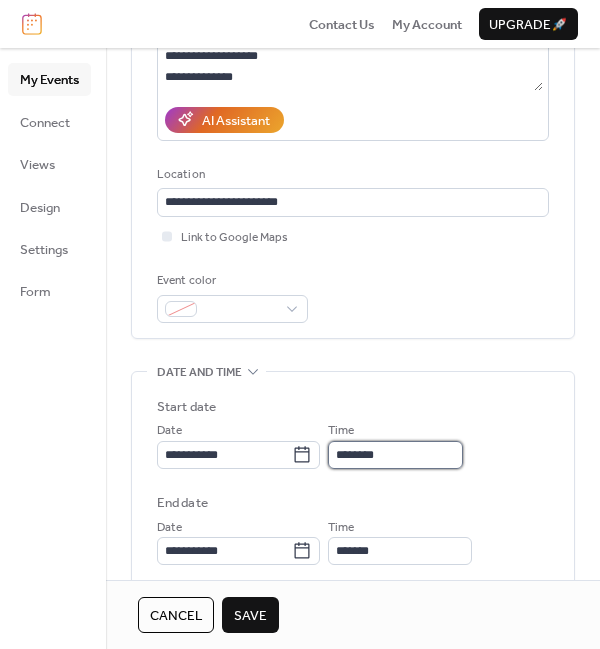 click on "********" at bounding box center [395, 455] 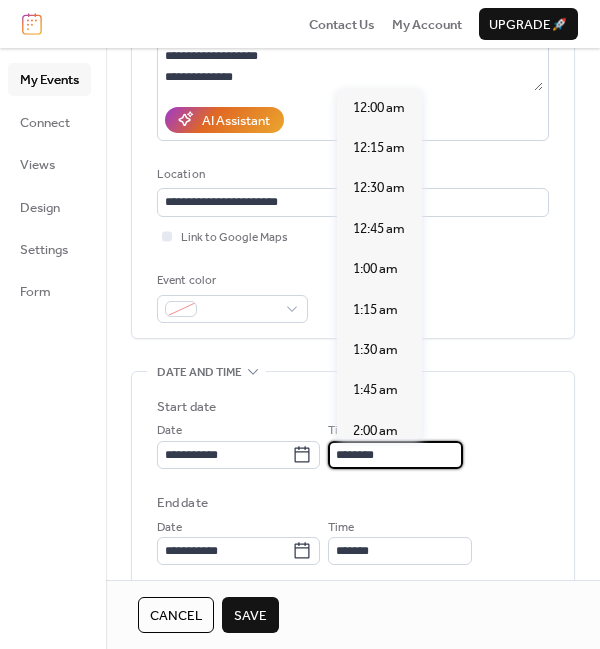 scroll, scrollTop: 1926, scrollLeft: 0, axis: vertical 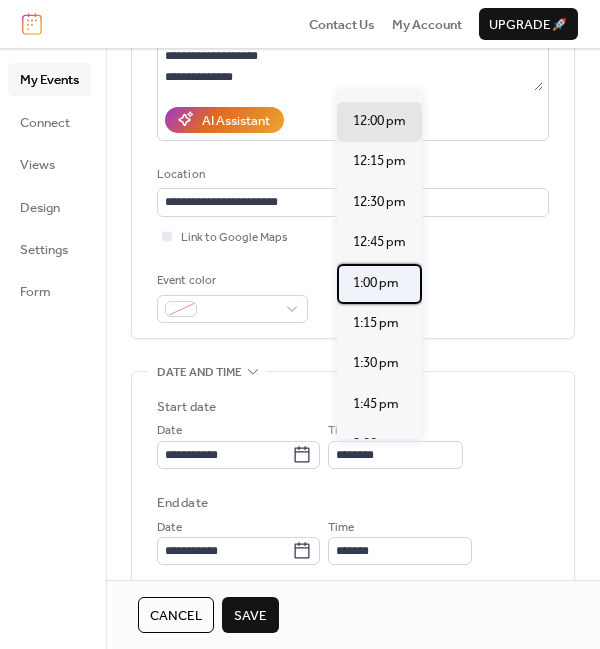 click on "1:00 pm" at bounding box center [376, 283] 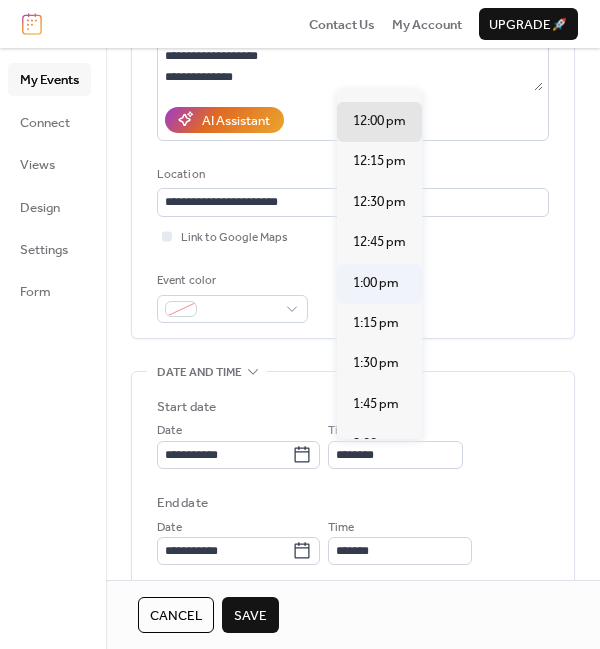 type on "*******" 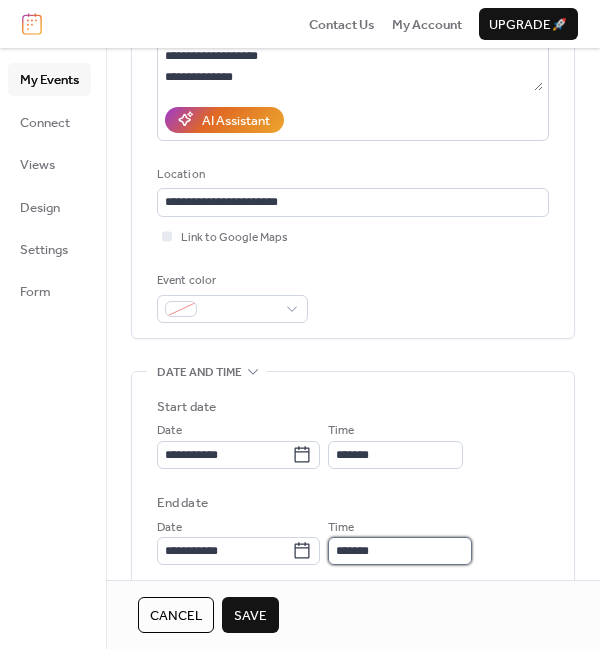 click on "*******" at bounding box center (400, 551) 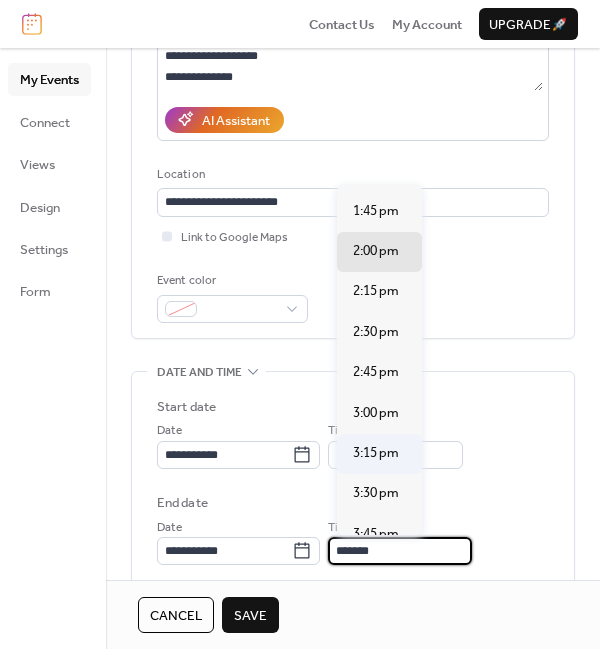scroll, scrollTop: 75, scrollLeft: 0, axis: vertical 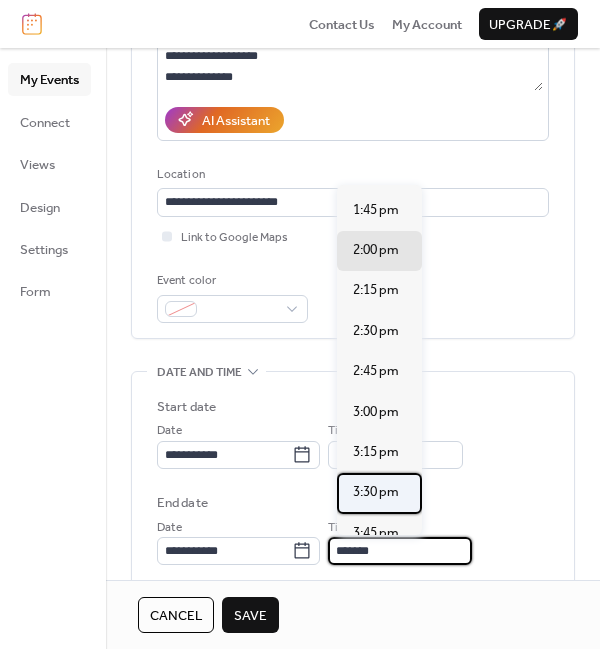 click on "3:30 pm" at bounding box center (376, 492) 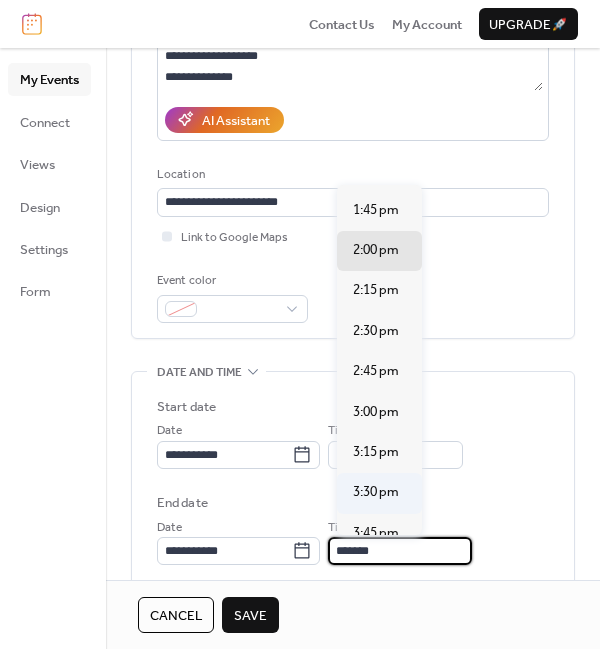 type on "*******" 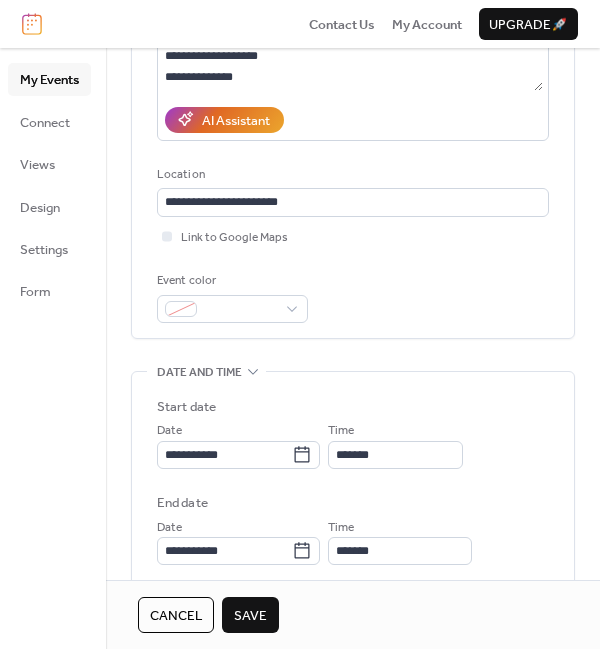 click on "Date and time" at bounding box center (206, 372) 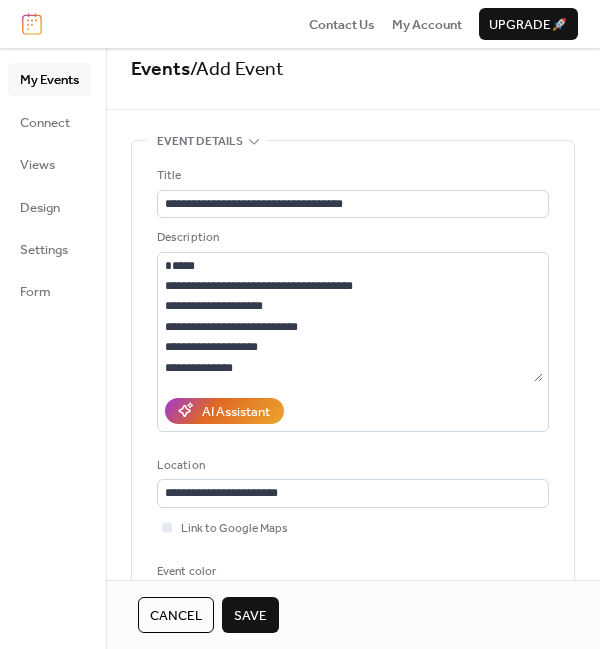 scroll, scrollTop: 16, scrollLeft: 0, axis: vertical 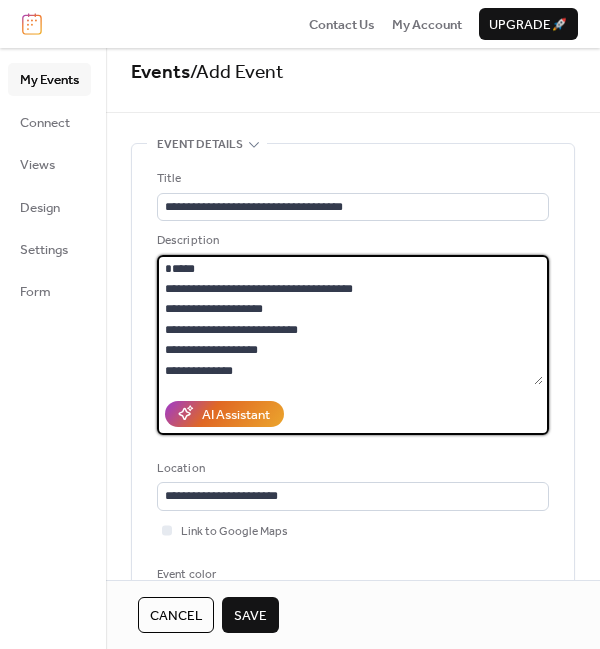 drag, startPoint x: 296, startPoint y: 366, endPoint x: 150, endPoint y: 264, distance: 178.10109 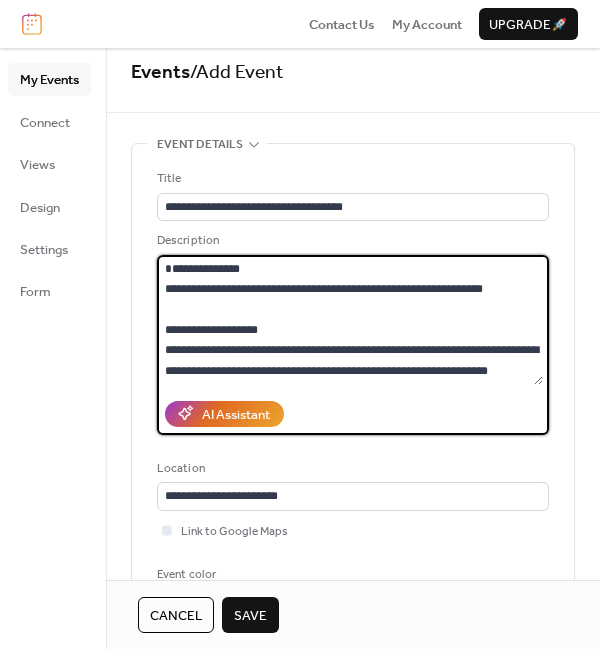 drag, startPoint x: 244, startPoint y: 277, endPoint x: 241, endPoint y: 290, distance: 13.341664 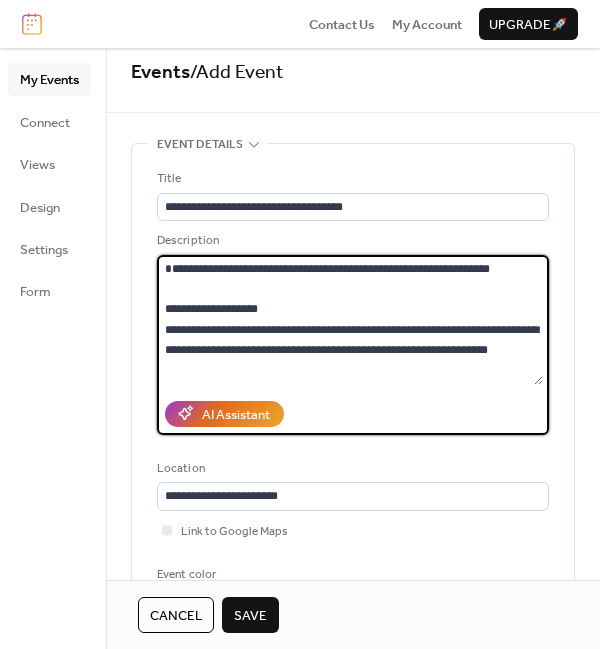 scroll, scrollTop: 20, scrollLeft: 0, axis: vertical 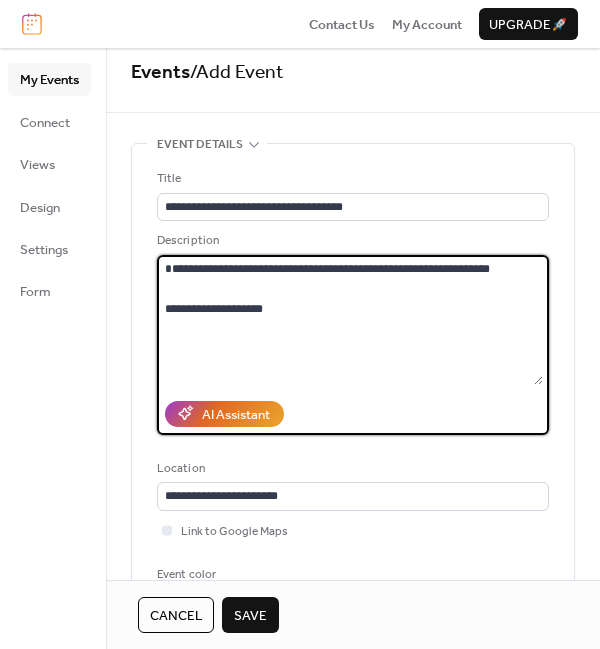 click on "**********" at bounding box center (350, 320) 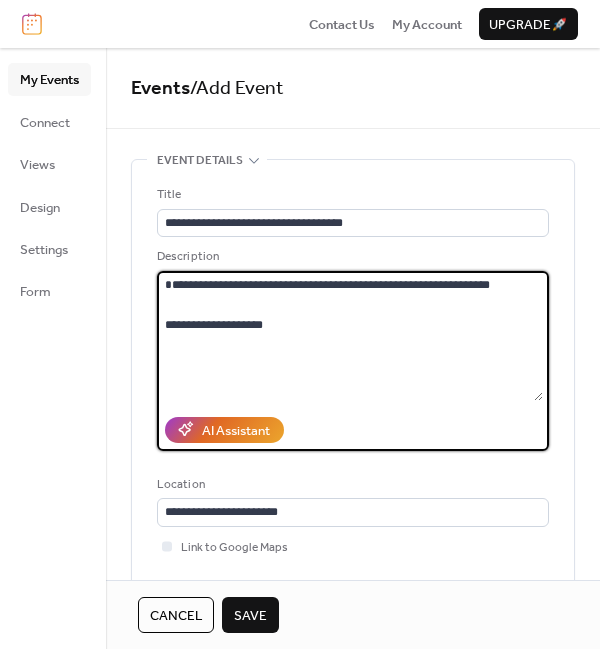 click on "**********" at bounding box center (350, 336) 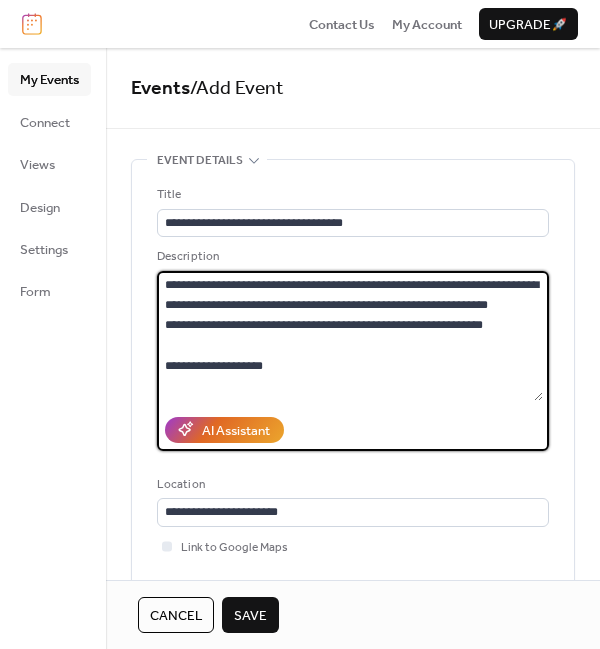 drag, startPoint x: 256, startPoint y: 364, endPoint x: 137, endPoint y: 360, distance: 119.06721 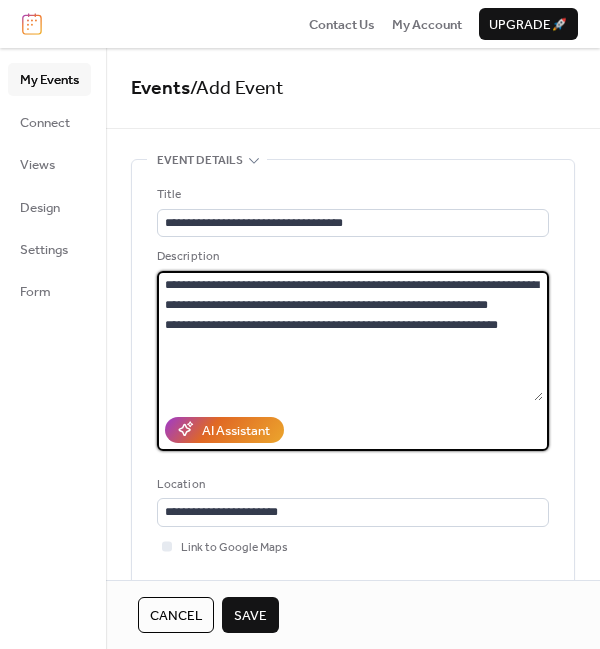 click on "**********" at bounding box center [350, 336] 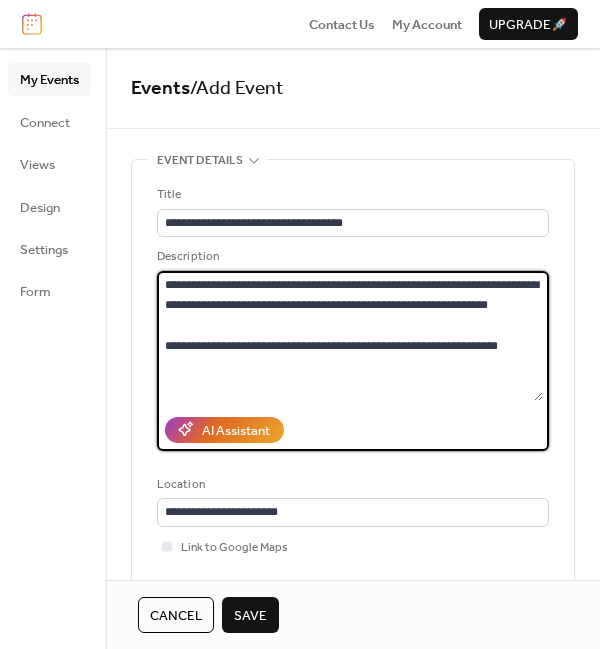 paste on "**********" 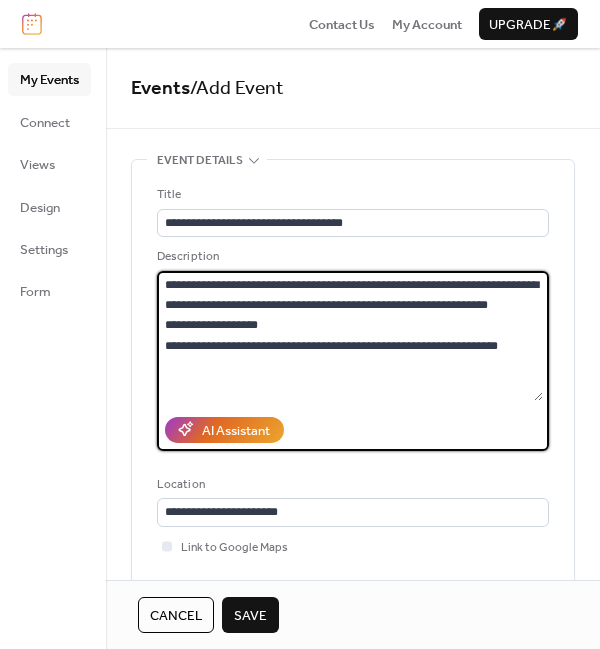 type on "**********" 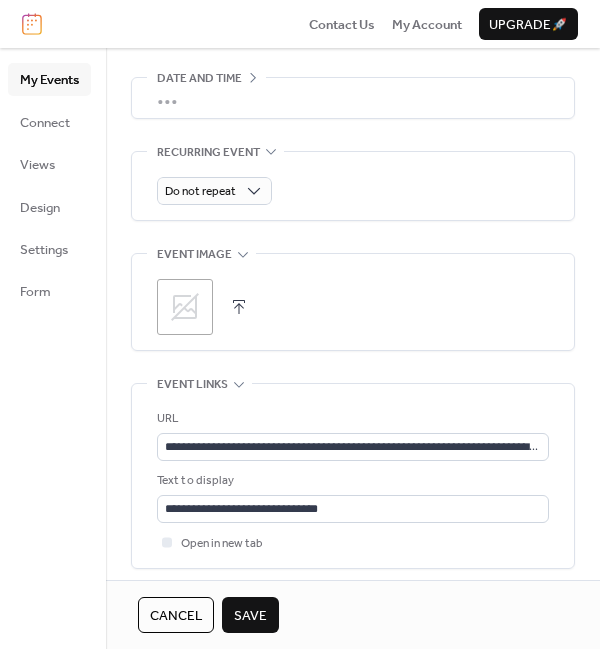 scroll, scrollTop: 605, scrollLeft: 0, axis: vertical 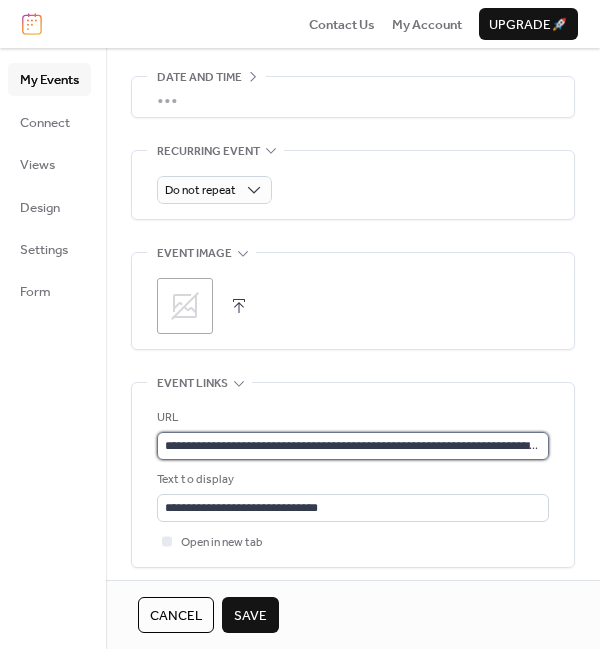 click on "**********" at bounding box center [353, 446] 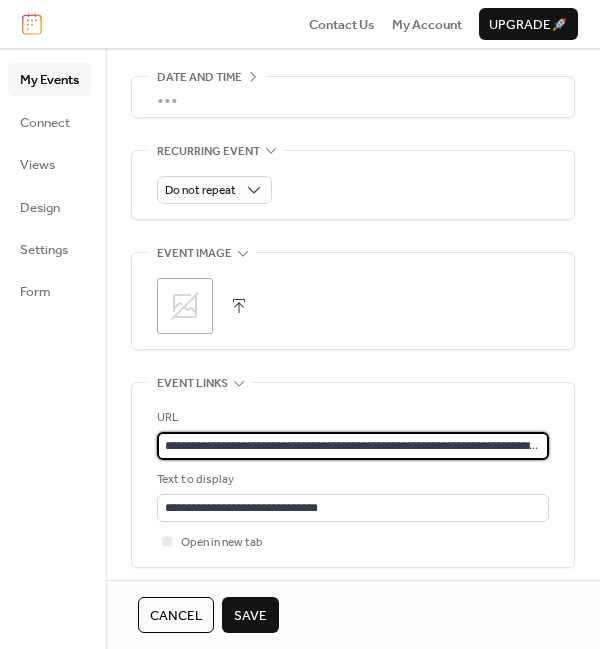click on "**********" at bounding box center (353, 446) 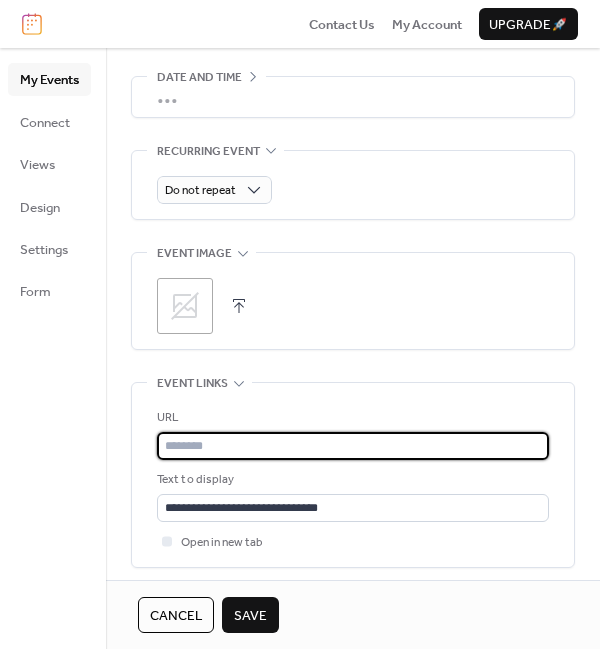 paste on "**********" 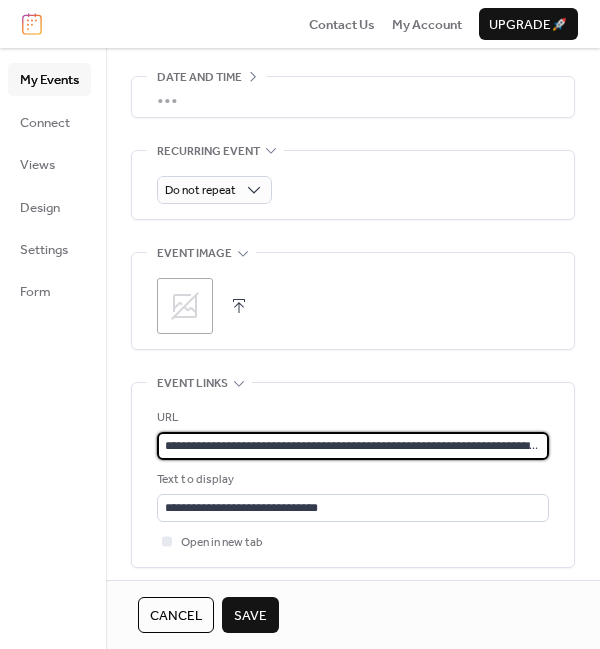 scroll, scrollTop: 0, scrollLeft: 62, axis: horizontal 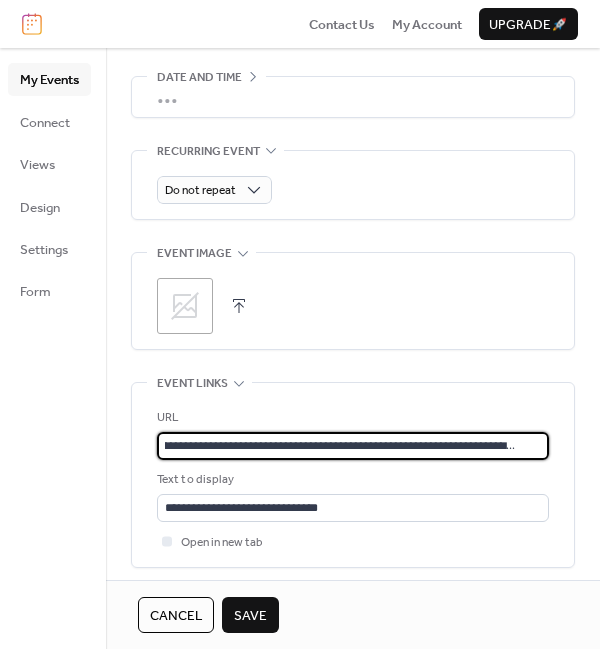 type on "**********" 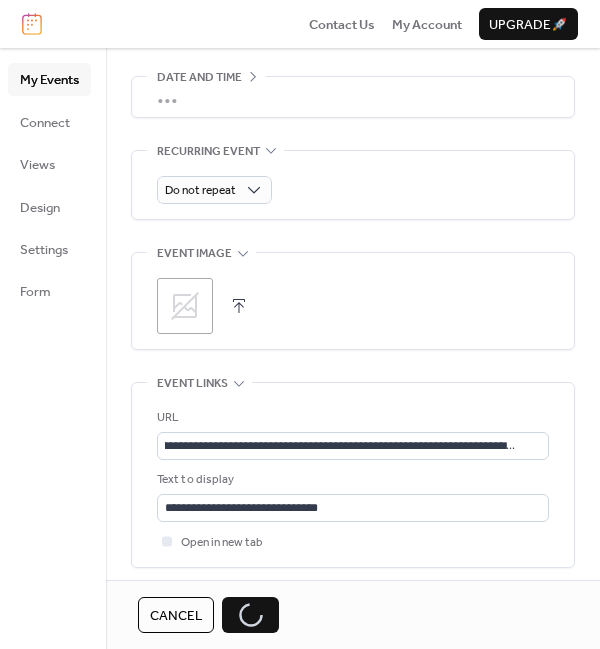 scroll, scrollTop: 0, scrollLeft: 0, axis: both 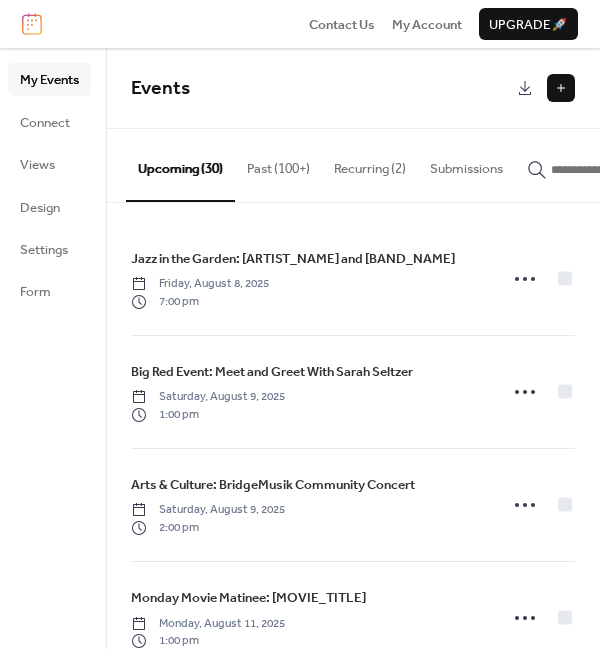 click at bounding box center (561, 88) 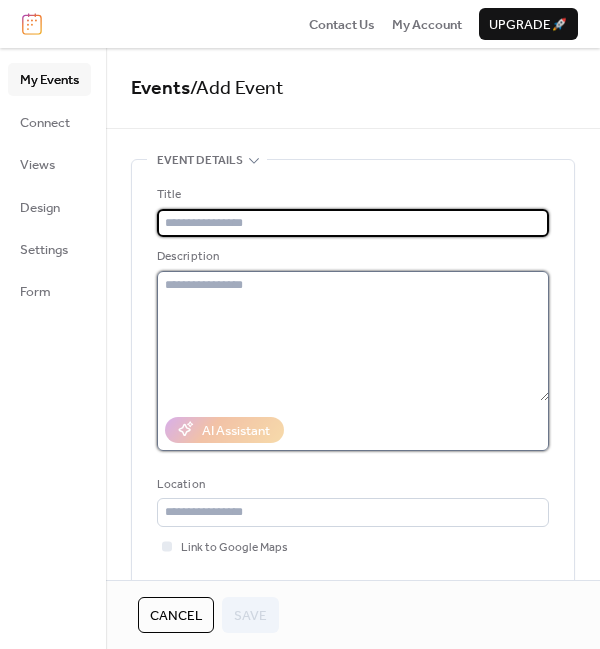 click at bounding box center [353, 336] 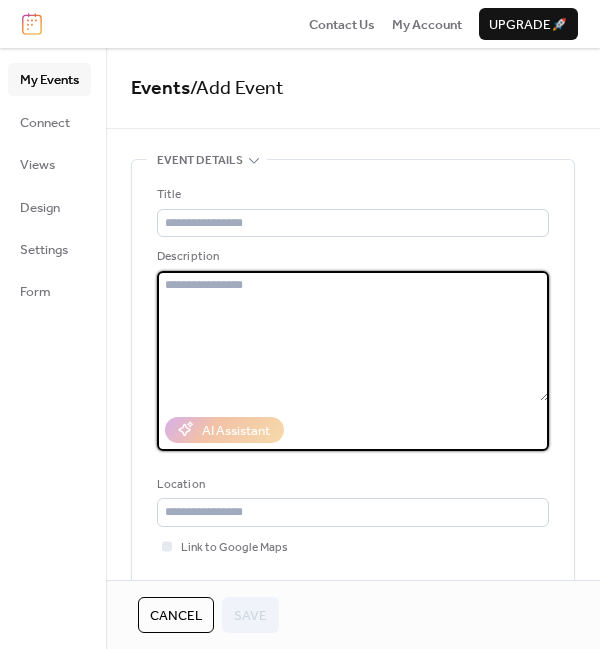 paste on "**********" 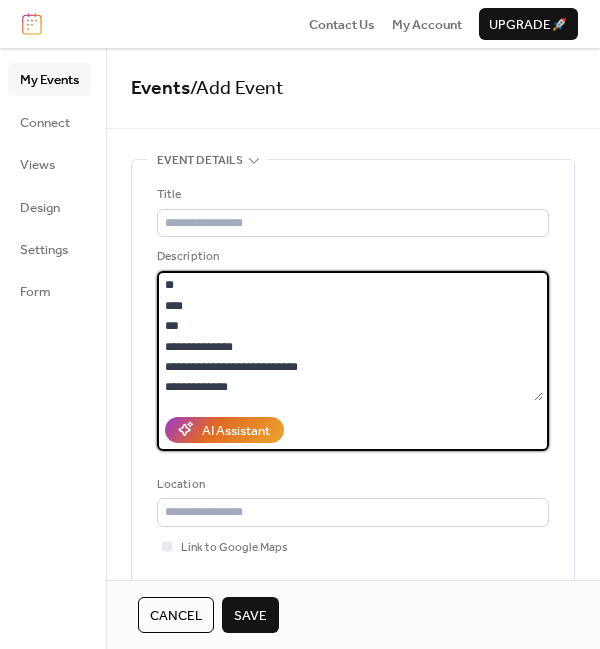 scroll, scrollTop: 141, scrollLeft: 0, axis: vertical 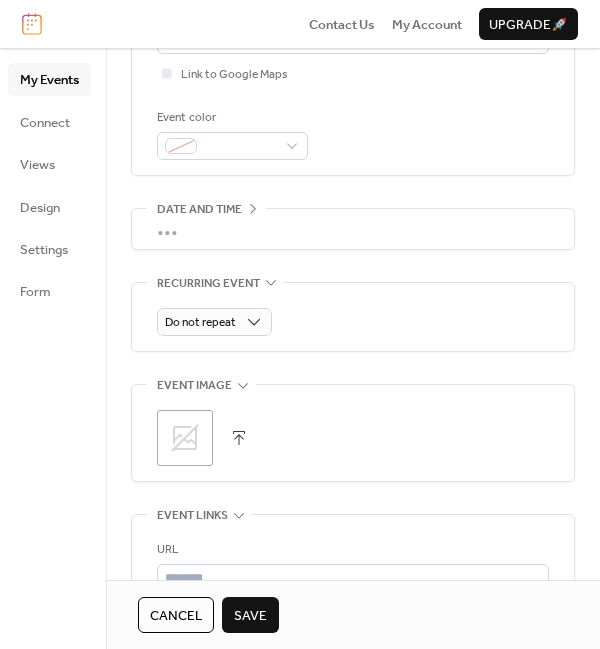 type on "**********" 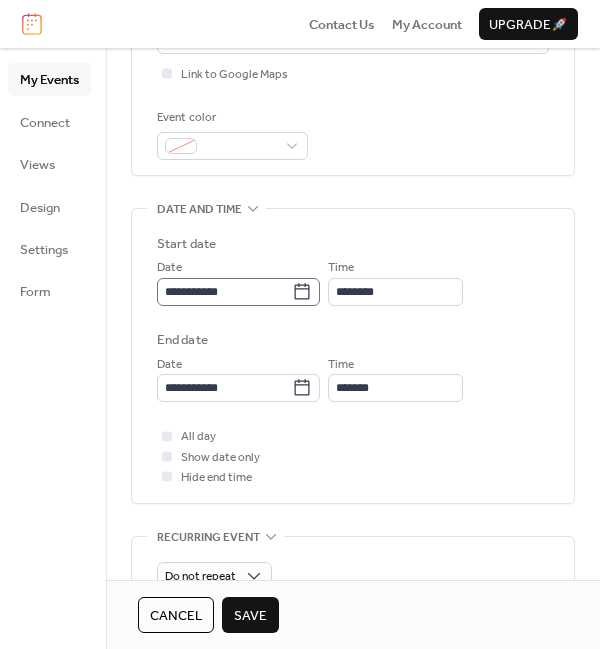 click 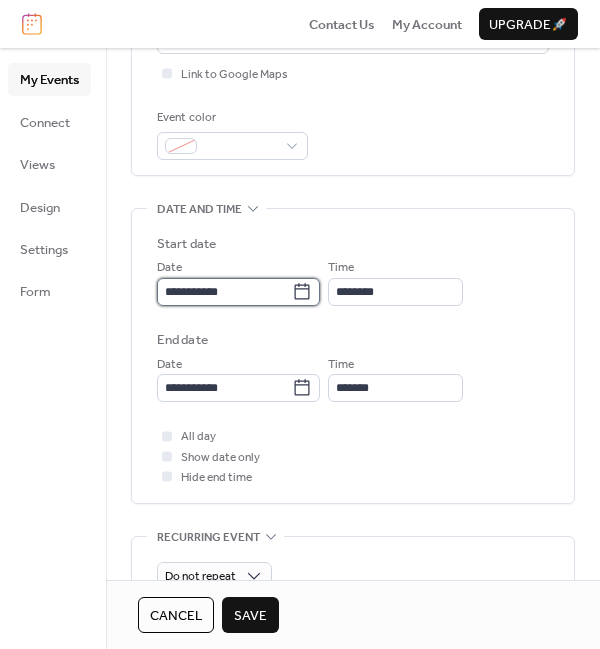 click on "**********" at bounding box center (224, 292) 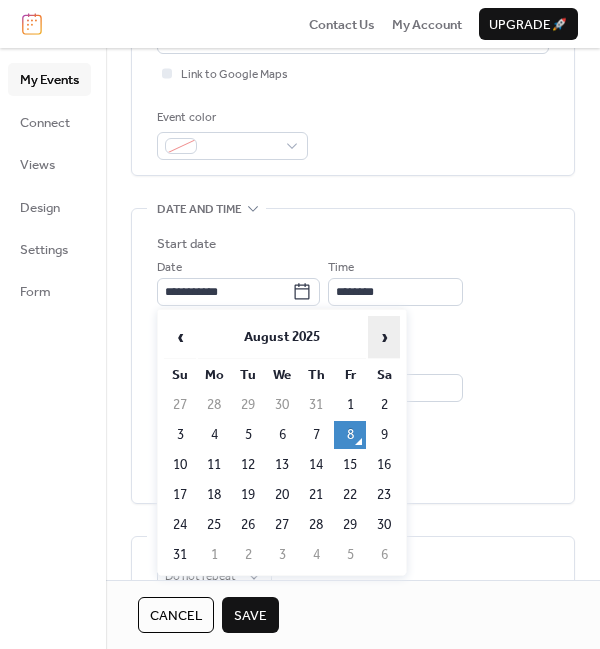 click on "›" at bounding box center (384, 337) 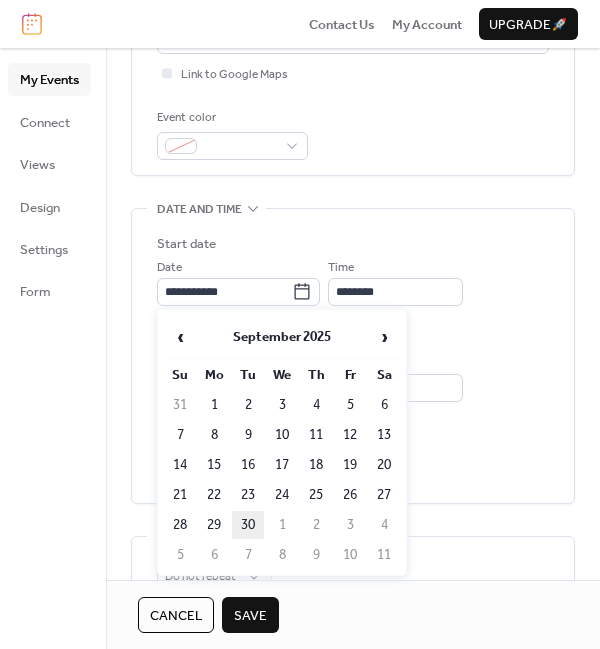 click on "30" at bounding box center [248, 525] 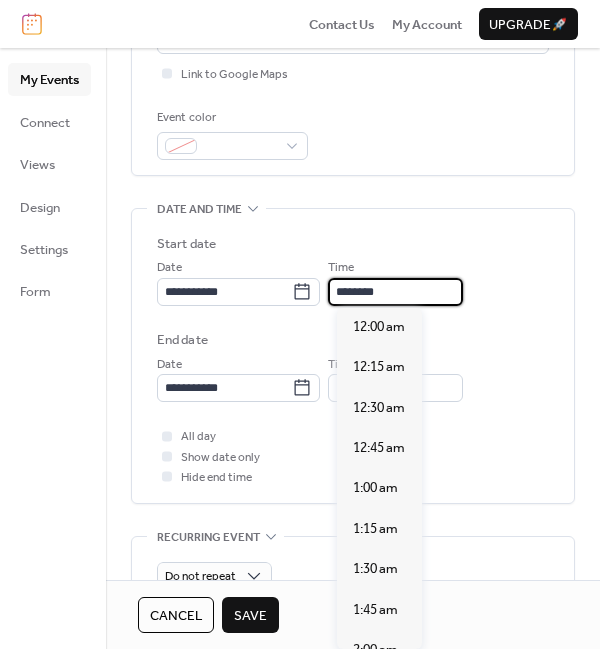 click on "********" at bounding box center [395, 292] 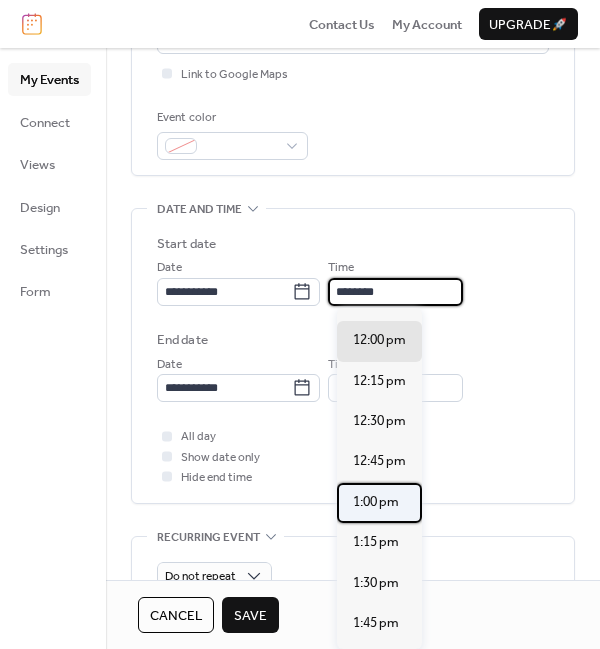 click on "1:00 pm" at bounding box center [376, 502] 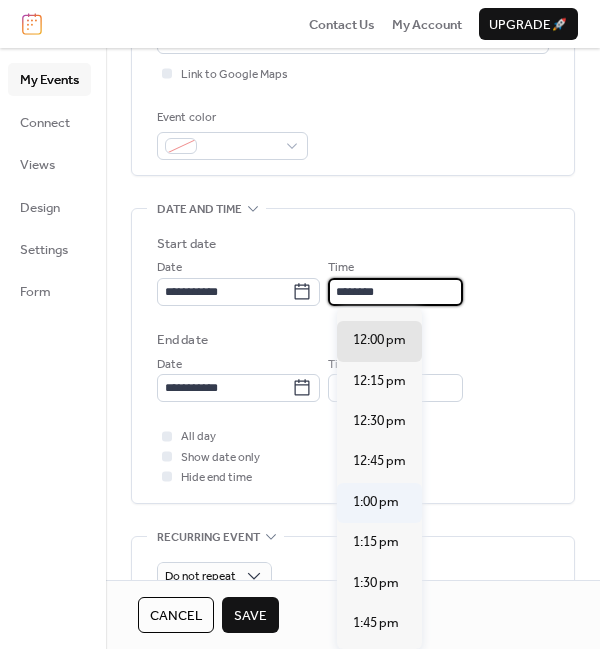 type on "*******" 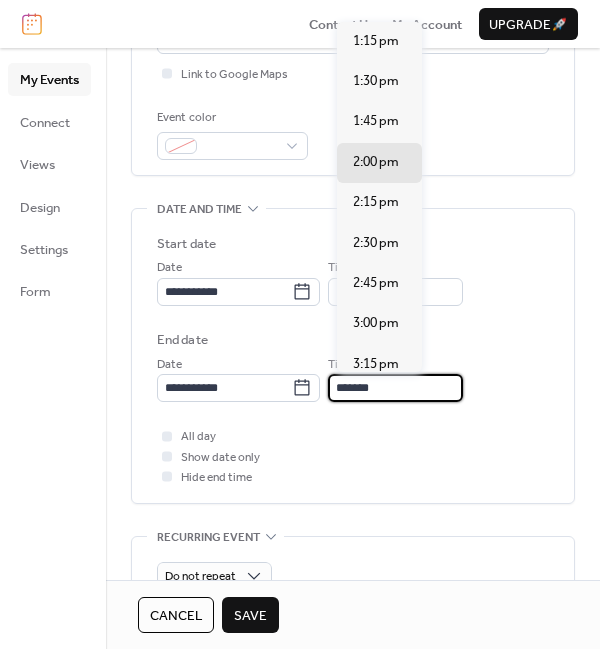 click on "*******" at bounding box center [395, 388] 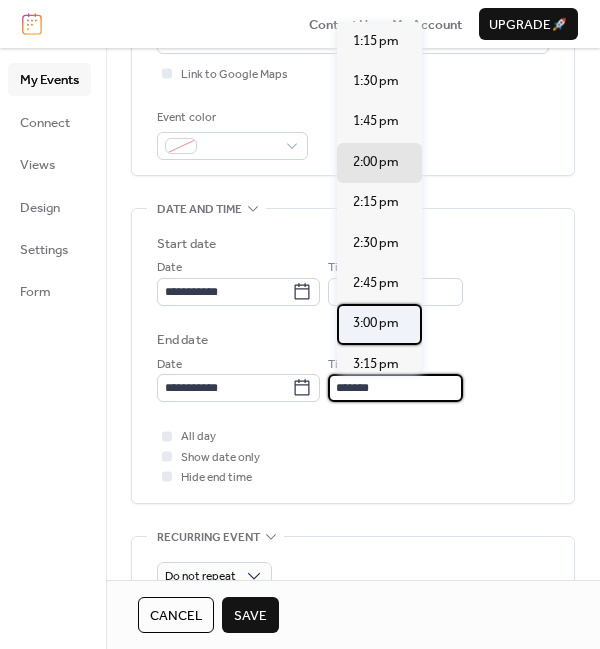 click on "3:00 pm" at bounding box center [376, 323] 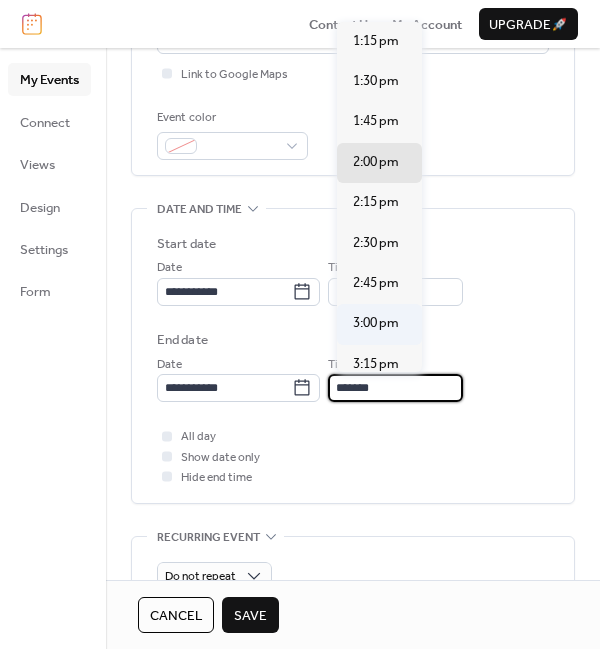 type on "*******" 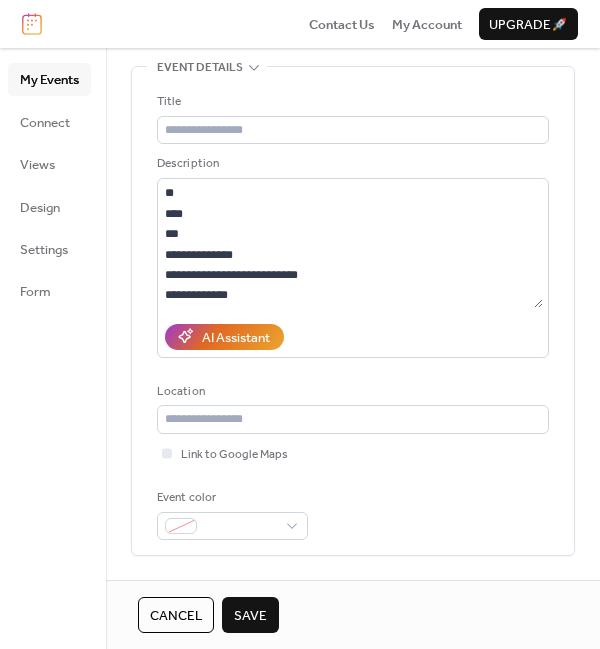 scroll, scrollTop: 91, scrollLeft: 0, axis: vertical 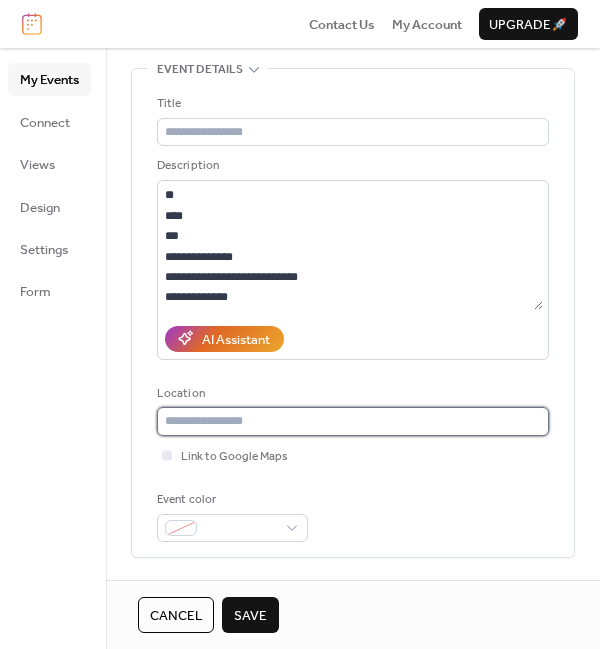 click at bounding box center [353, 421] 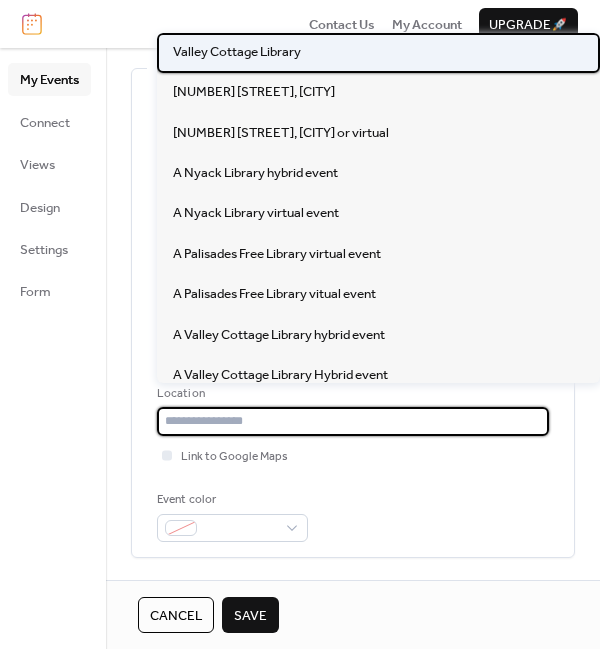 click on "Valley Cottage Library" at bounding box center (237, 52) 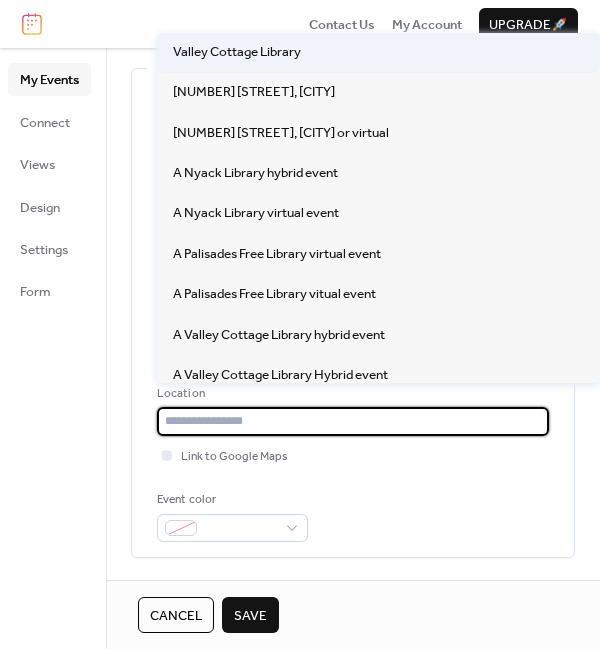 type on "**********" 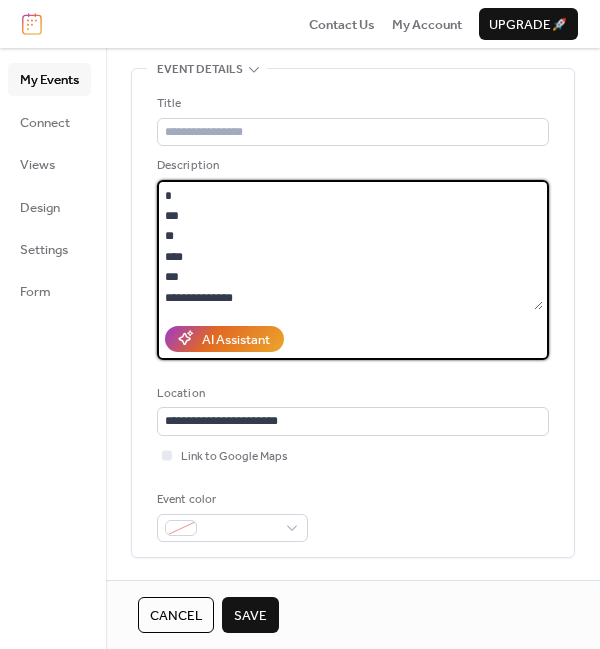 scroll, scrollTop: 78, scrollLeft: 0, axis: vertical 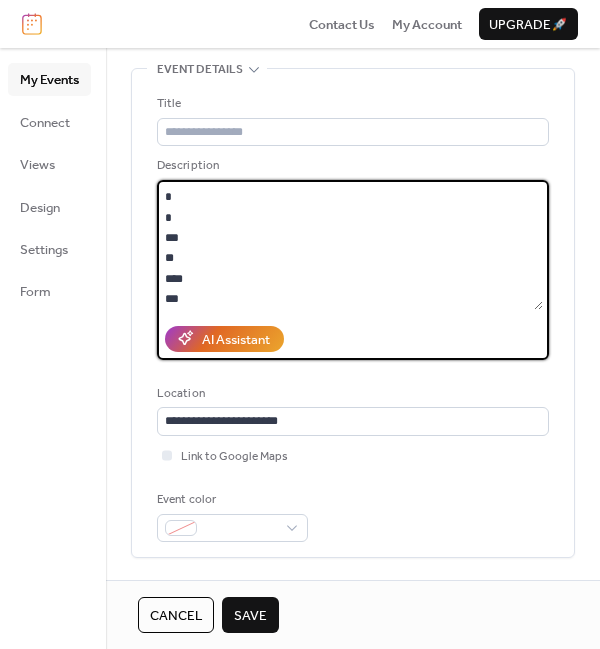 drag, startPoint x: 256, startPoint y: 299, endPoint x: 150, endPoint y: 185, distance: 155.6663 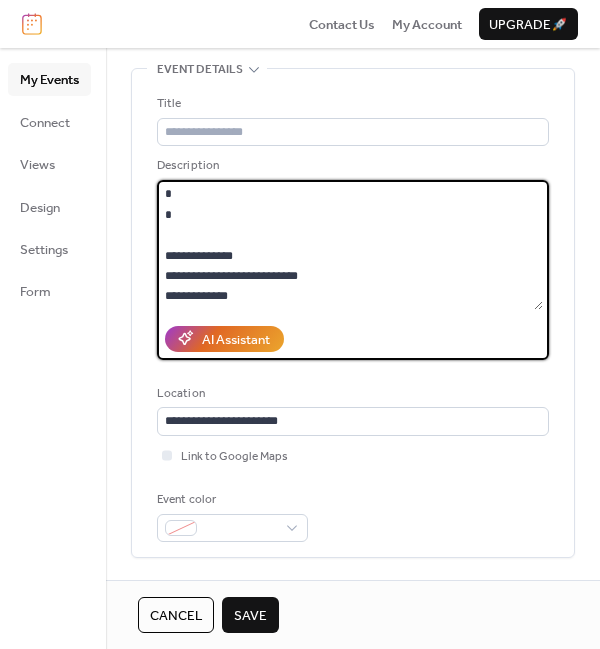 scroll, scrollTop: 0, scrollLeft: 0, axis: both 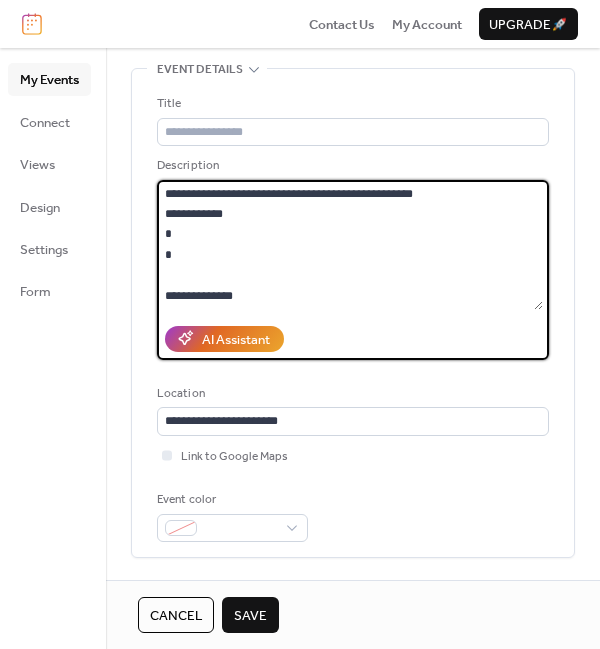 drag, startPoint x: 258, startPoint y: 294, endPoint x: 133, endPoint y: 206, distance: 152.86923 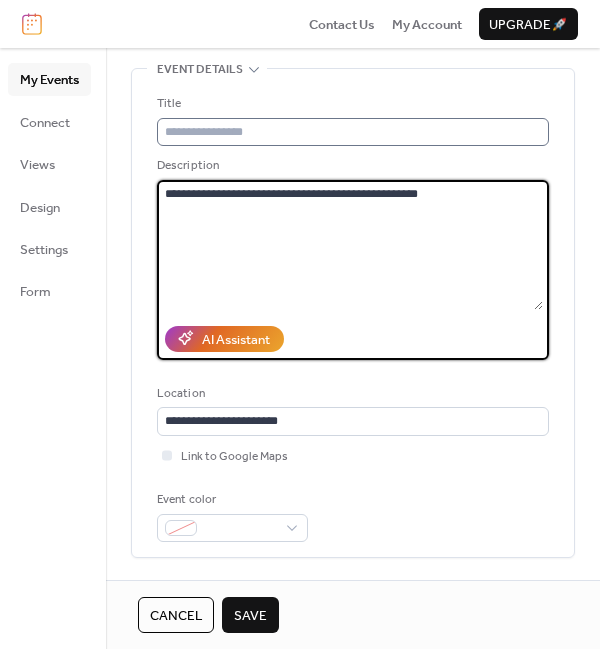 type on "**********" 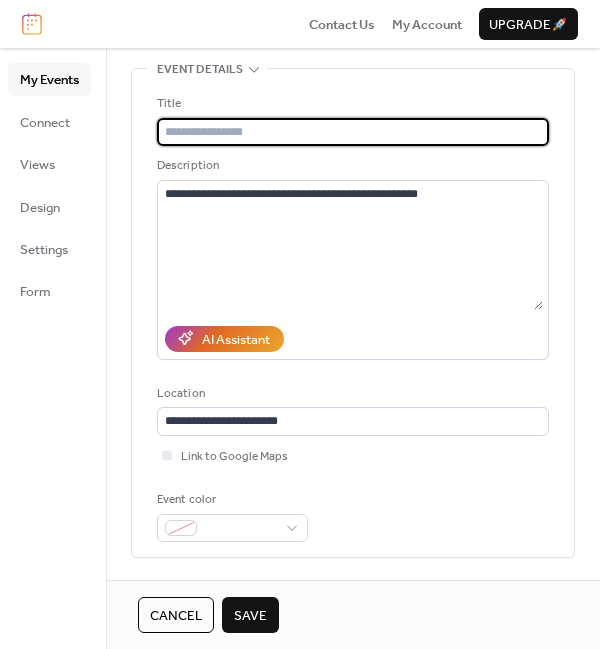 click at bounding box center (353, 132) 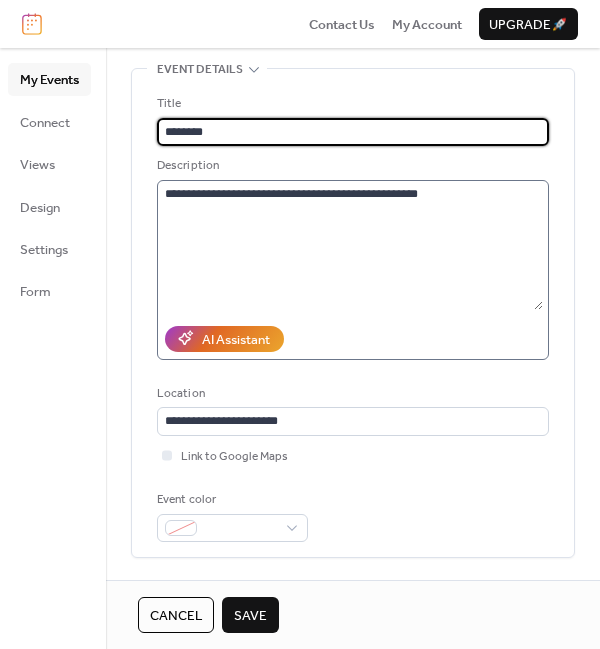 type on "********" 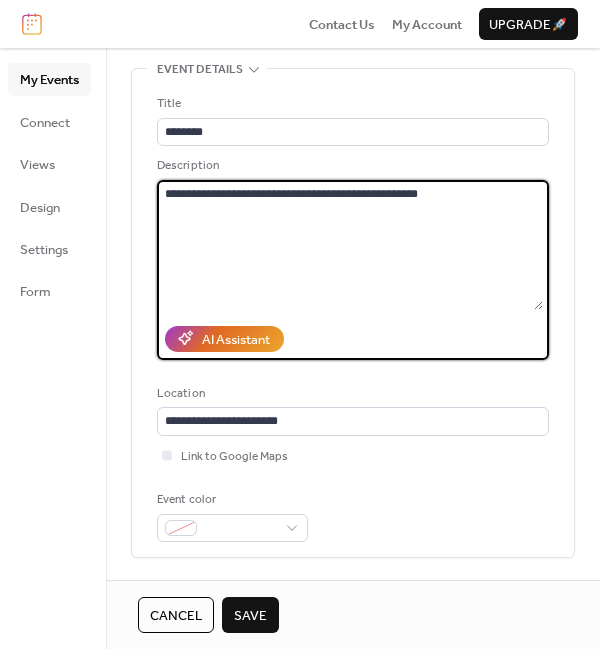 drag, startPoint x: 414, startPoint y: 195, endPoint x: 126, endPoint y: 193, distance: 288.00696 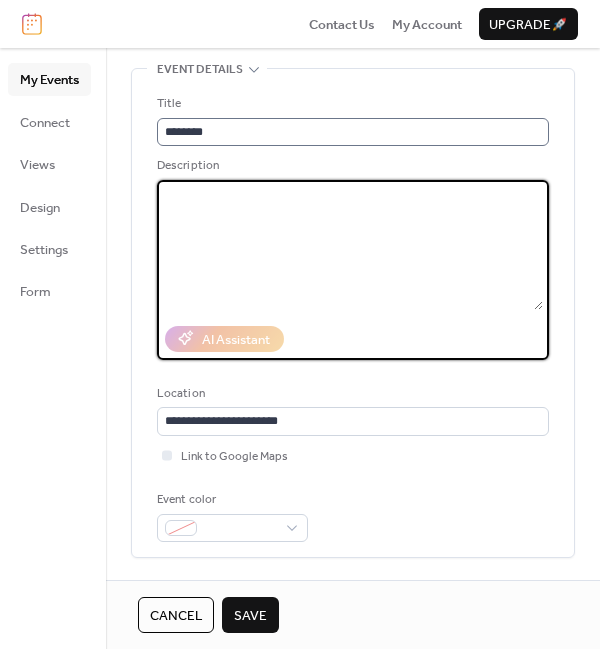 type 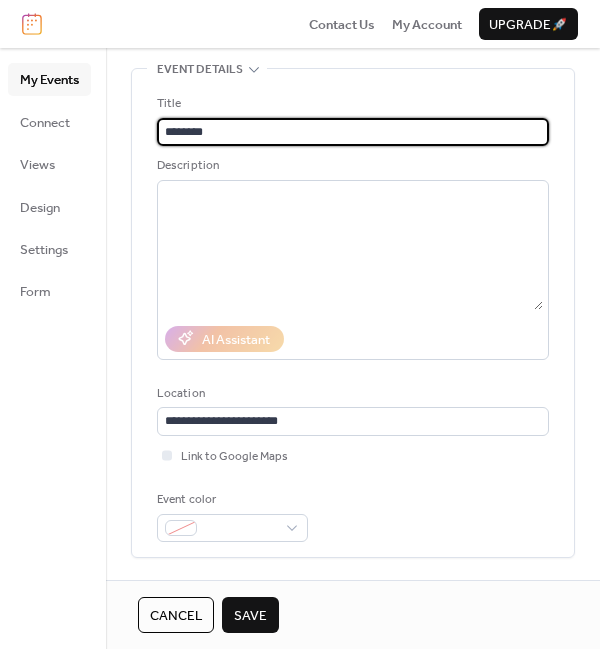 click on "********" at bounding box center (353, 132) 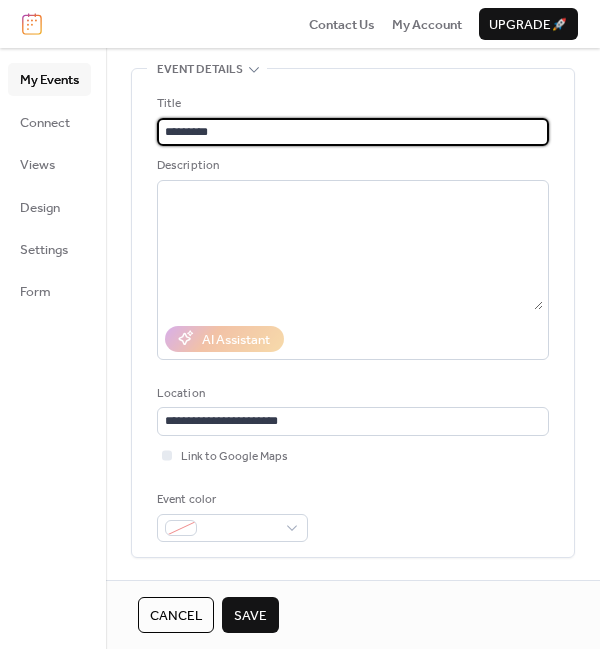 paste on "**********" 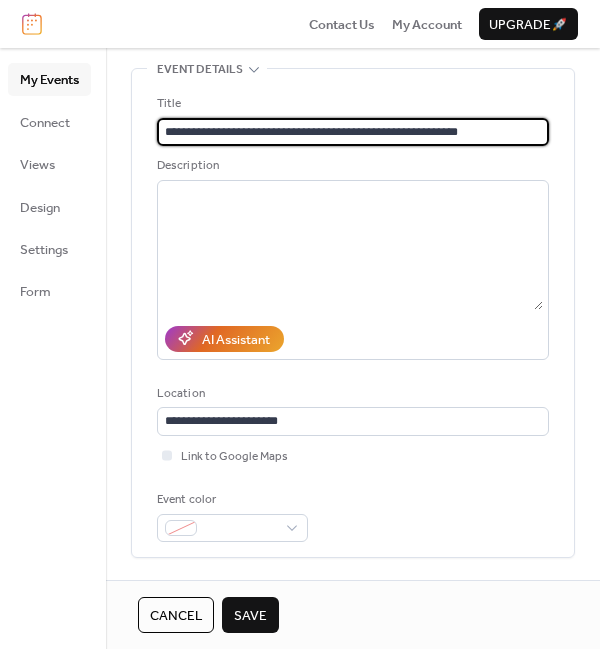 type on "**********" 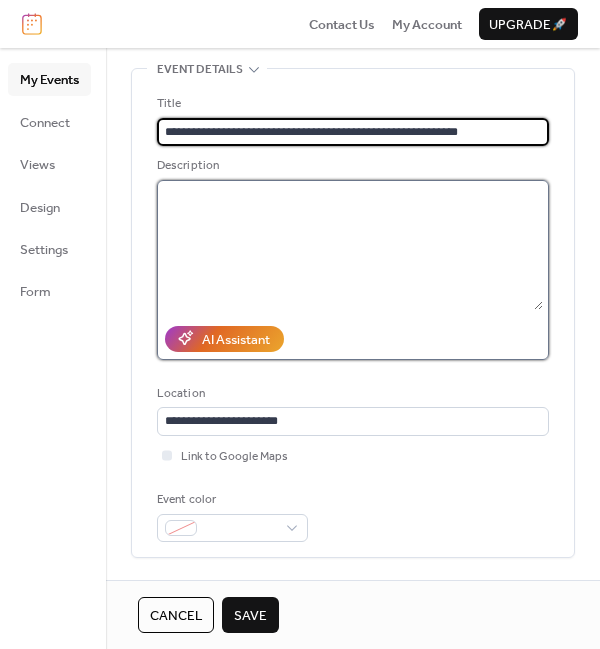 click at bounding box center (350, 245) 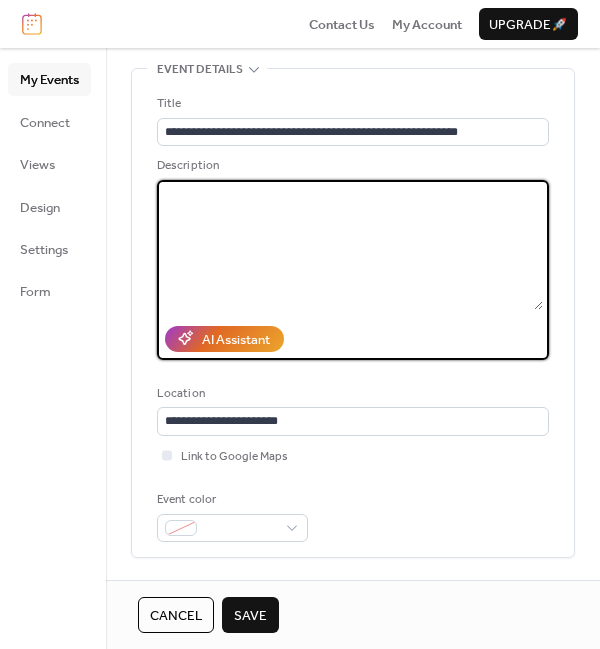paste on "**********" 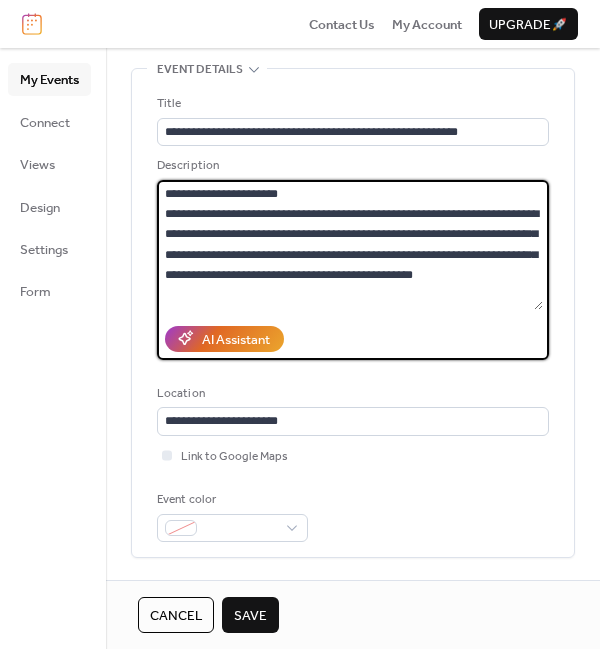 click on "**********" at bounding box center [350, 245] 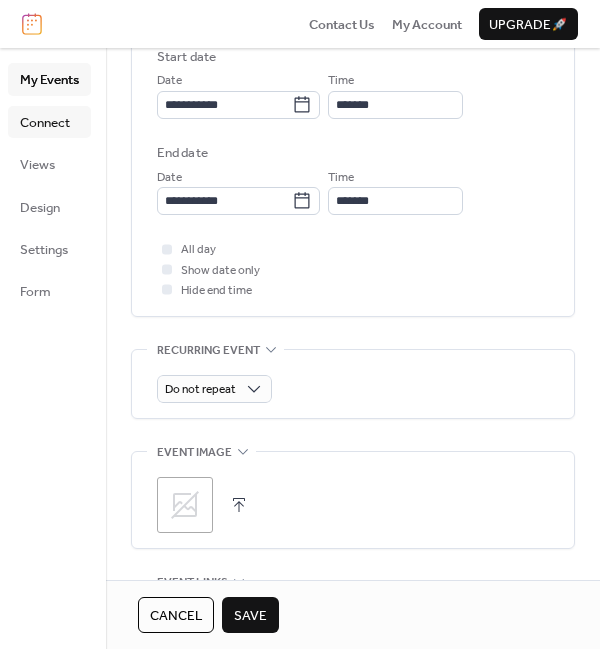 scroll, scrollTop: 661, scrollLeft: 0, axis: vertical 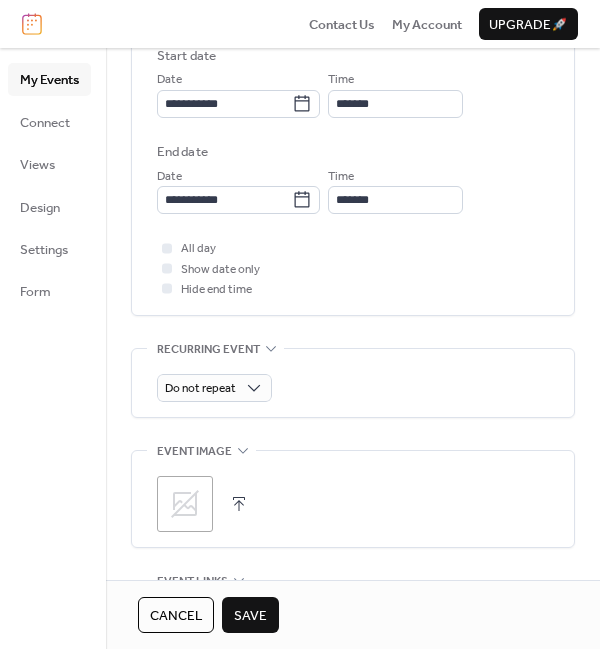type on "**********" 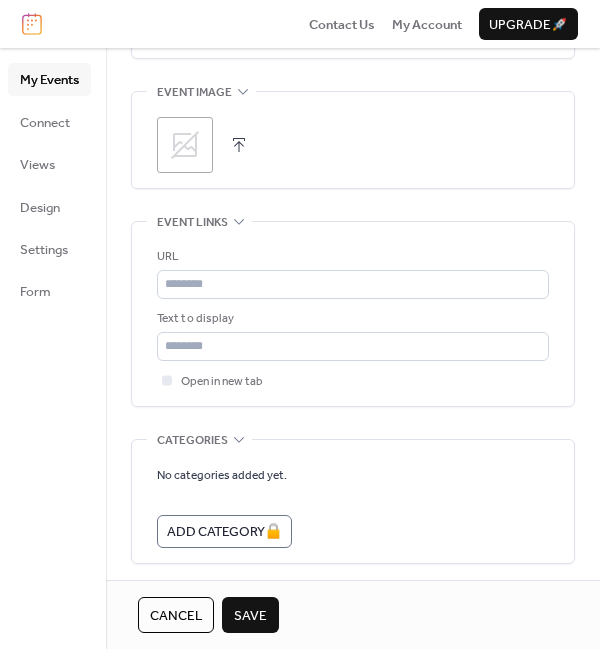 scroll, scrollTop: 1090, scrollLeft: 0, axis: vertical 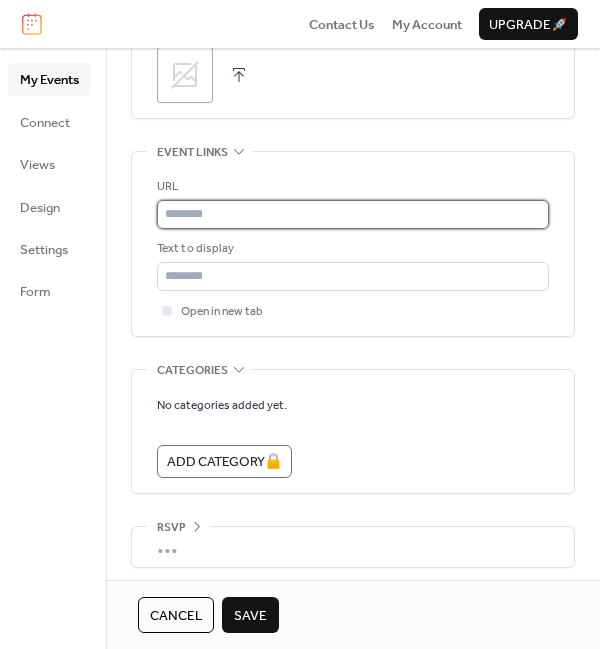 click at bounding box center (353, 214) 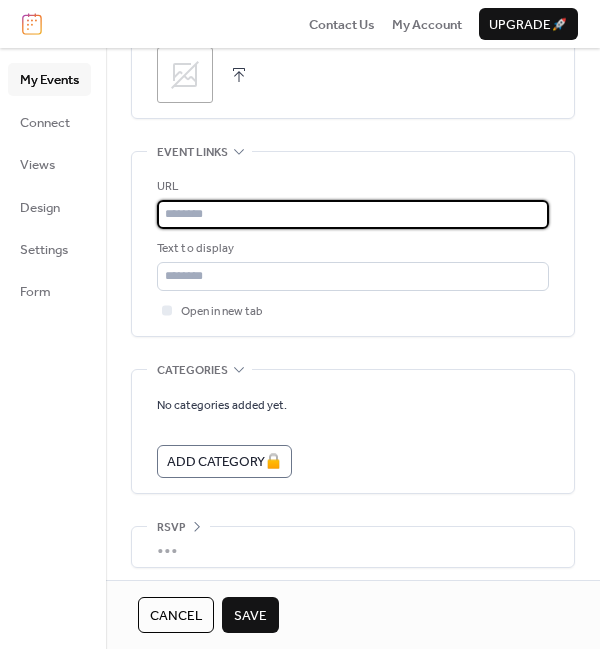 paste on "**********" 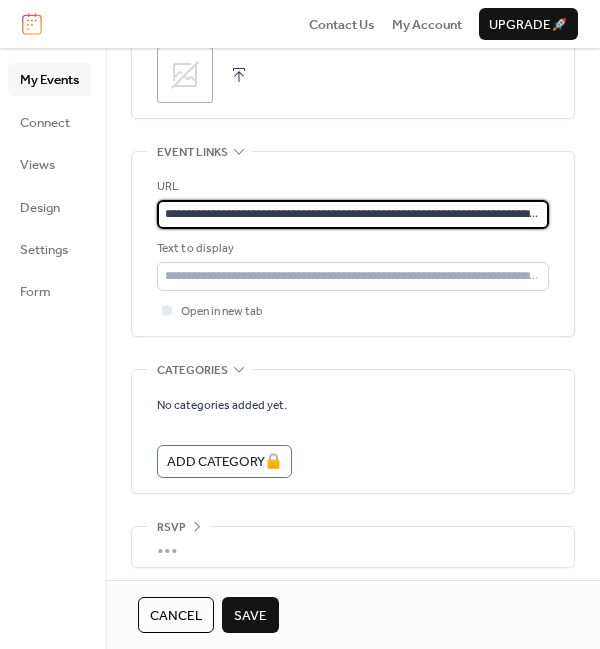 scroll, scrollTop: 0, scrollLeft: 142, axis: horizontal 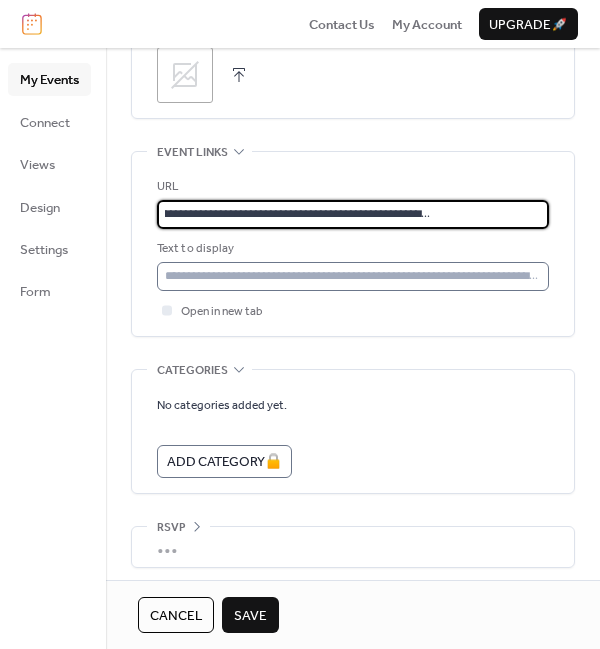 type on "**********" 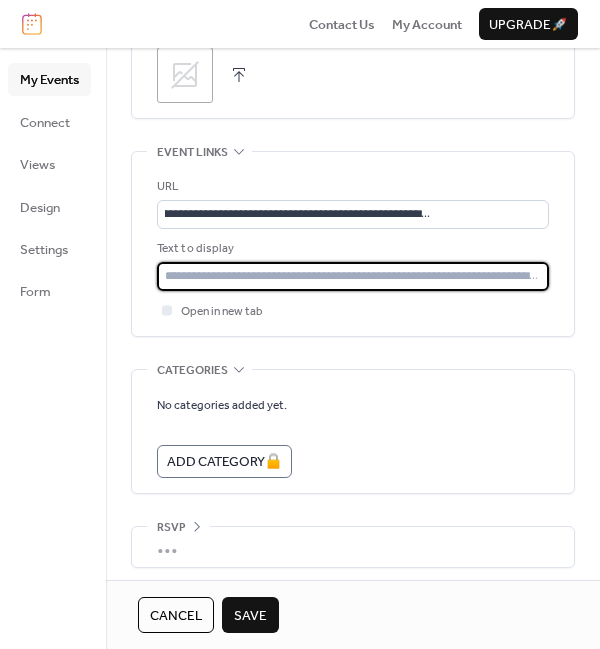 click at bounding box center (353, 276) 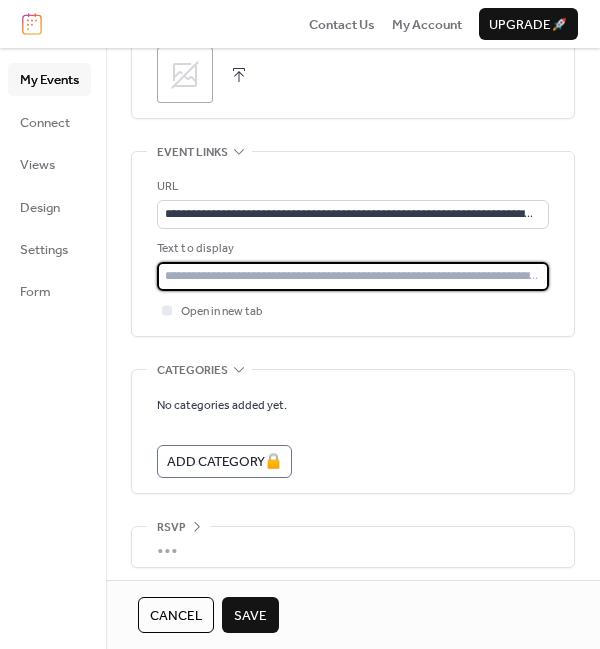 type on "**********" 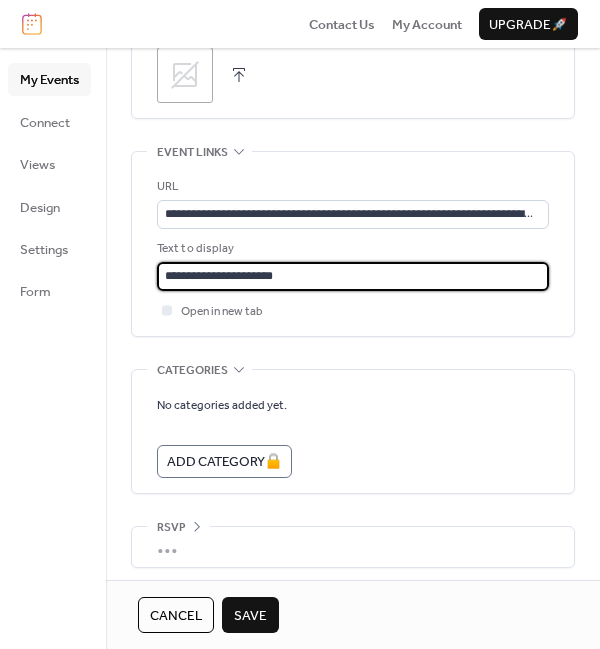 click on "Save" at bounding box center [250, 616] 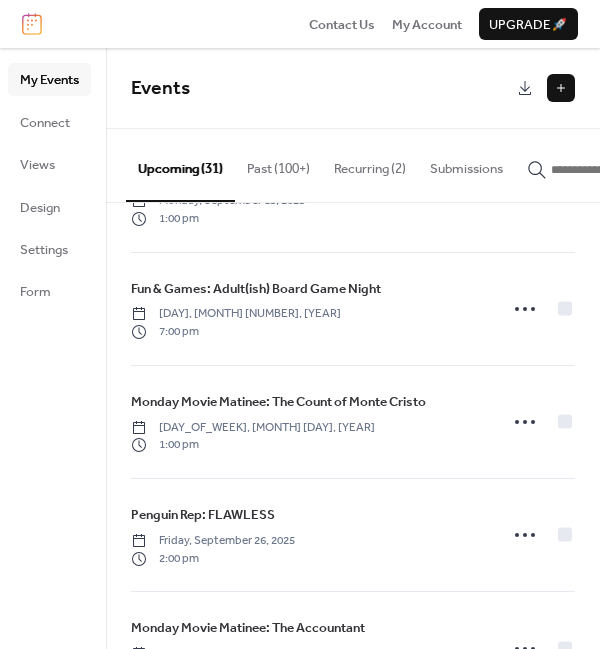 scroll, scrollTop: 2981, scrollLeft: 0, axis: vertical 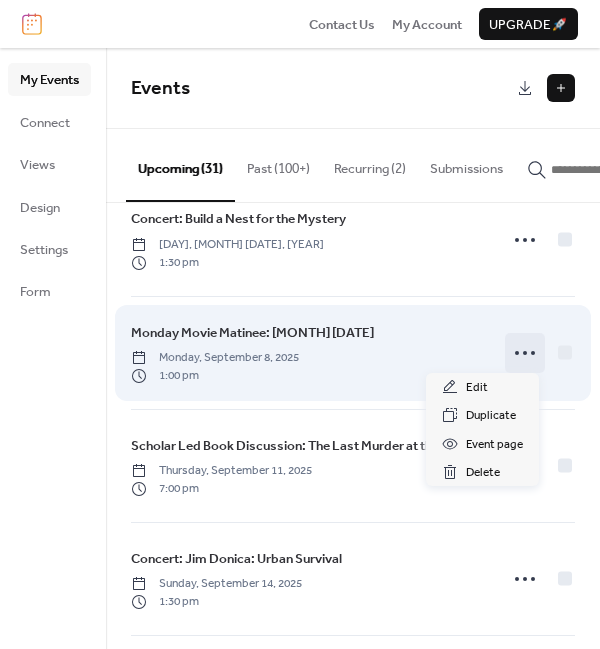 click 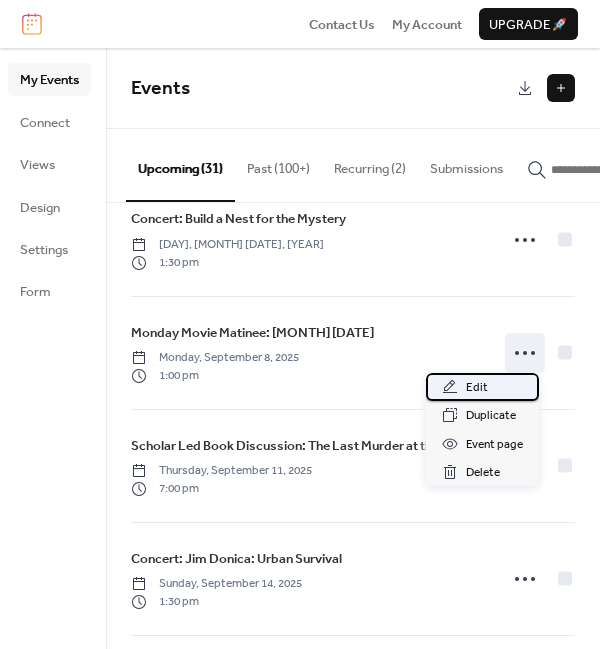 click on "Edit" at bounding box center [477, 388] 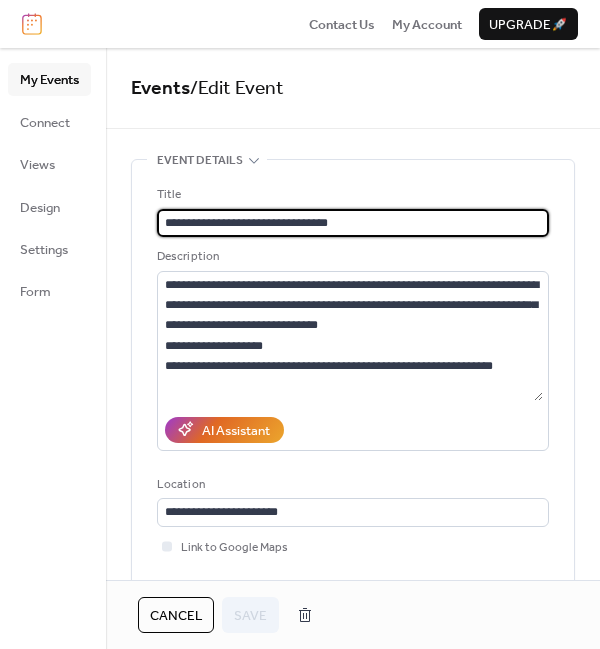 scroll, scrollTop: 20, scrollLeft: 0, axis: vertical 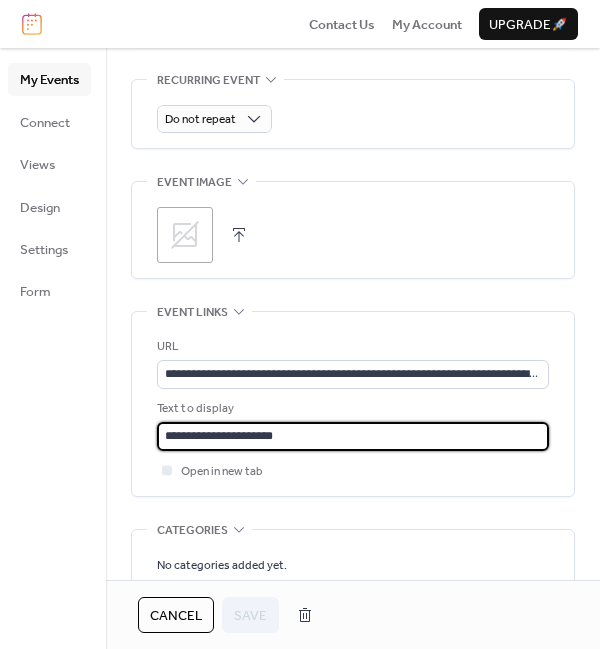 click on "**********" at bounding box center (353, 436) 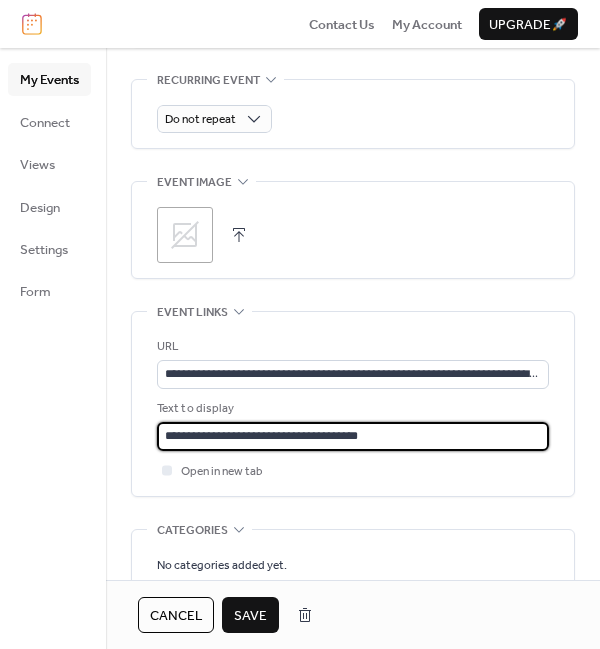 scroll, scrollTop: 0, scrollLeft: 0, axis: both 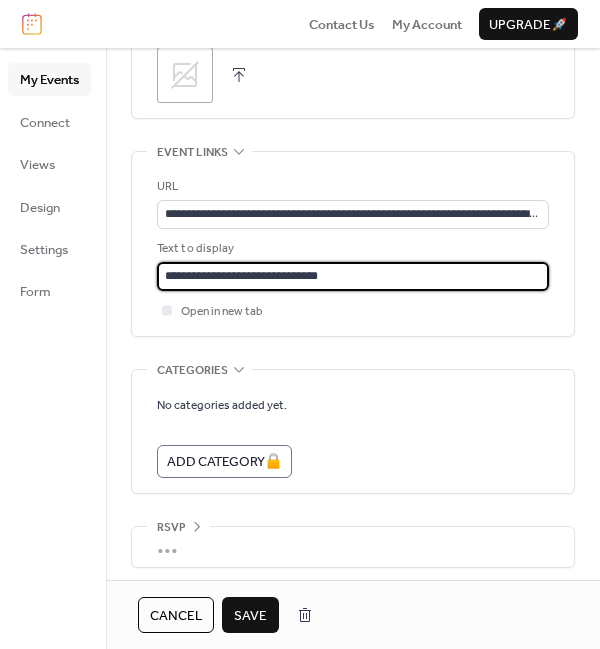 type on "**********" 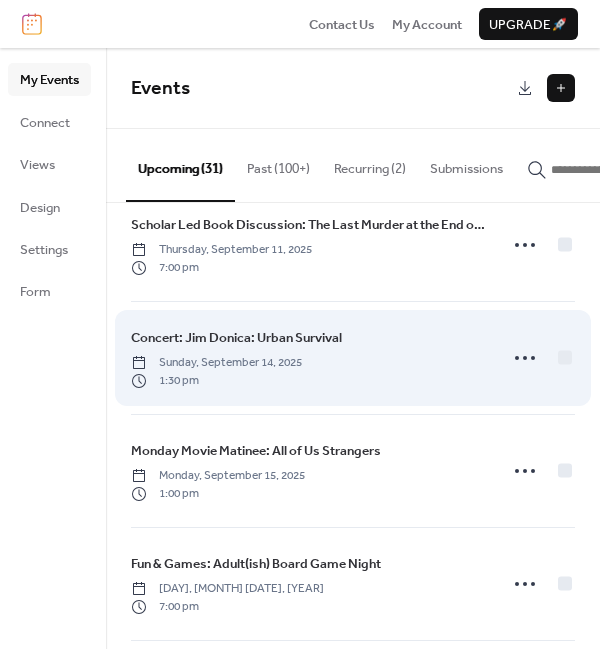 scroll, scrollTop: 2661, scrollLeft: 0, axis: vertical 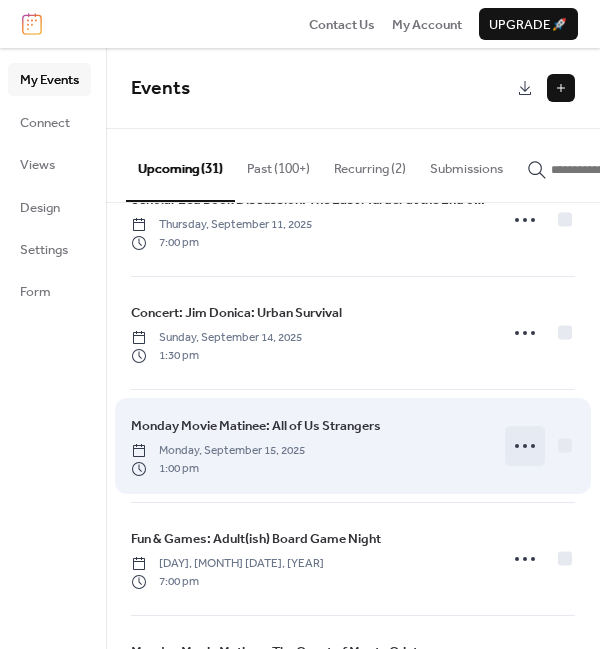 click 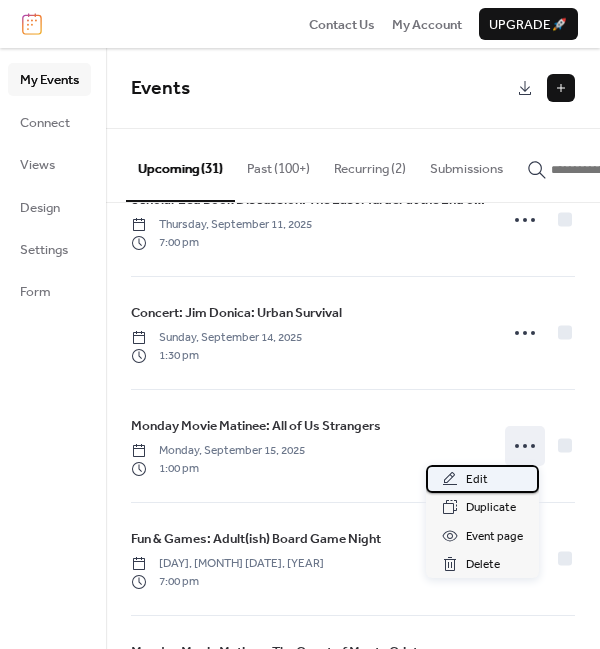 click on "Edit" at bounding box center [477, 480] 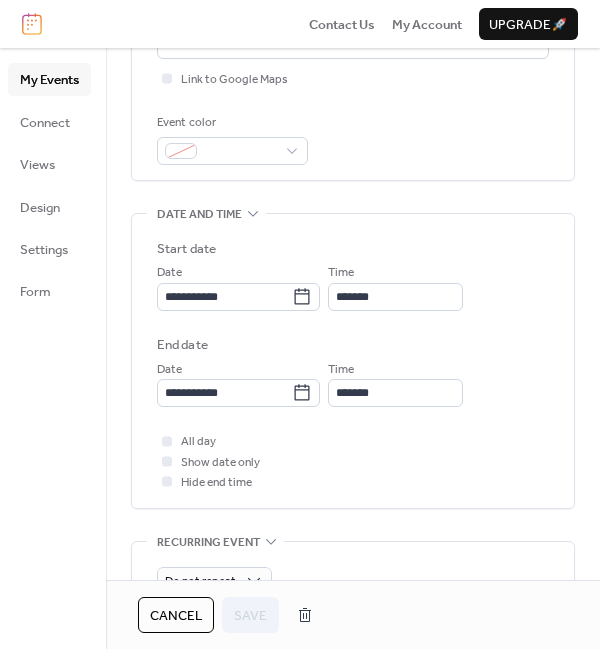 scroll, scrollTop: 0, scrollLeft: 0, axis: both 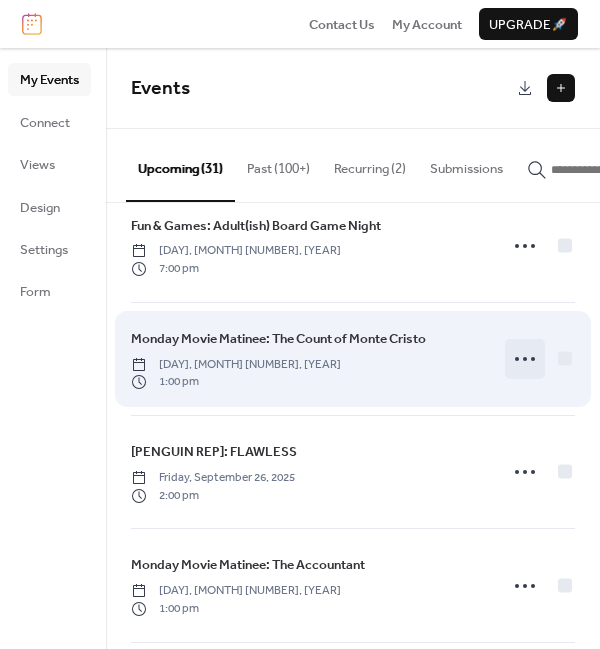 click 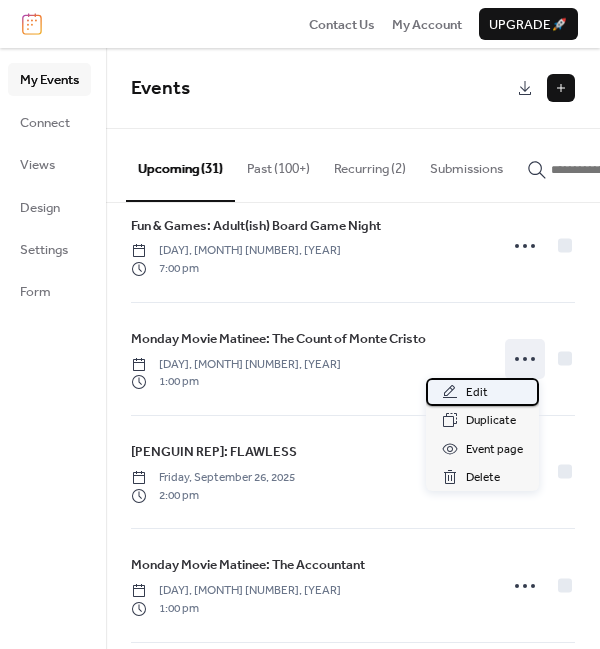 click on "Edit" at bounding box center (477, 393) 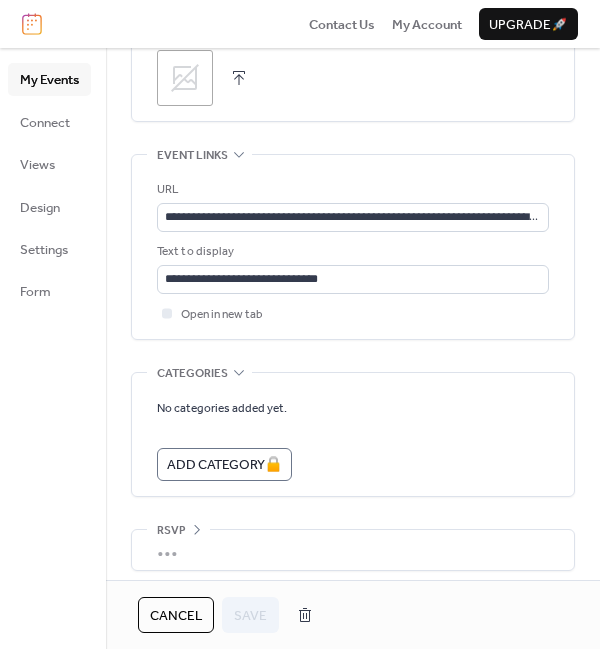 scroll, scrollTop: 1090, scrollLeft: 0, axis: vertical 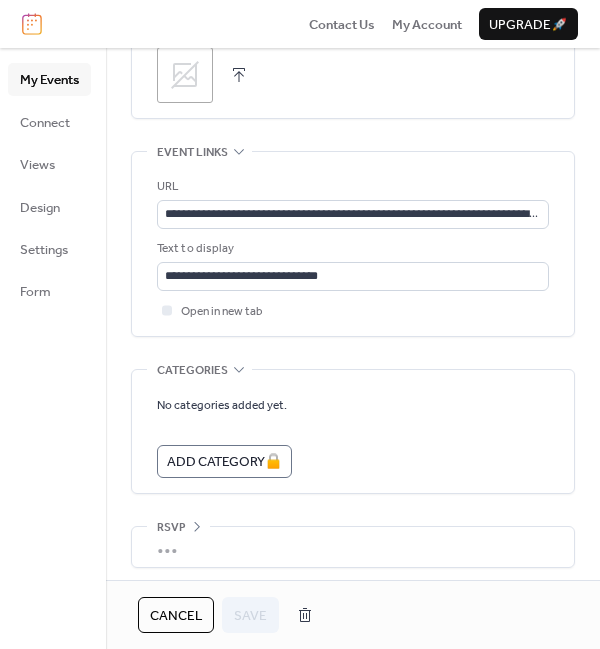 click on "Add Category  🔒" at bounding box center (224, 461) 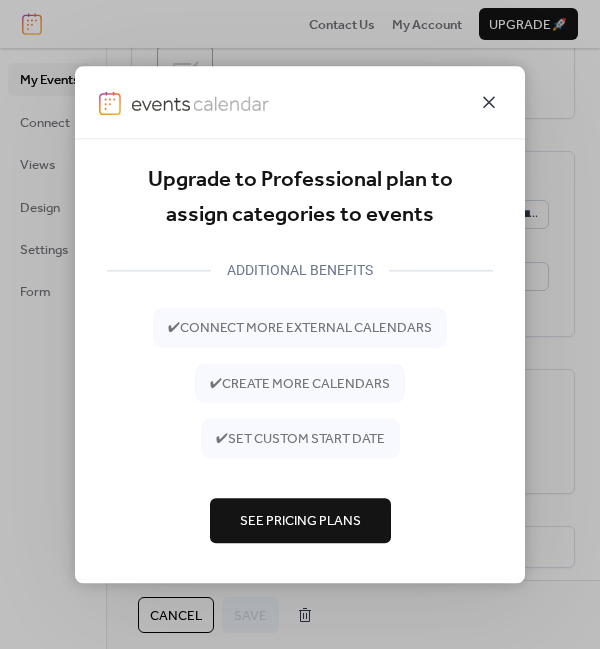 click 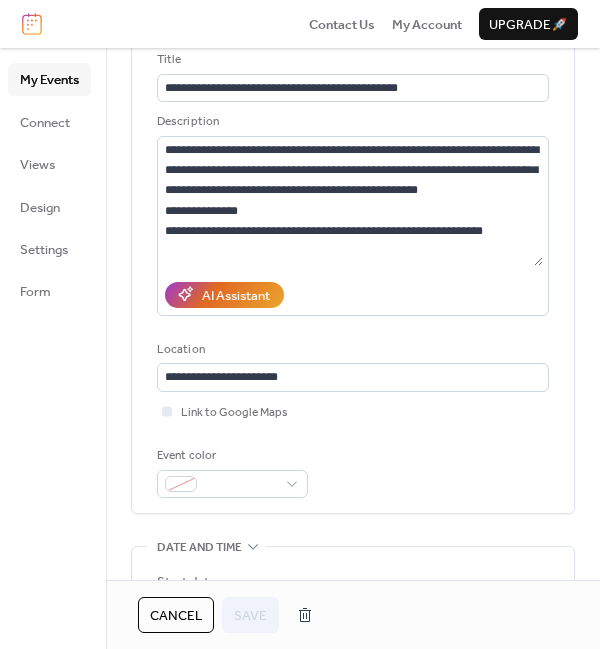 scroll, scrollTop: 0, scrollLeft: 0, axis: both 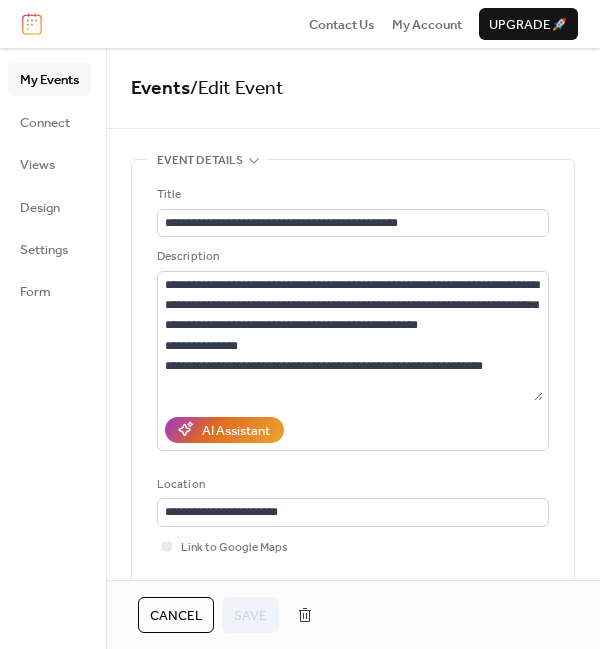 click on "My Events" at bounding box center [49, 80] 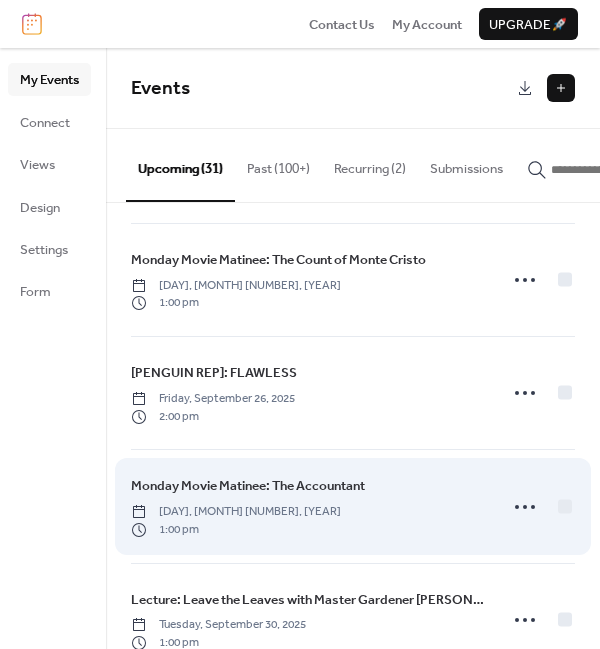 scroll, scrollTop: 3093, scrollLeft: 0, axis: vertical 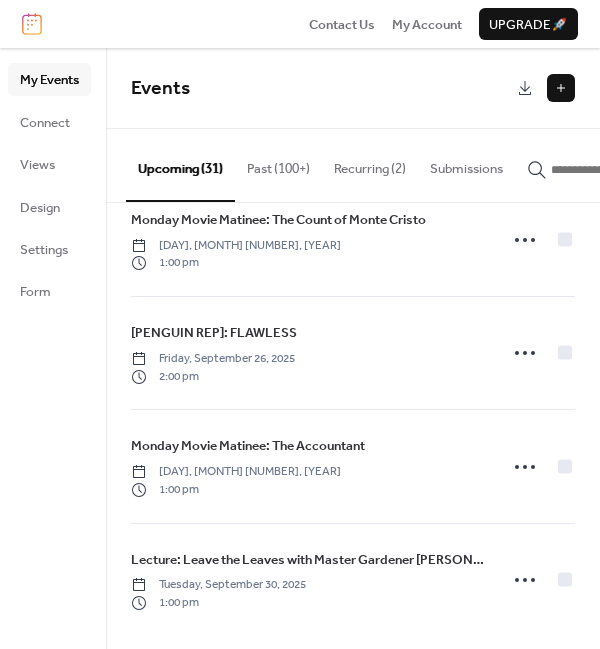 click at bounding box center (561, 88) 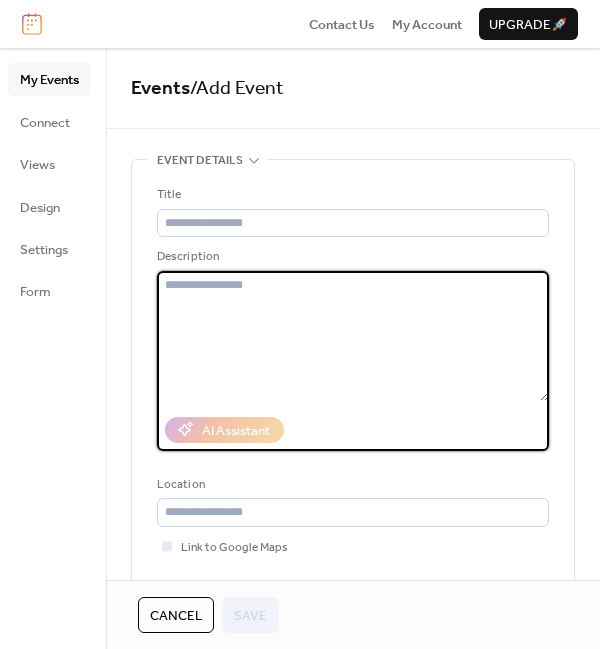 click at bounding box center (353, 336) 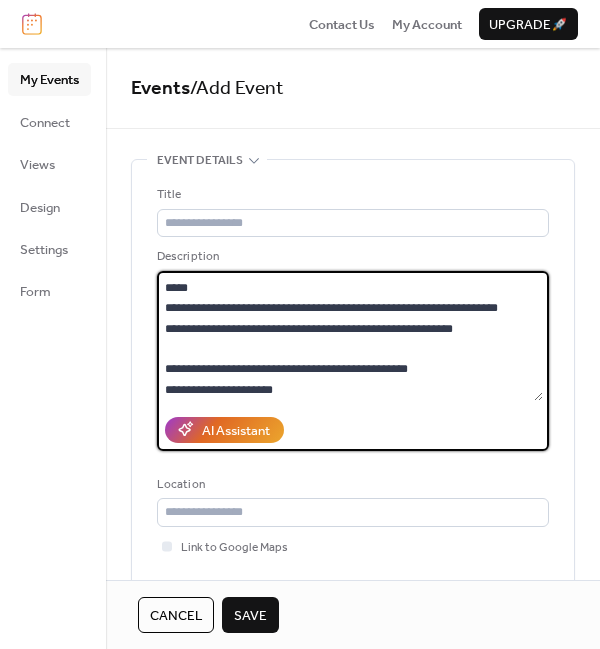 scroll, scrollTop: 60, scrollLeft: 0, axis: vertical 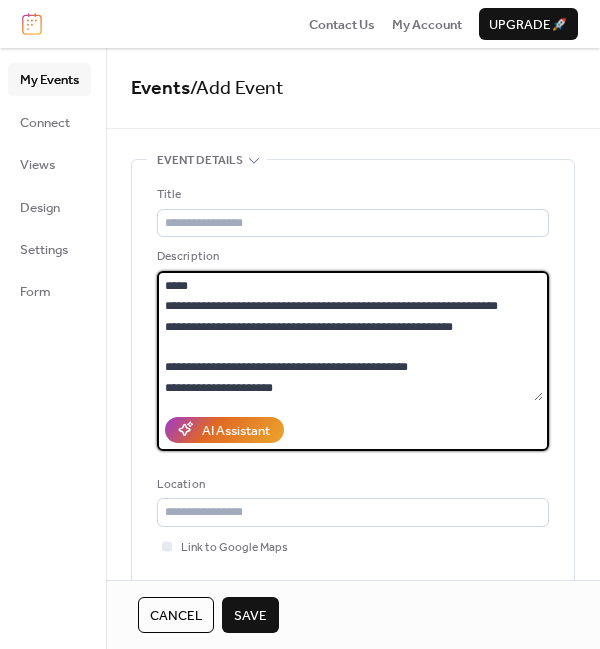 type on "**********" 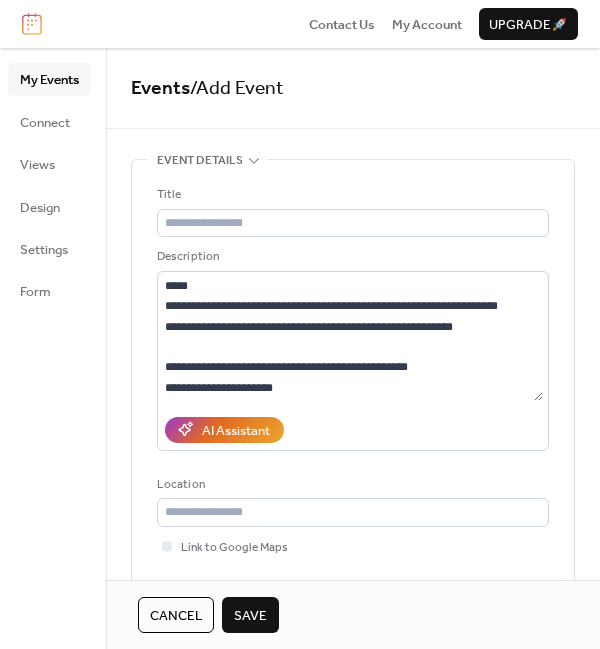click on "**********" at bounding box center (353, 409) 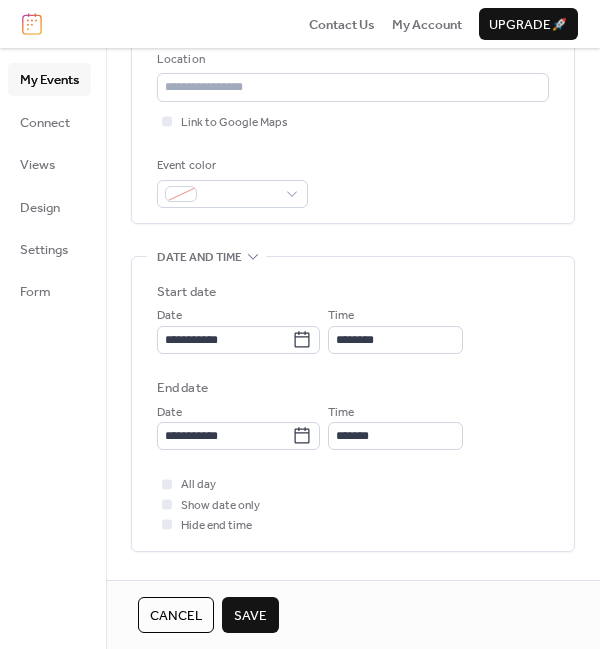 scroll, scrollTop: 435, scrollLeft: 0, axis: vertical 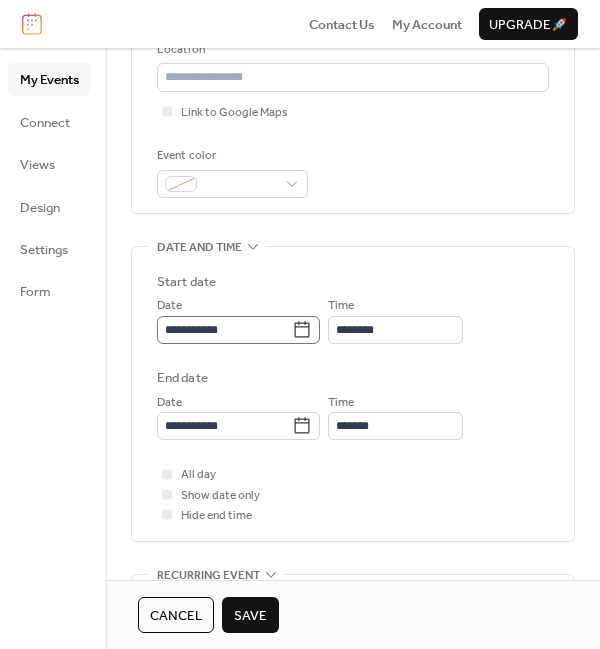 click 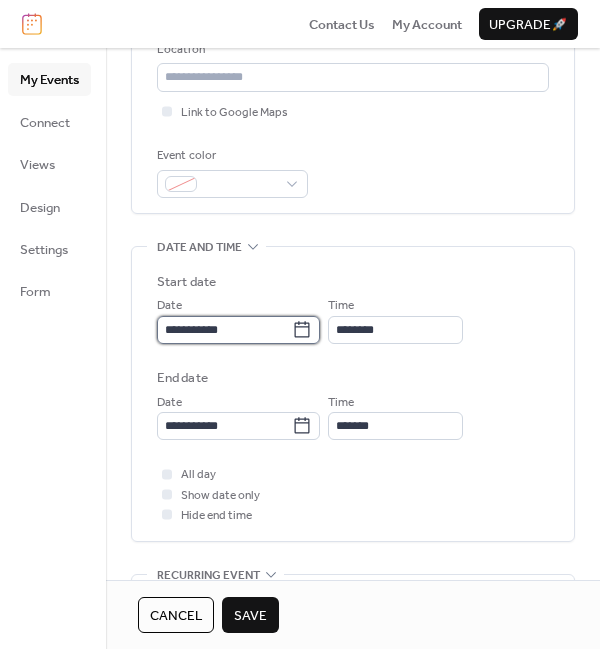 click on "**********" at bounding box center (224, 330) 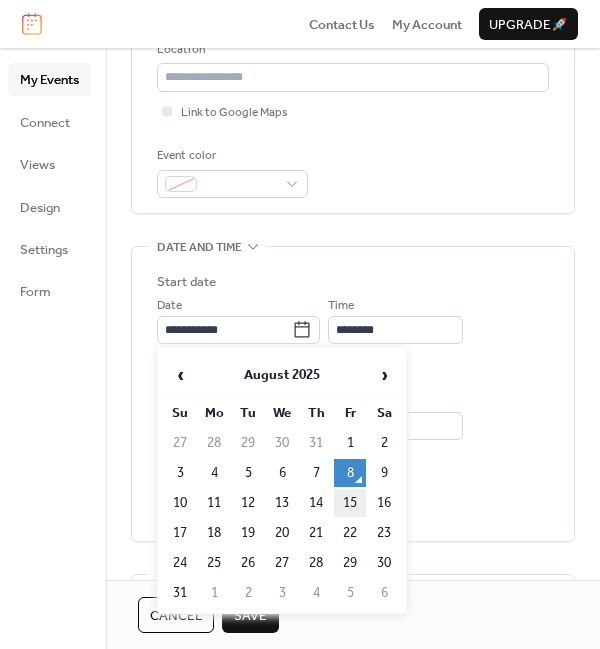 click on "15" at bounding box center [350, 503] 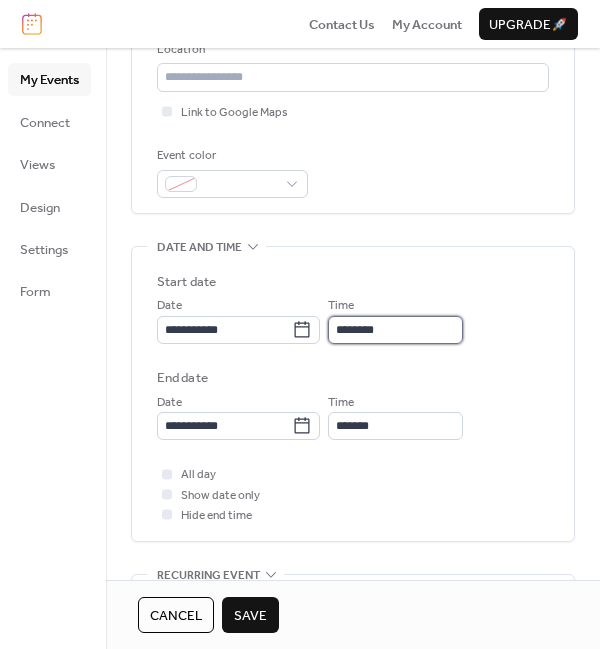 click on "********" at bounding box center (395, 330) 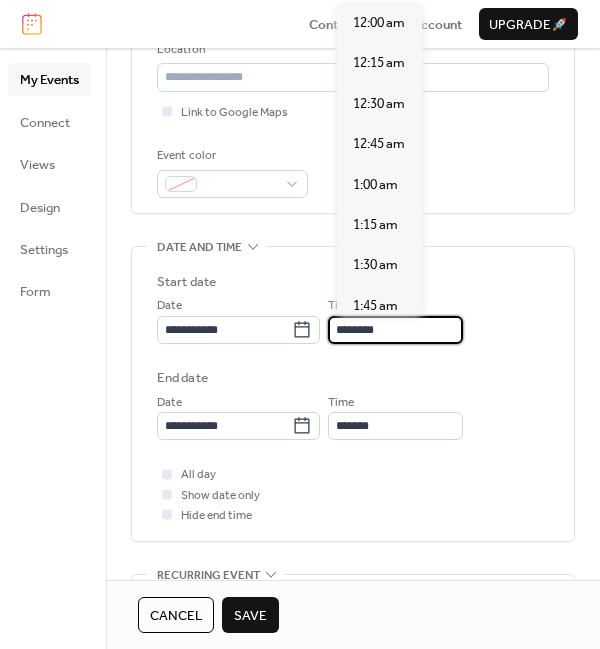 scroll, scrollTop: 1926, scrollLeft: 0, axis: vertical 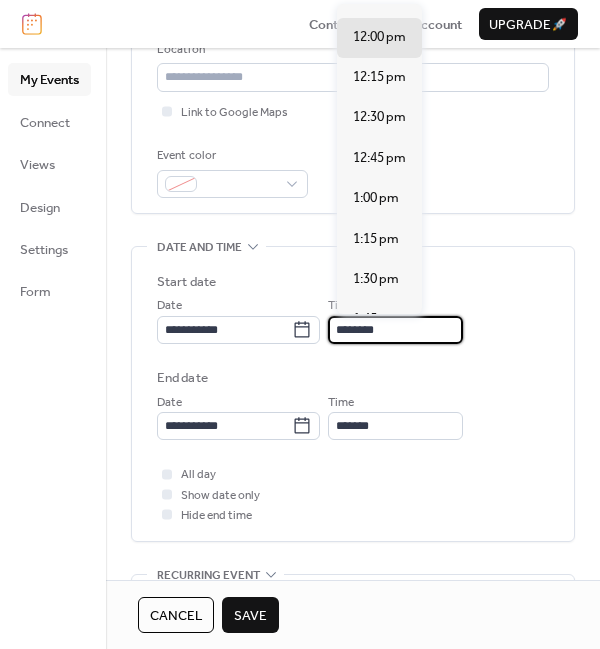 click on "********" at bounding box center [395, 330] 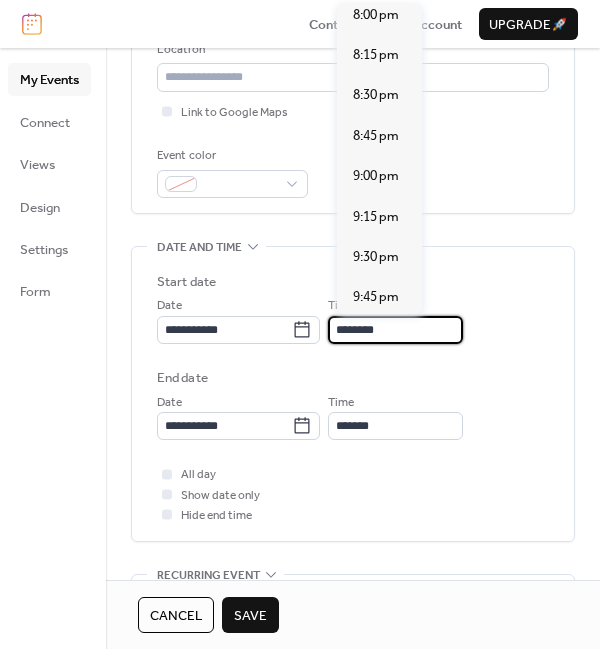 scroll, scrollTop: 3242, scrollLeft: 0, axis: vertical 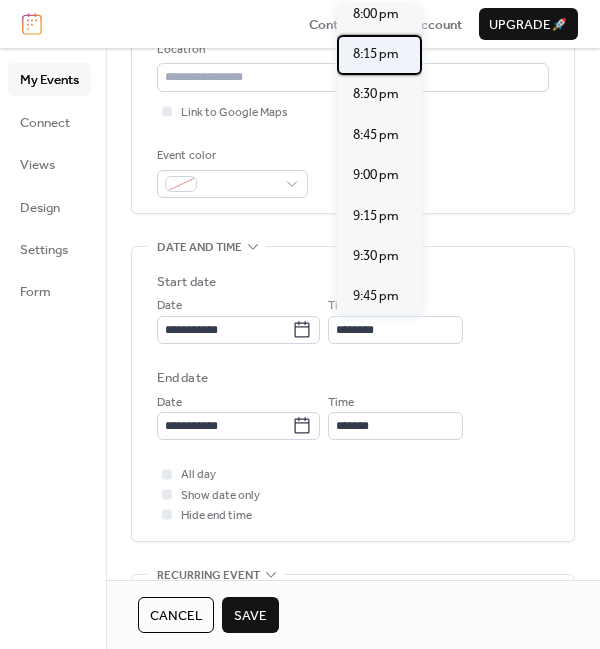 click on "8:15 pm" at bounding box center [376, 54] 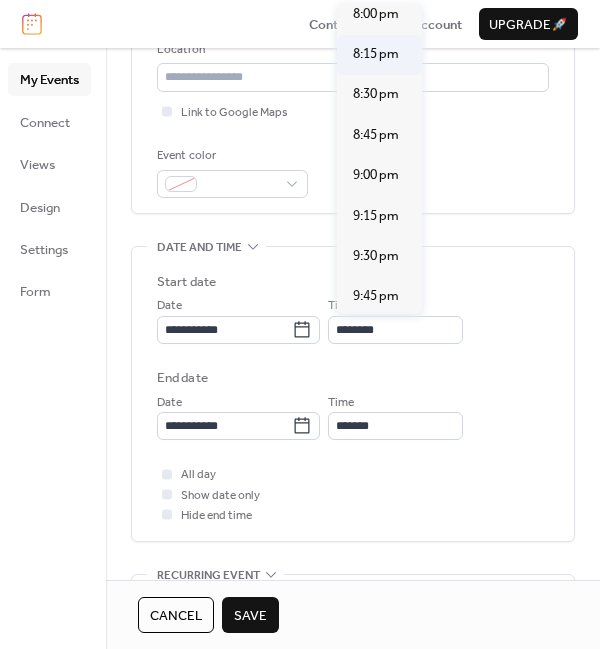 type on "*******" 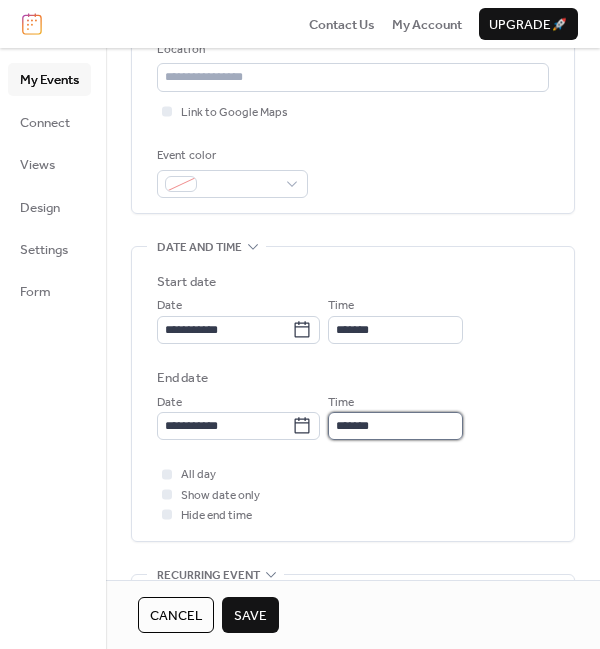 click on "*******" at bounding box center [395, 426] 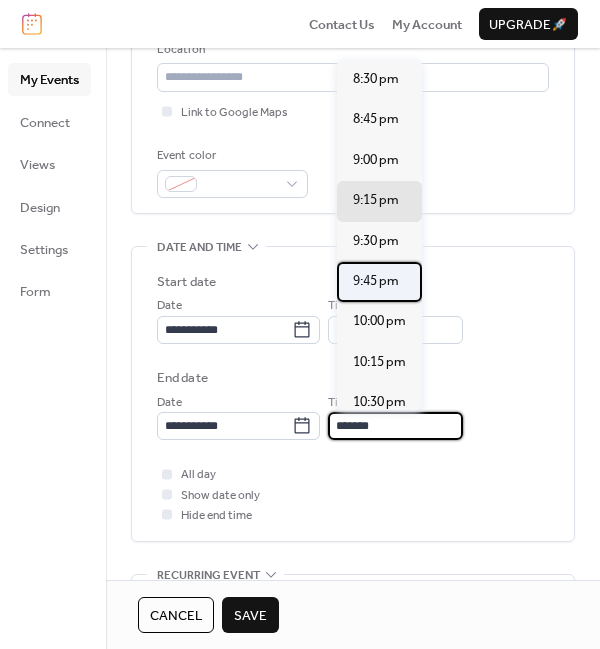 click on "9:45 pm" at bounding box center (376, 281) 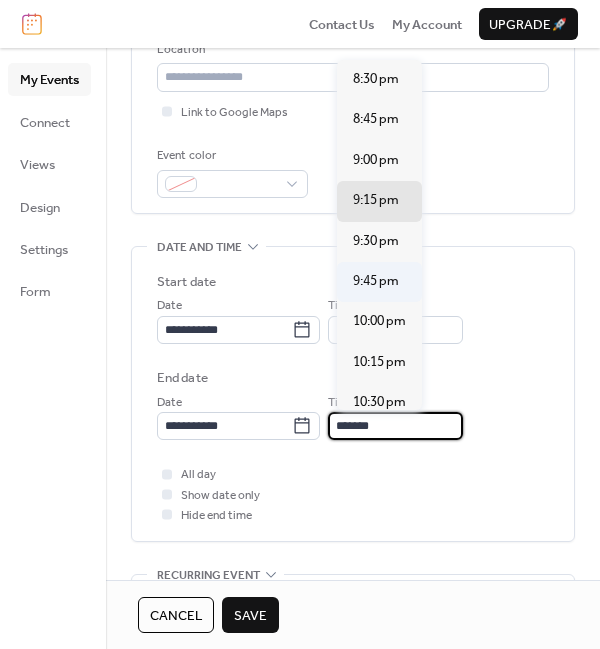 type on "*******" 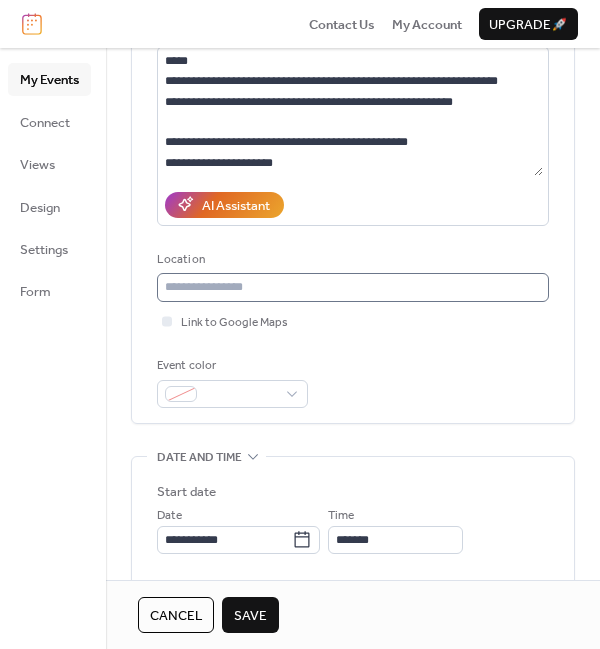 scroll, scrollTop: 224, scrollLeft: 0, axis: vertical 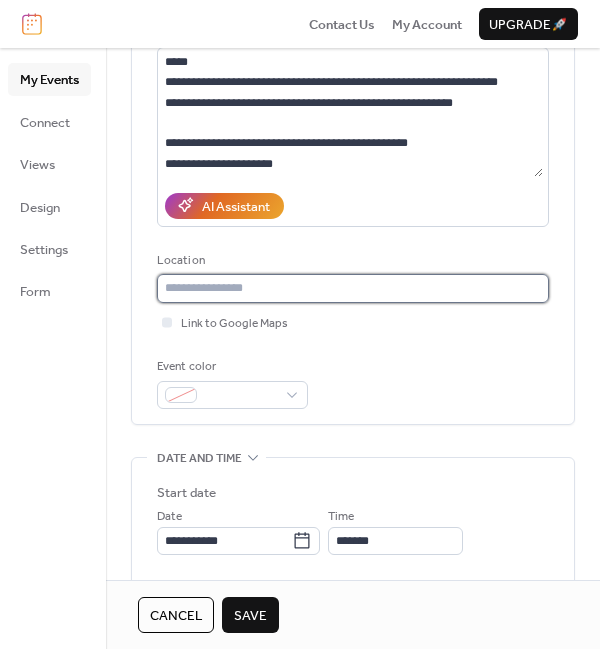 click at bounding box center (353, 288) 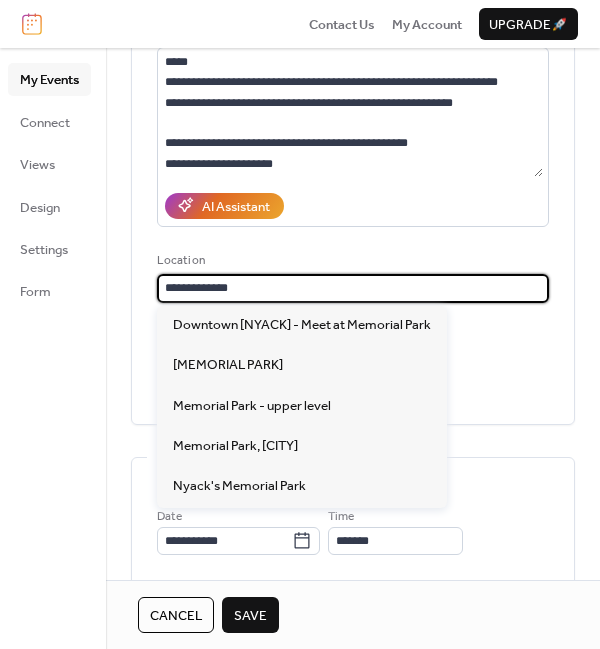 type on "**********" 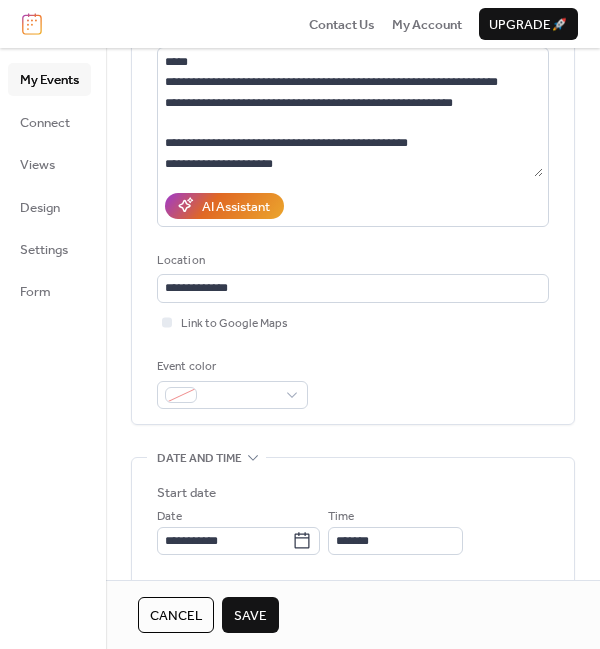 click on "**********" at bounding box center [353, 180] 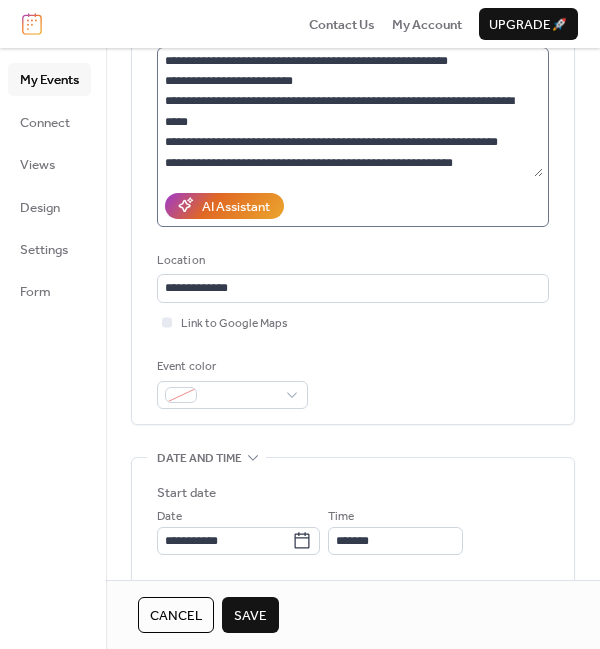 scroll, scrollTop: 60, scrollLeft: 0, axis: vertical 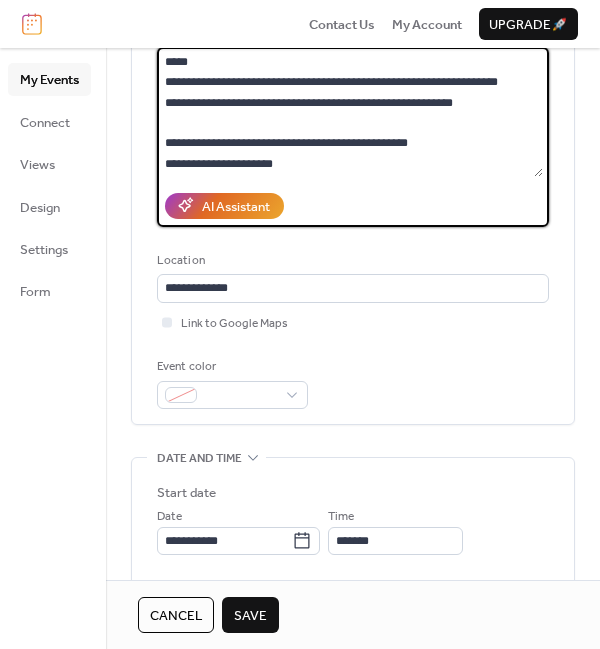 drag, startPoint x: 388, startPoint y: 137, endPoint x: 169, endPoint y: 117, distance: 219.91135 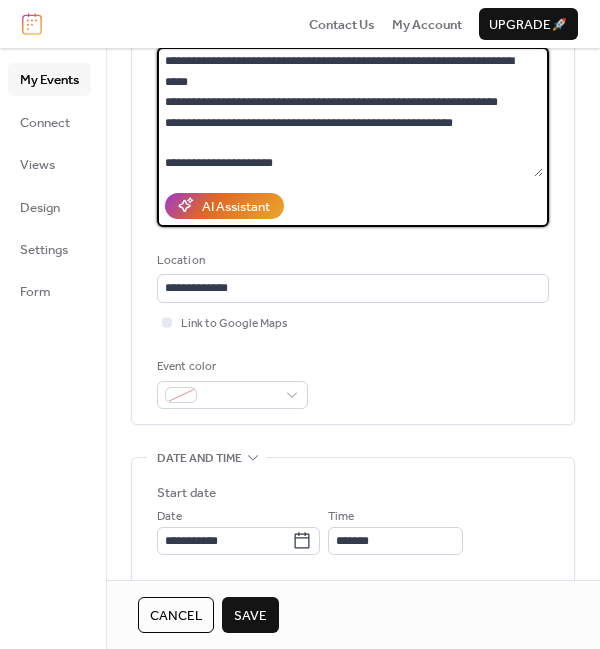 scroll, scrollTop: 0, scrollLeft: 0, axis: both 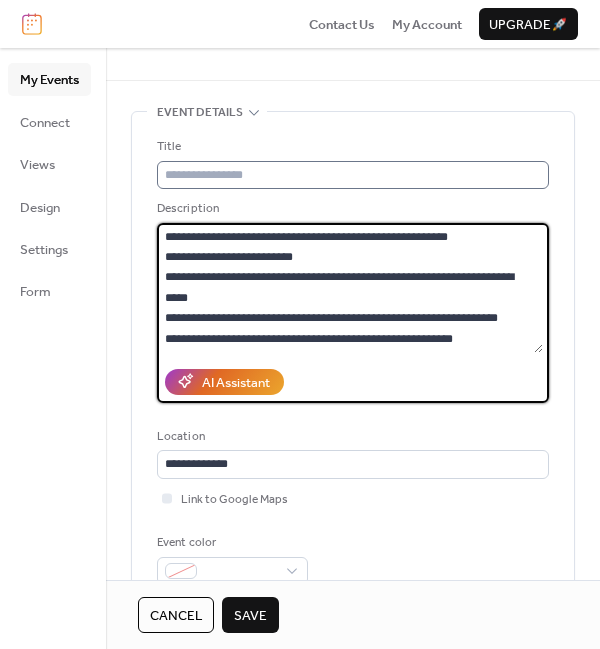 type on "**********" 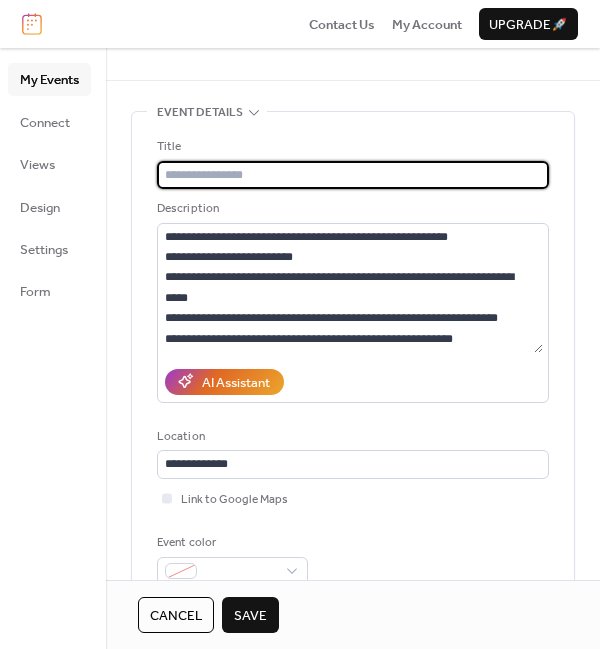 click at bounding box center (353, 175) 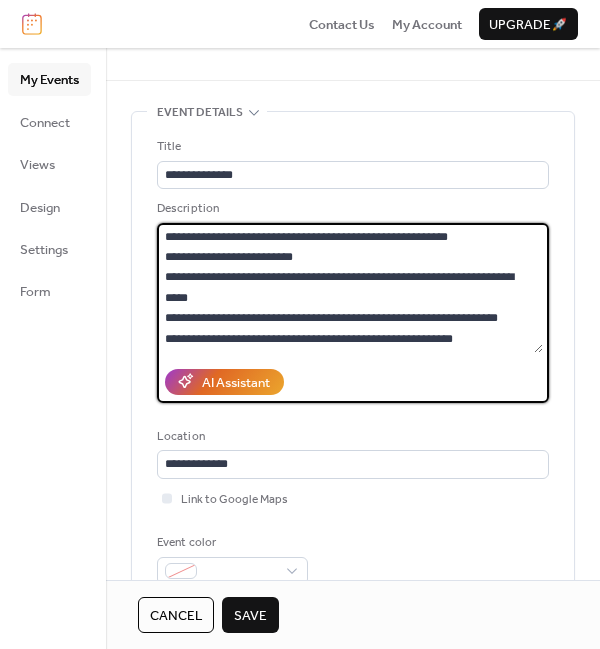 click on "**********" at bounding box center (350, 288) 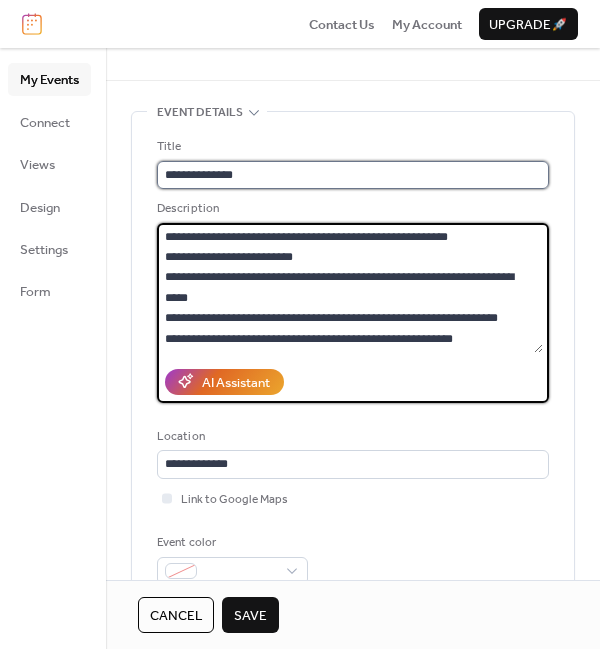 click on "**********" at bounding box center (353, 175) 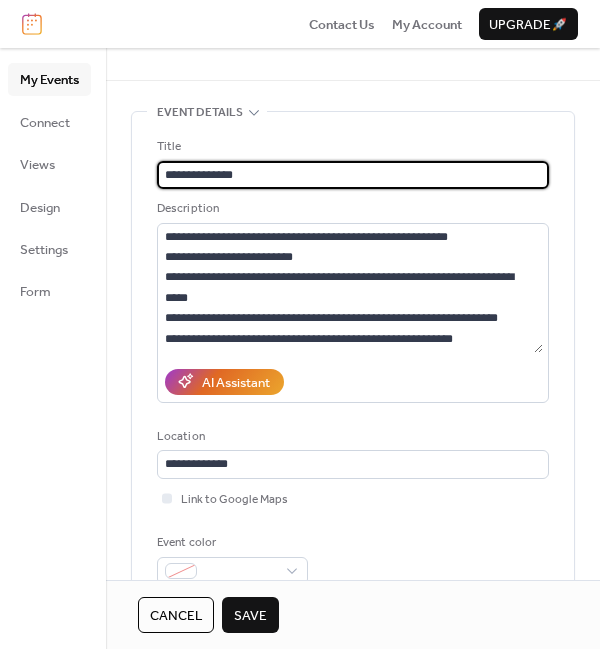 paste on "**********" 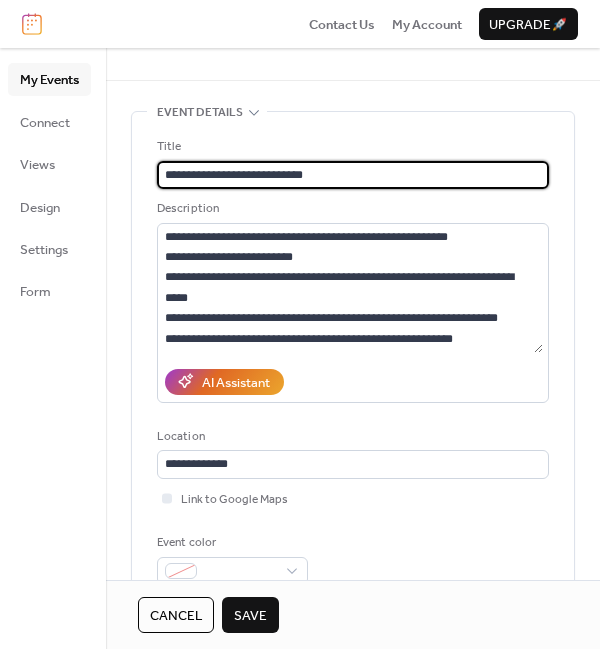 click on "**********" at bounding box center (353, 175) 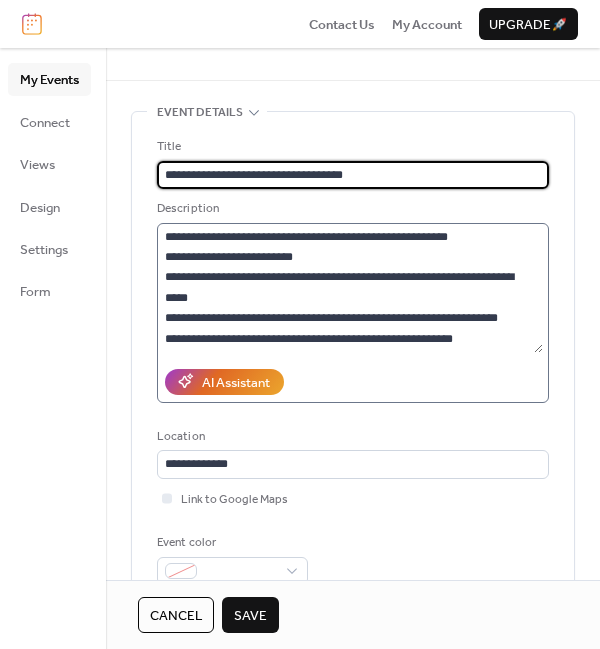 scroll, scrollTop: 3, scrollLeft: 0, axis: vertical 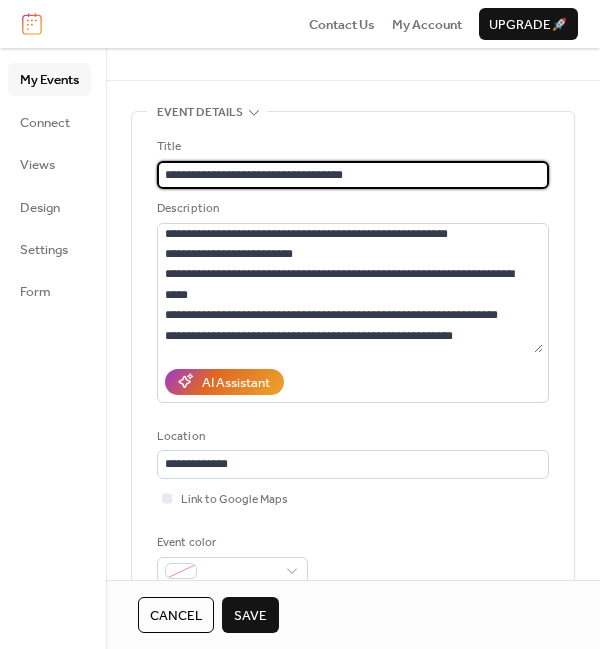 drag, startPoint x: 277, startPoint y: 174, endPoint x: 237, endPoint y: 170, distance: 40.1995 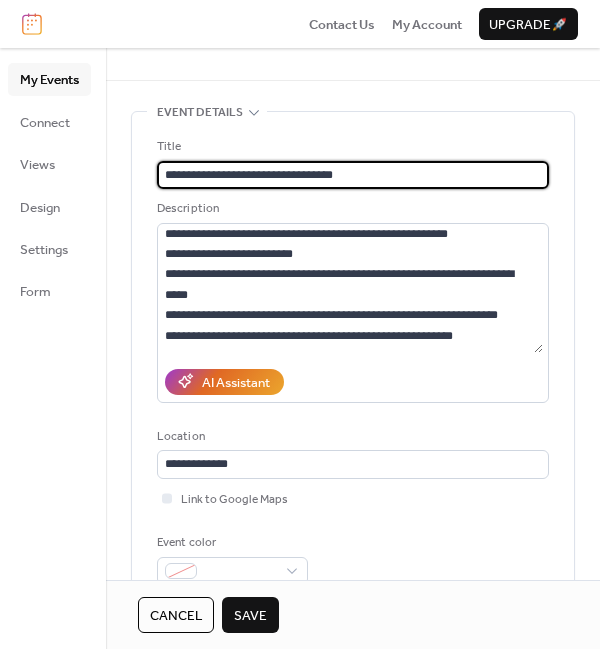 type on "**********" 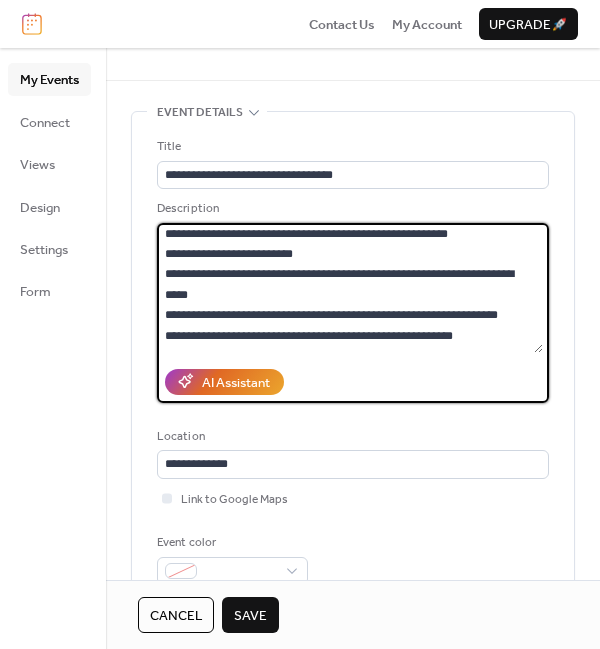 scroll, scrollTop: 0, scrollLeft: 0, axis: both 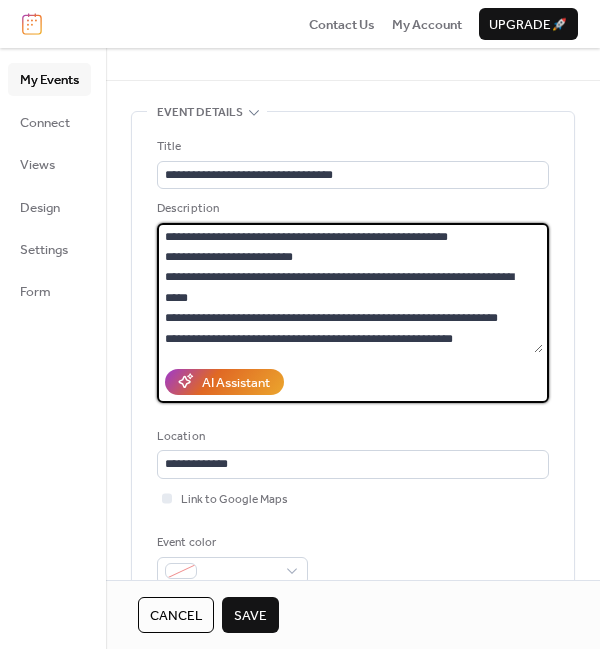 drag, startPoint x: 166, startPoint y: 228, endPoint x: 288, endPoint y: 331, distance: 159.66527 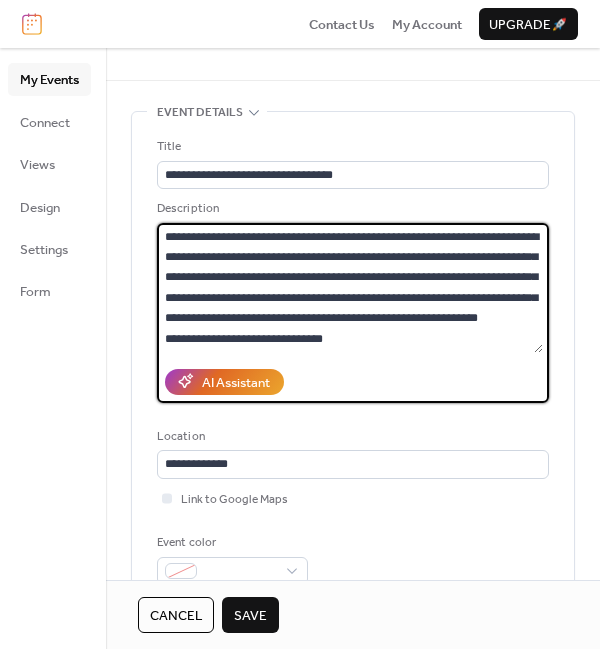 scroll, scrollTop: 17, scrollLeft: 0, axis: vertical 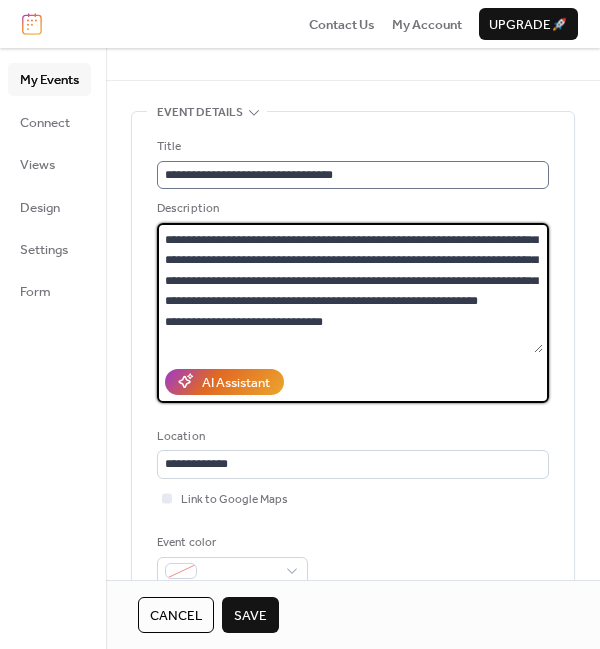 type on "**********" 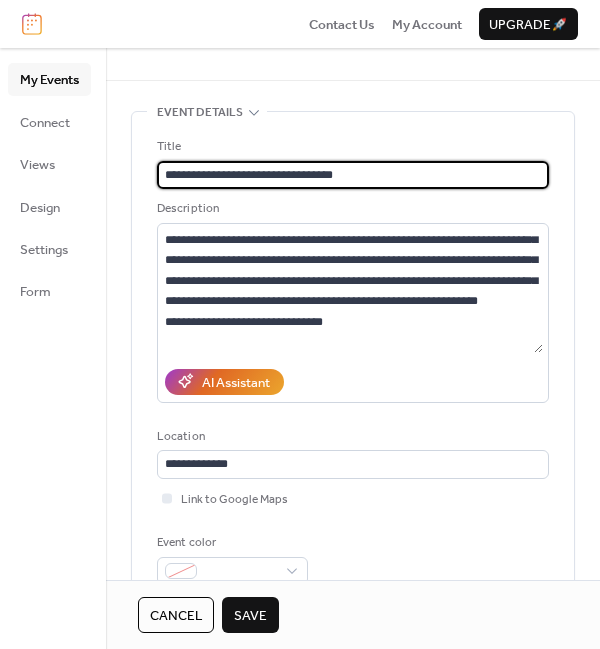 drag, startPoint x: 264, startPoint y: 172, endPoint x: 236, endPoint y: 170, distance: 28.071337 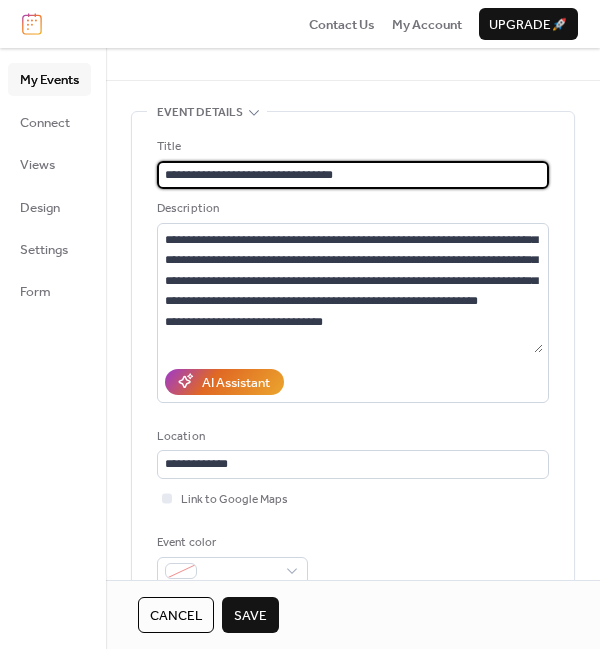 drag, startPoint x: 264, startPoint y: 173, endPoint x: 192, endPoint y: 172, distance: 72.00694 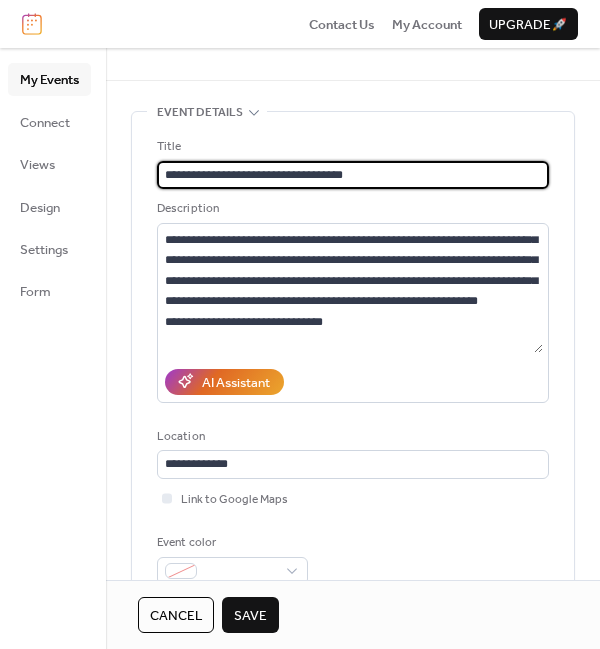 click on "**********" at bounding box center [353, 175] 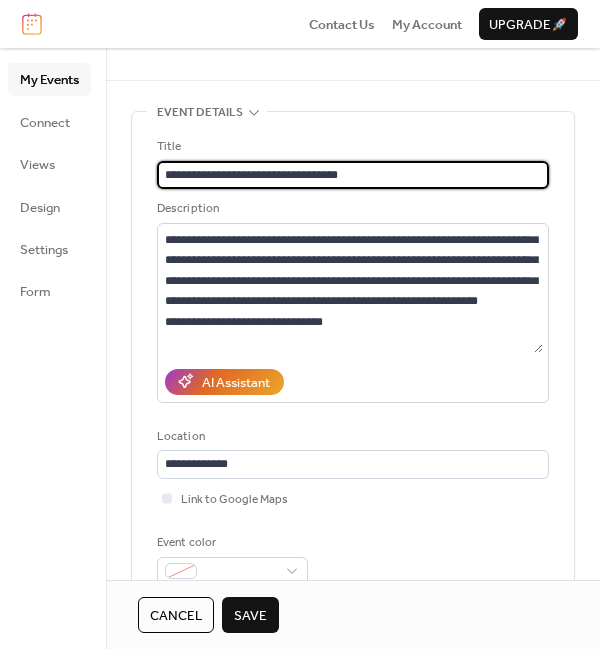 scroll, scrollTop: 0, scrollLeft: 0, axis: both 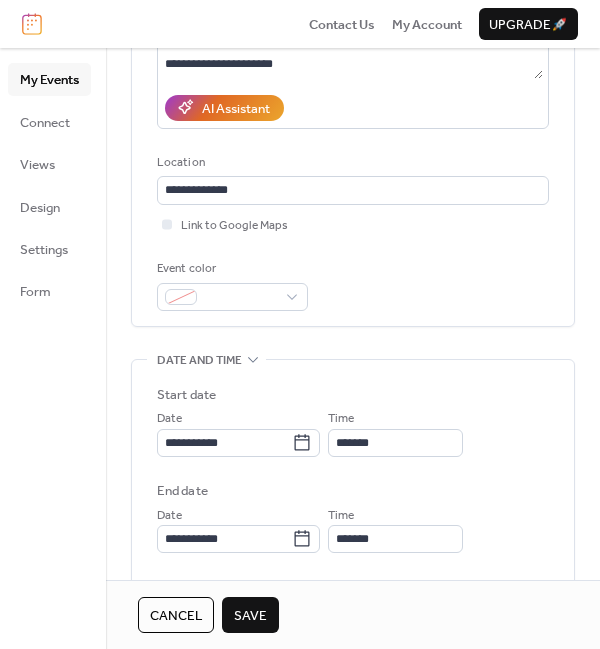 type on "**********" 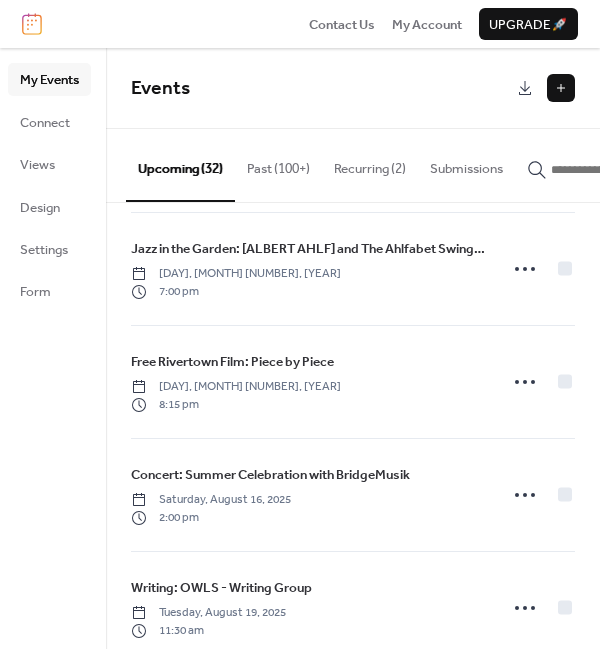 scroll, scrollTop: 801, scrollLeft: 0, axis: vertical 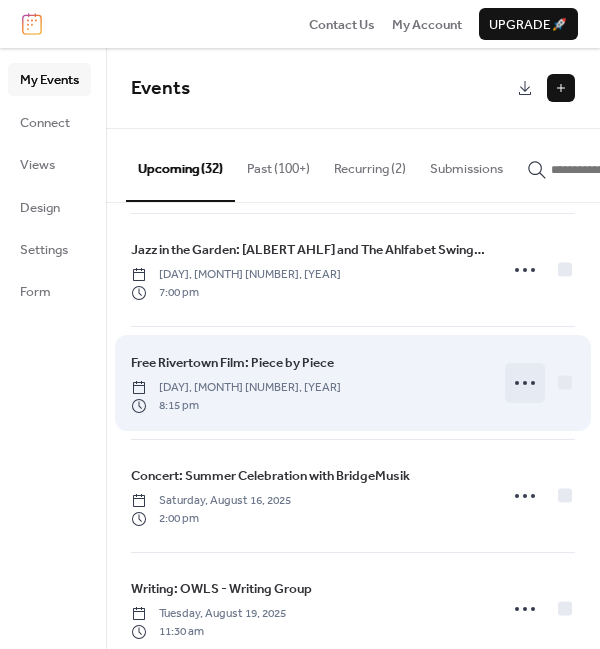 click 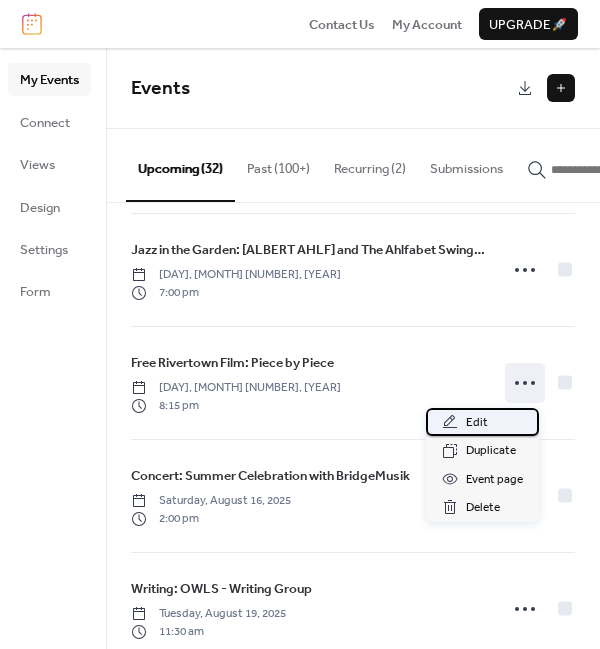 click on "Edit" at bounding box center (482, 422) 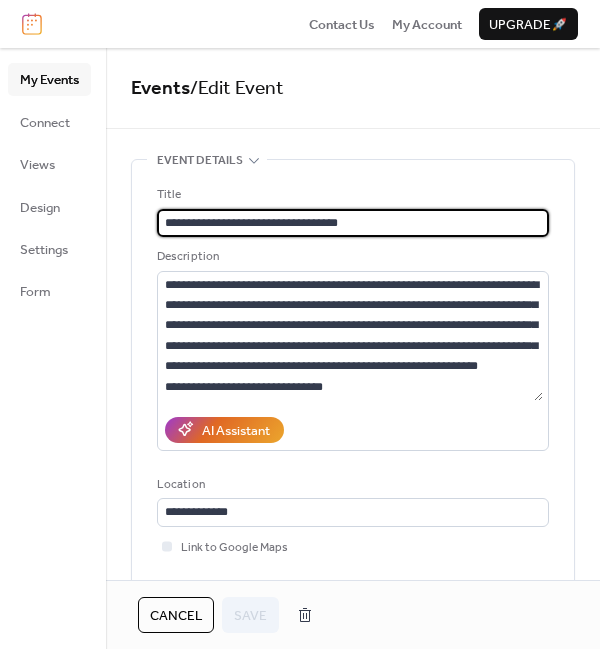 drag, startPoint x: 189, startPoint y: 220, endPoint x: 115, endPoint y: 225, distance: 74.168724 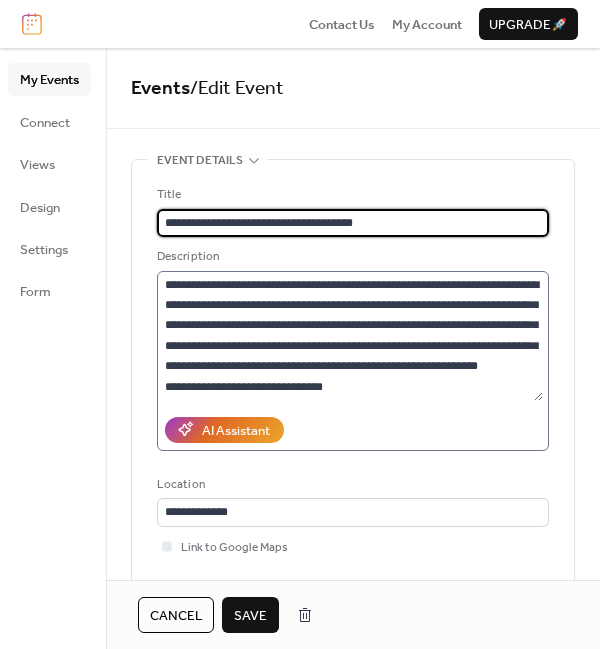 type on "**********" 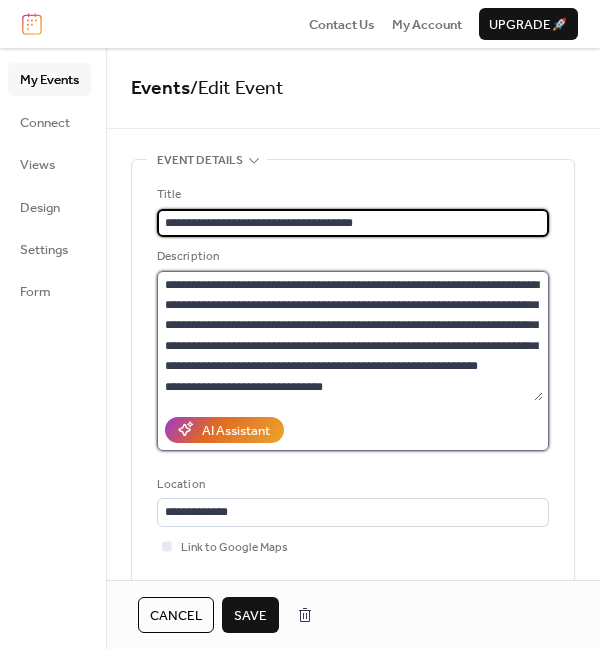 scroll, scrollTop: 0, scrollLeft: 0, axis: both 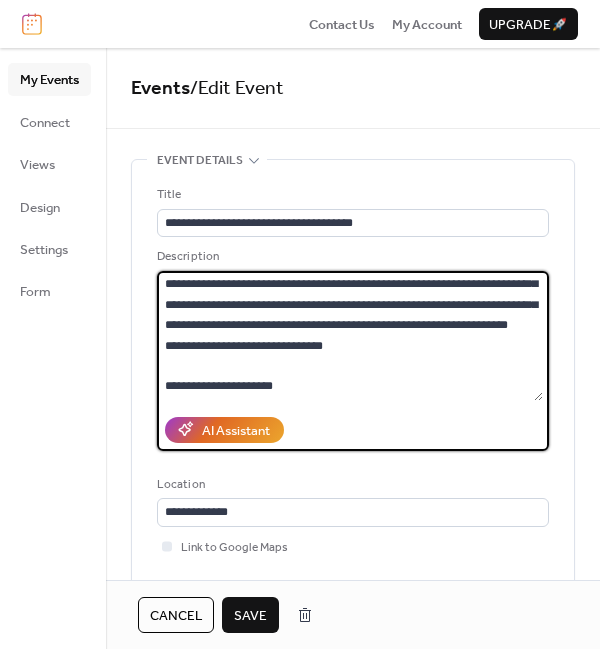 drag, startPoint x: 285, startPoint y: 388, endPoint x: 143, endPoint y: 392, distance: 142.05632 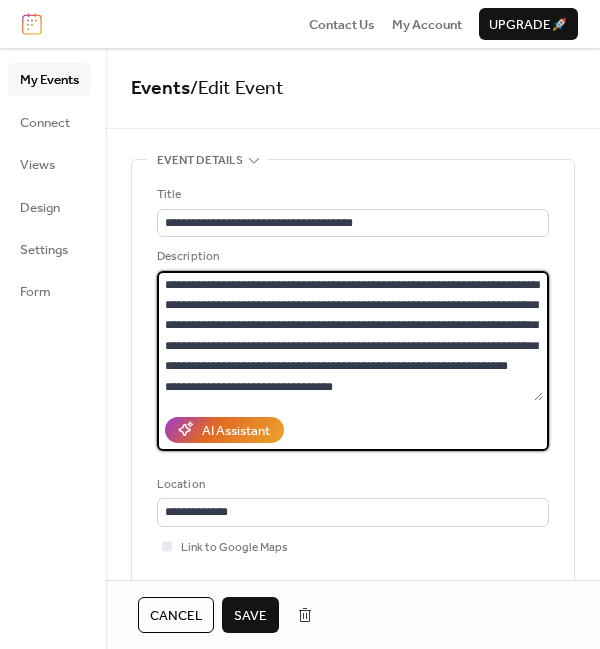 click on "**********" at bounding box center (350, 336) 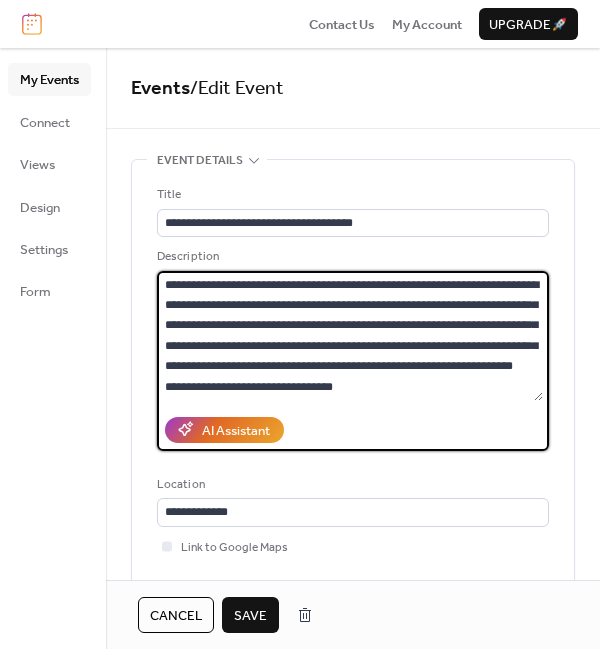 paste on "**********" 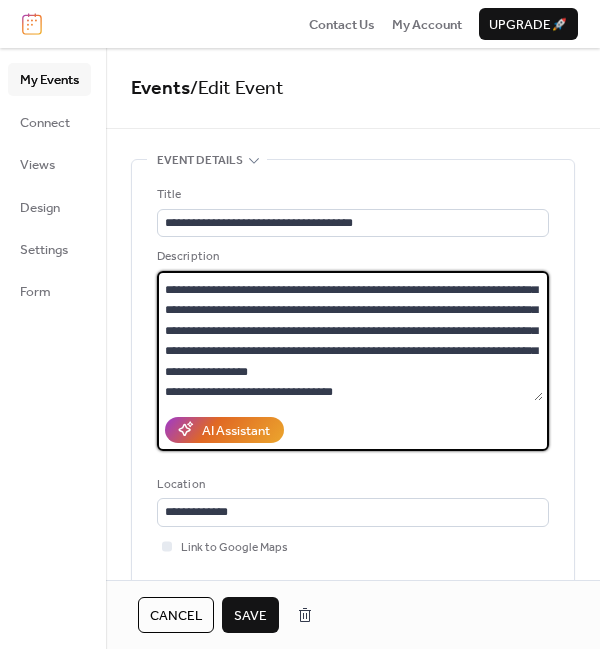 scroll, scrollTop: 14, scrollLeft: 0, axis: vertical 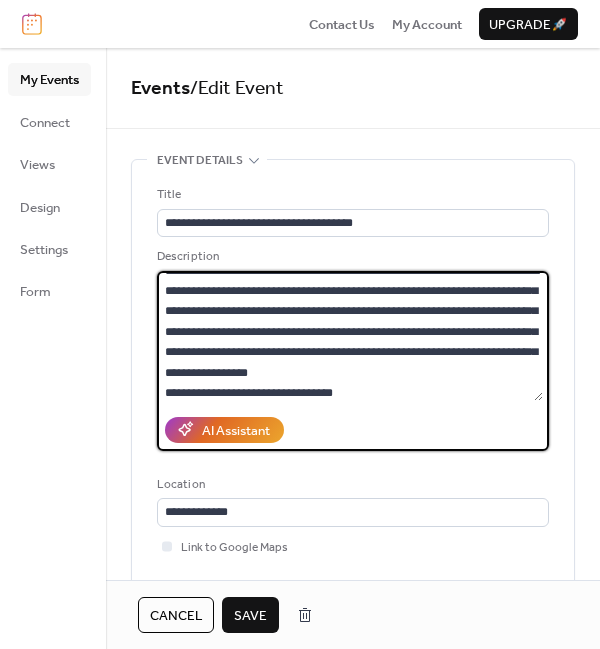 drag, startPoint x: 396, startPoint y: 307, endPoint x: 216, endPoint y: 364, distance: 188.80943 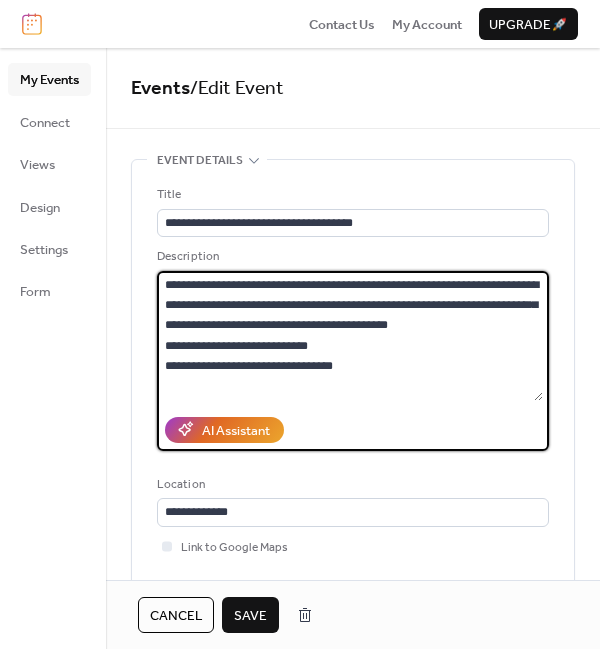 scroll, scrollTop: 0, scrollLeft: 0, axis: both 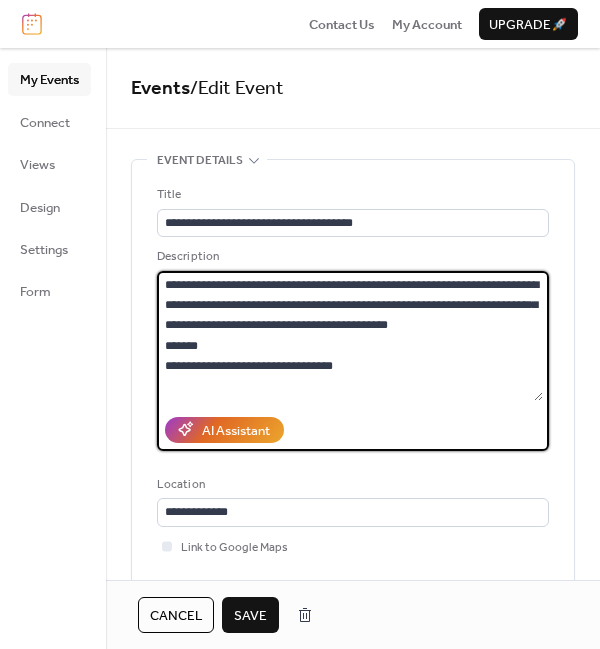 click on "**********" at bounding box center [350, 336] 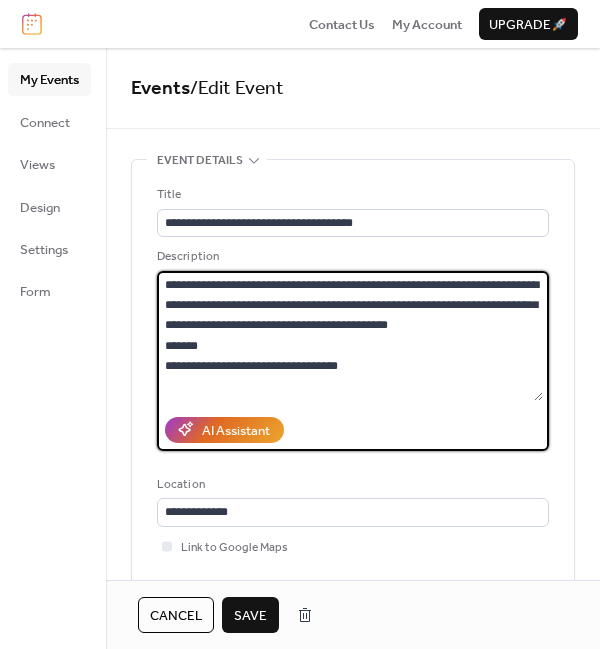 paste on "**********" 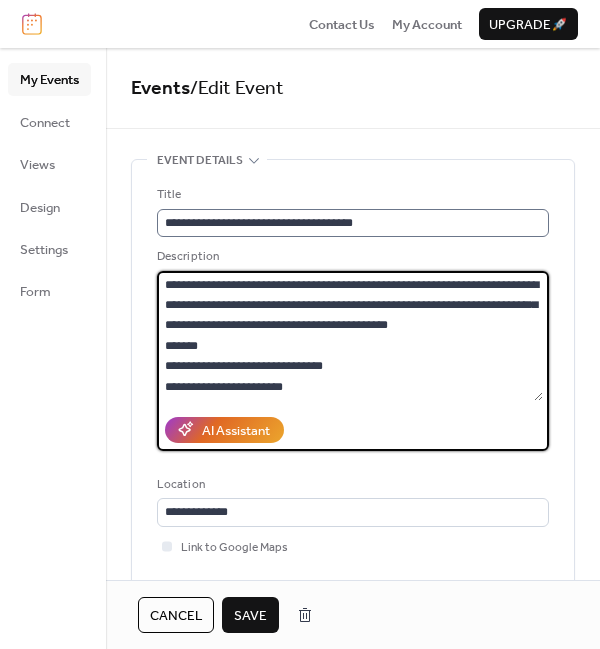scroll, scrollTop: 0, scrollLeft: 0, axis: both 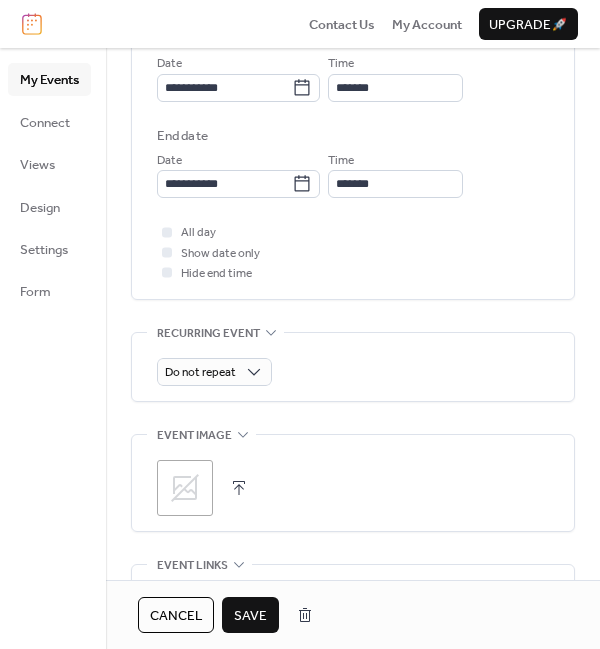 type on "**********" 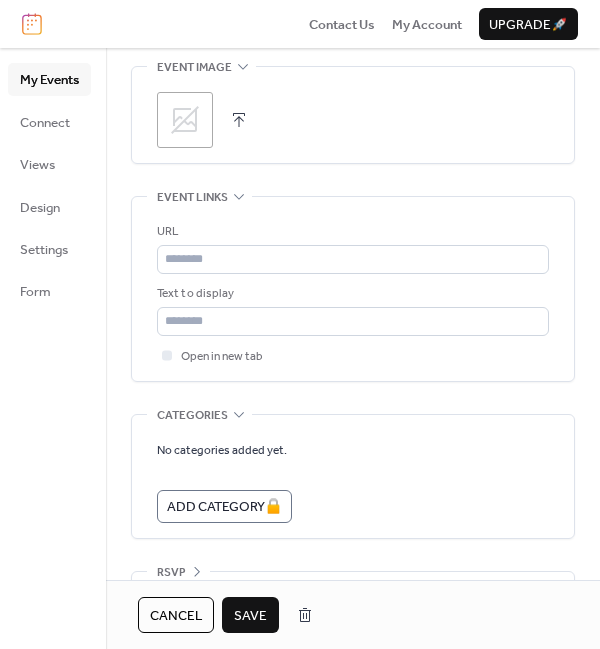 scroll, scrollTop: 1090, scrollLeft: 0, axis: vertical 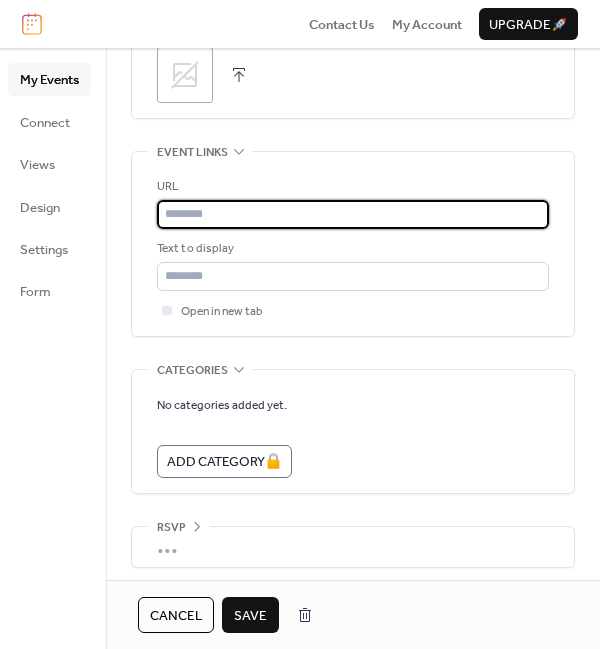 click at bounding box center (353, 214) 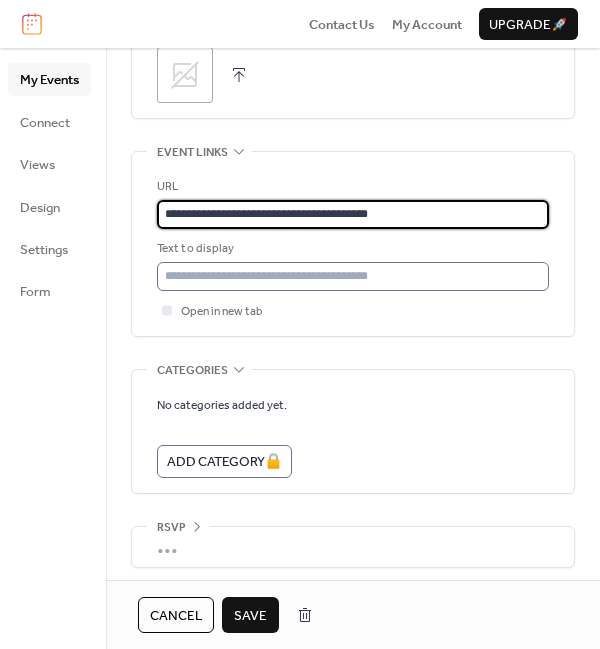 type on "**********" 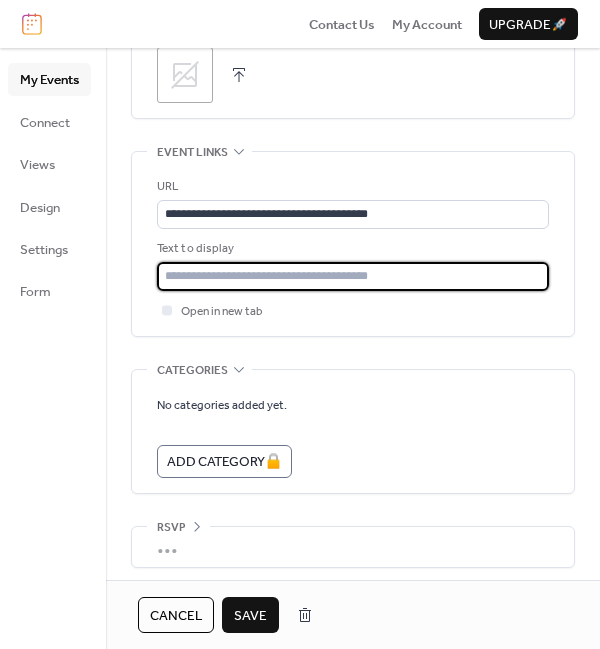 click at bounding box center (353, 276) 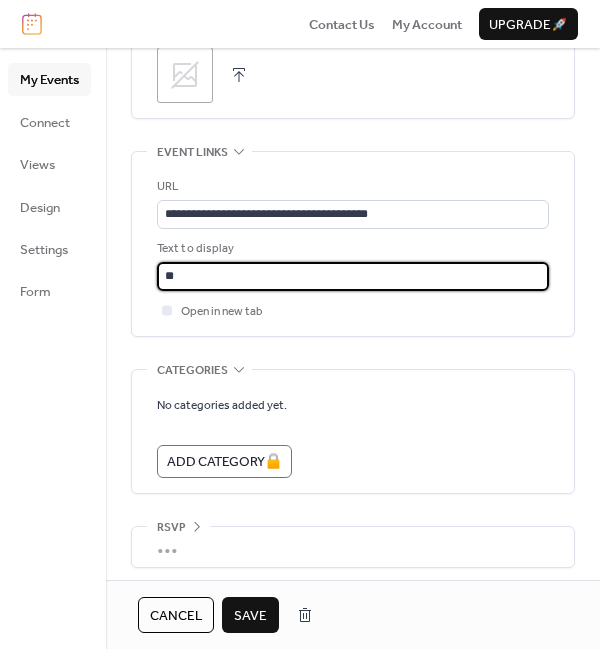 type on "*" 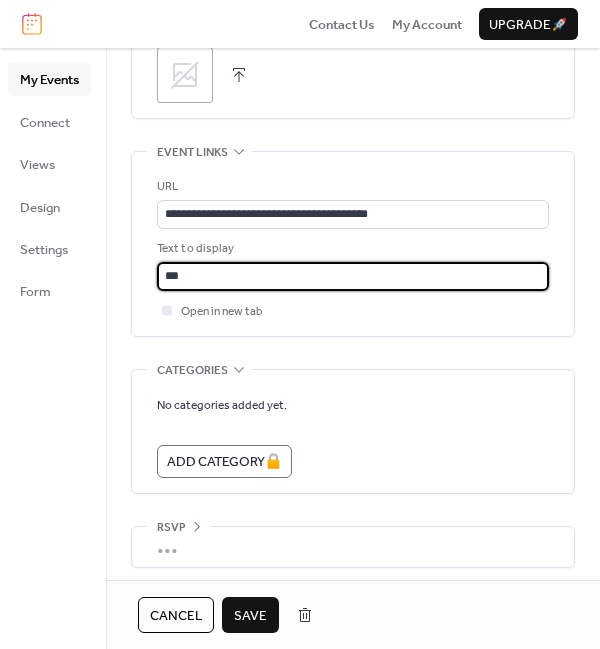 type on "**********" 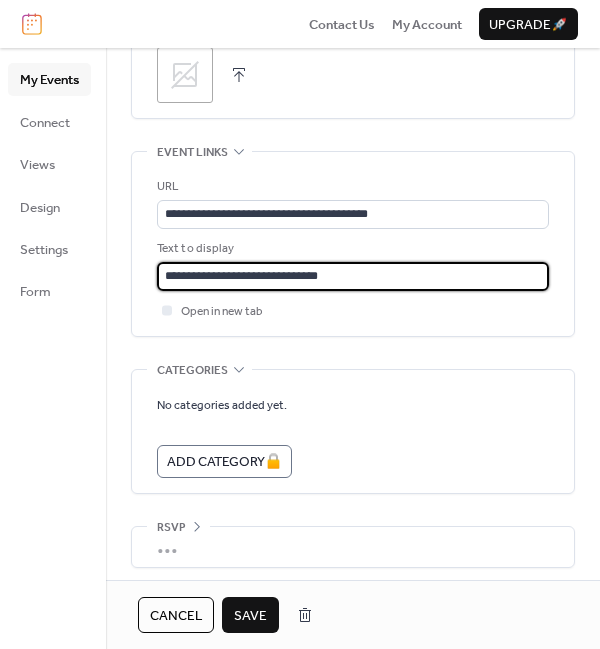click on "Save" at bounding box center (250, 616) 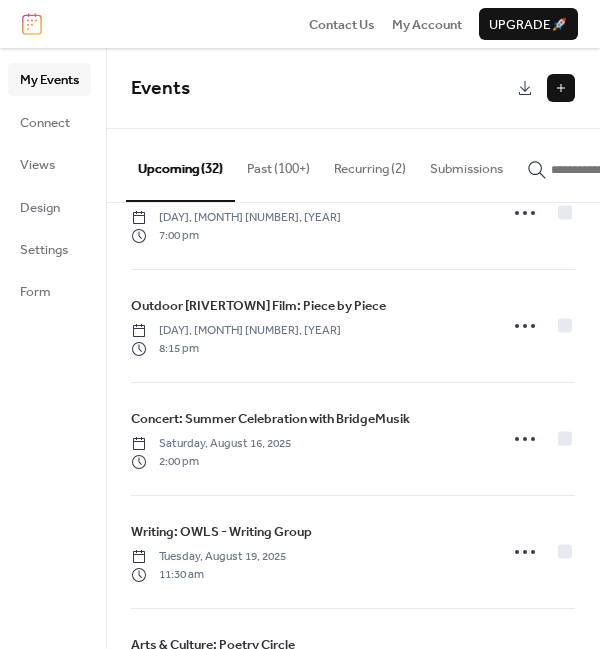 scroll, scrollTop: 857, scrollLeft: 0, axis: vertical 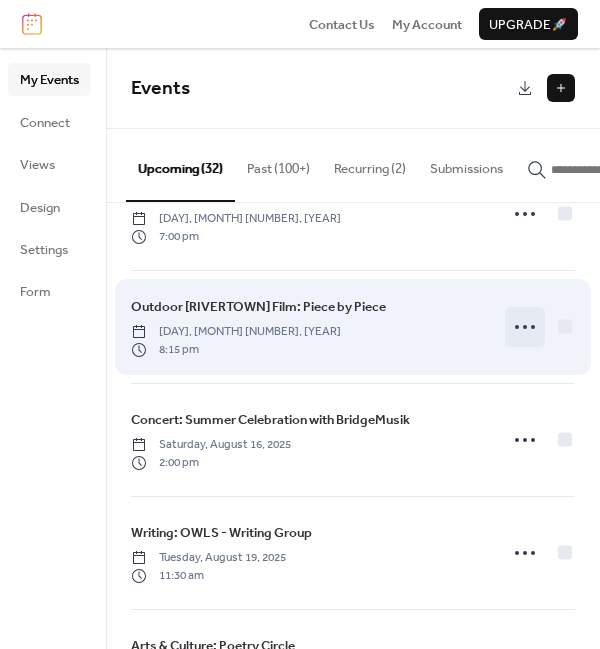 click 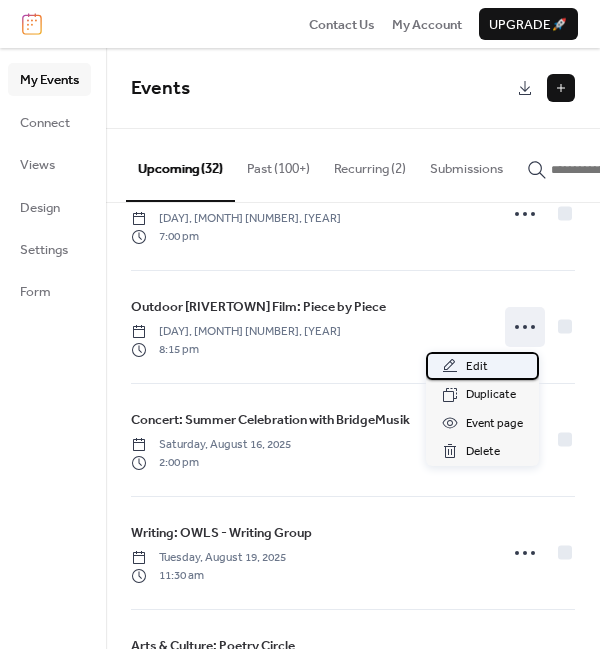 click on "Edit" at bounding box center [477, 367] 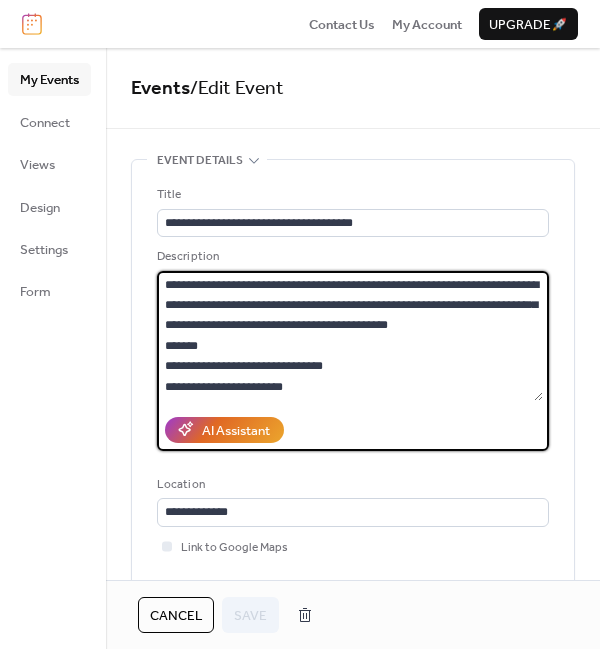 drag, startPoint x: 210, startPoint y: 343, endPoint x: 154, endPoint y: 339, distance: 56.142673 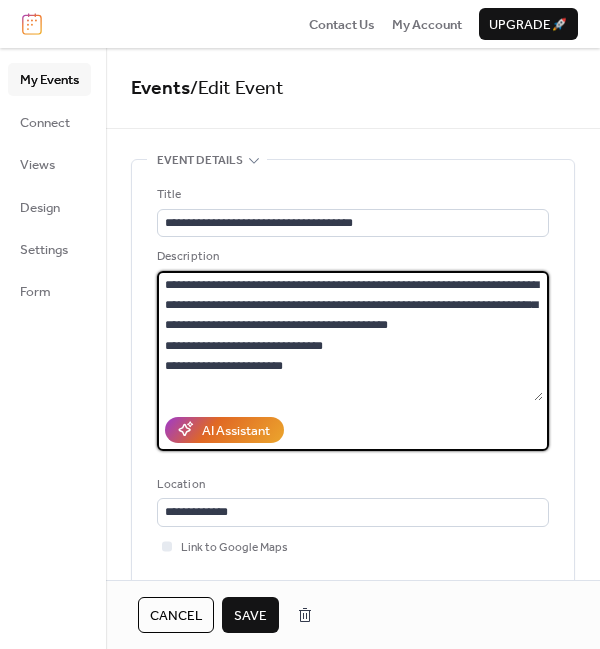 click on "**********" at bounding box center [350, 336] 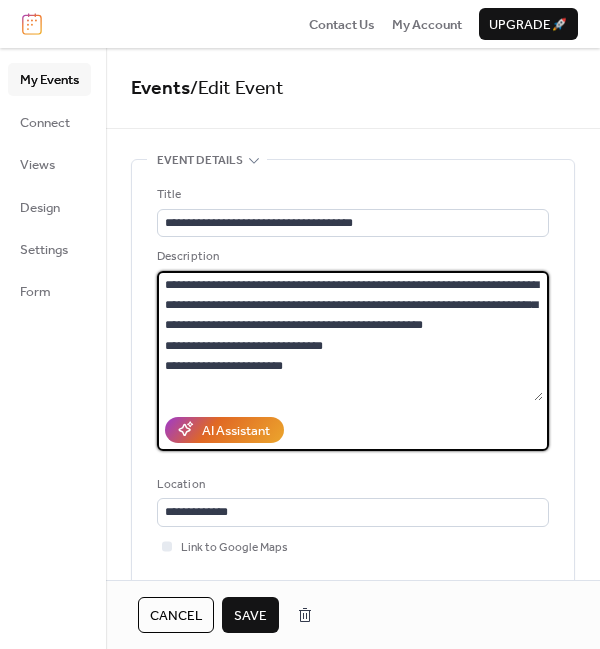 scroll, scrollTop: 20, scrollLeft: 0, axis: vertical 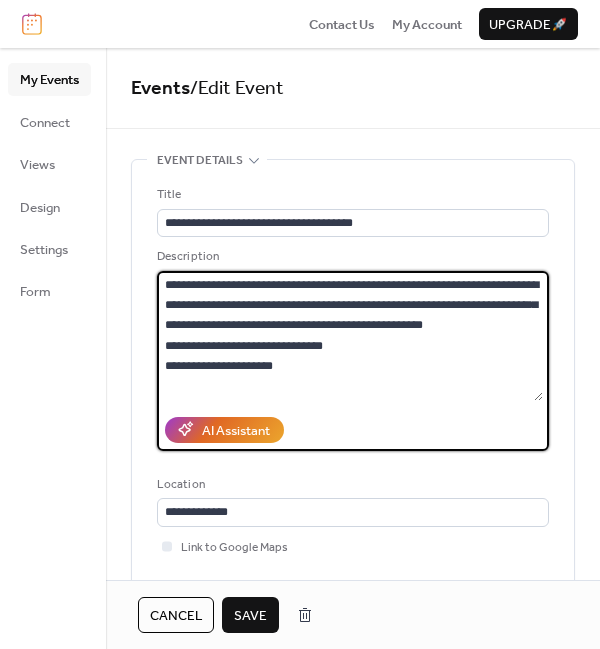 type on "**********" 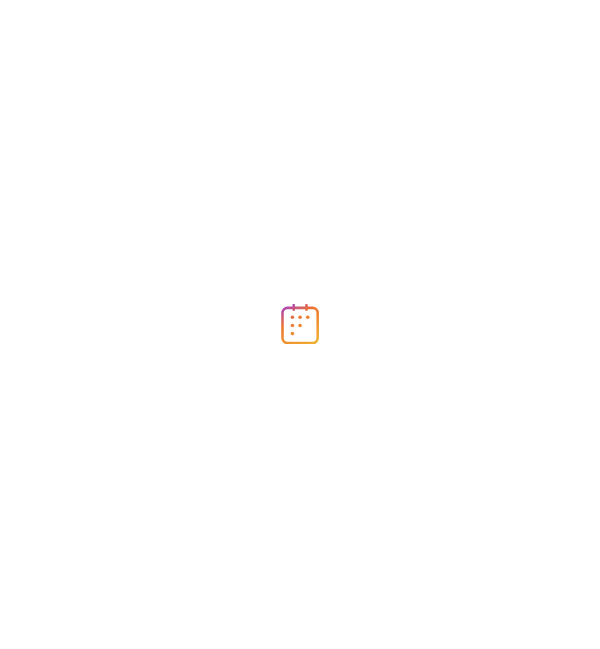 scroll, scrollTop: 0, scrollLeft: 0, axis: both 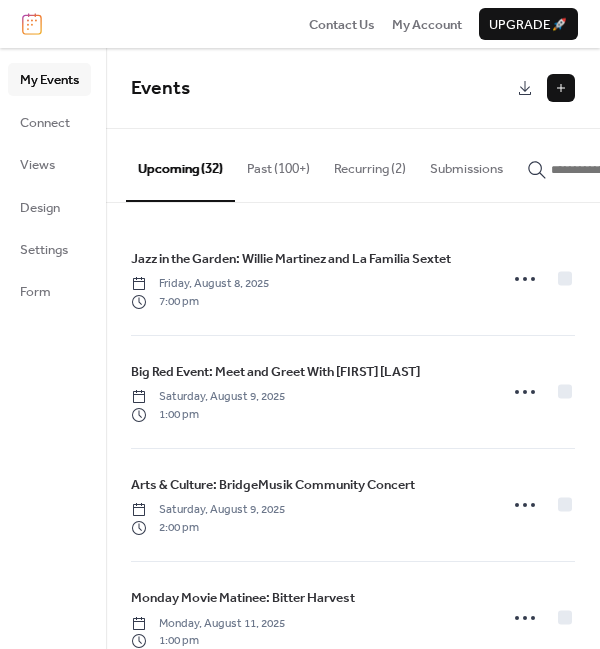 click at bounding box center (561, 88) 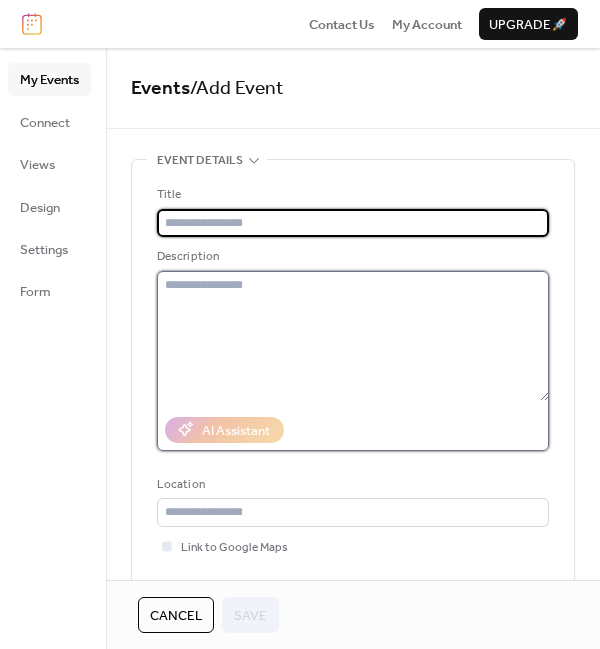 click at bounding box center [353, 336] 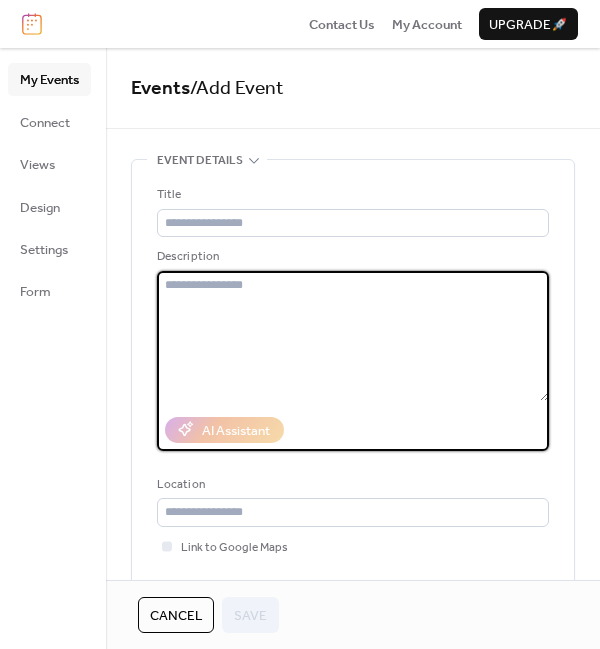 paste on "**********" 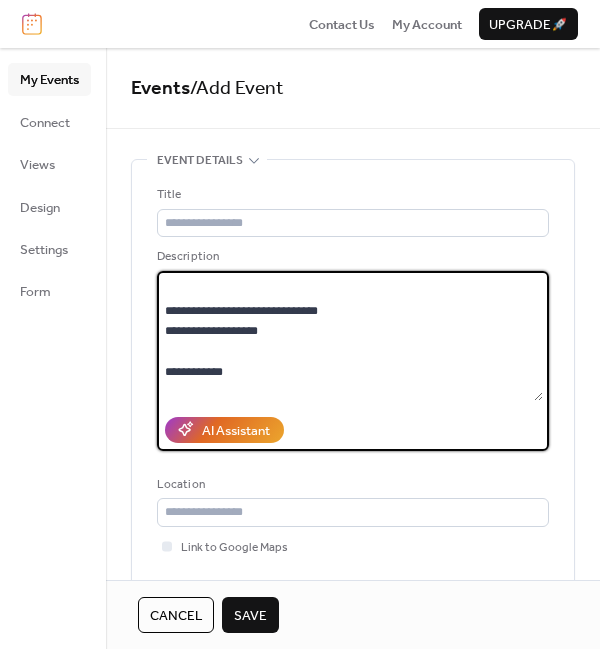 scroll, scrollTop: 265, scrollLeft: 0, axis: vertical 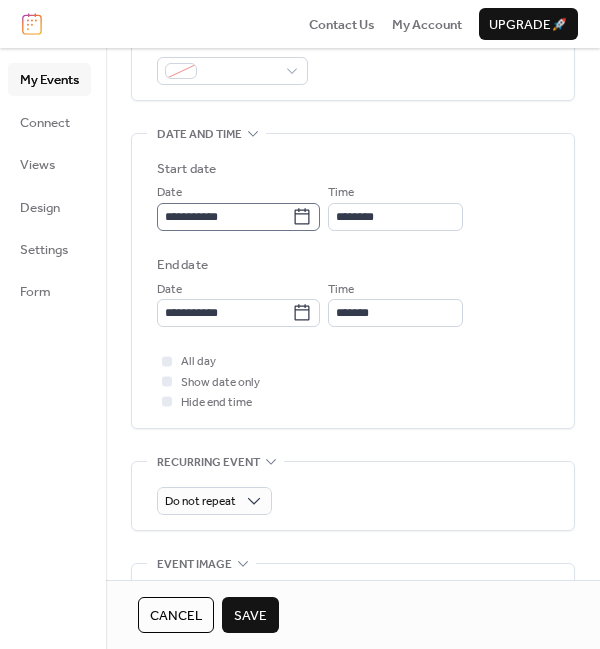 type on "**********" 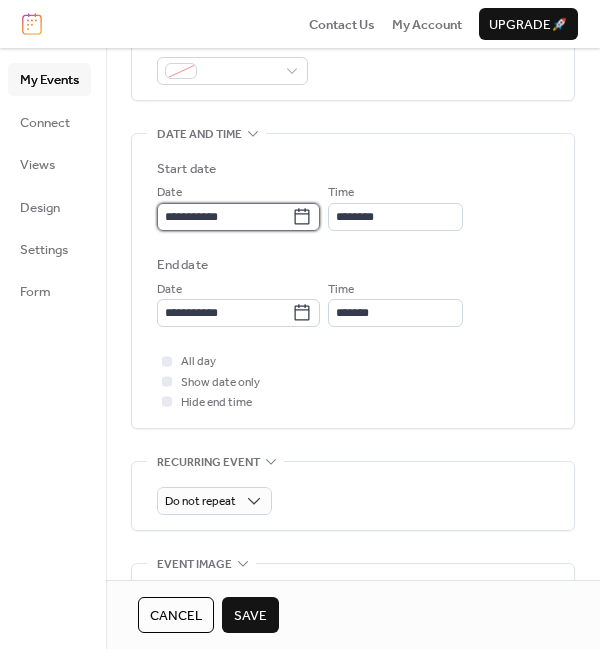 click on "**********" at bounding box center [224, 217] 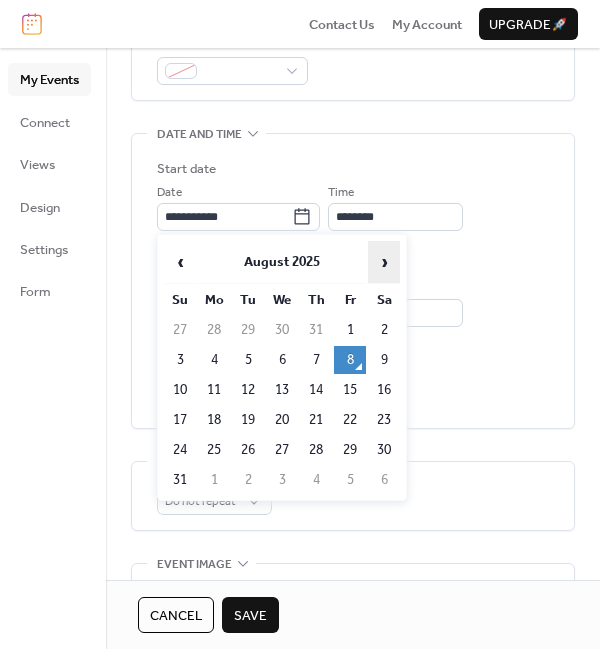 click on "›" at bounding box center [384, 262] 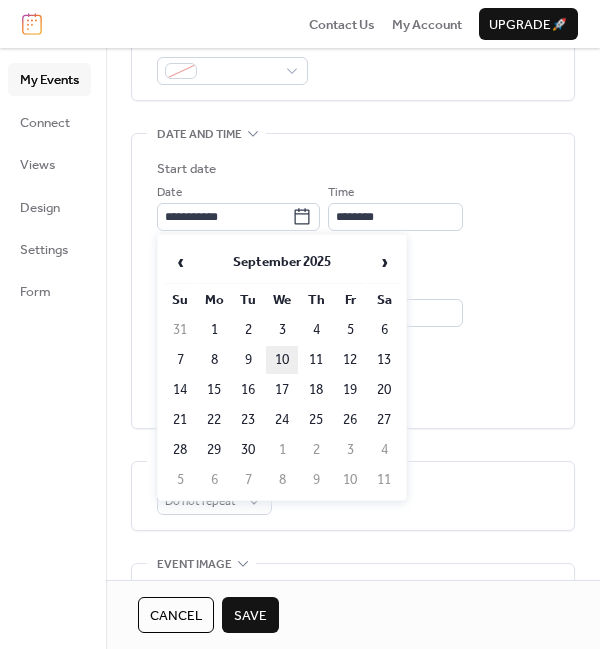 click on "10" at bounding box center [282, 360] 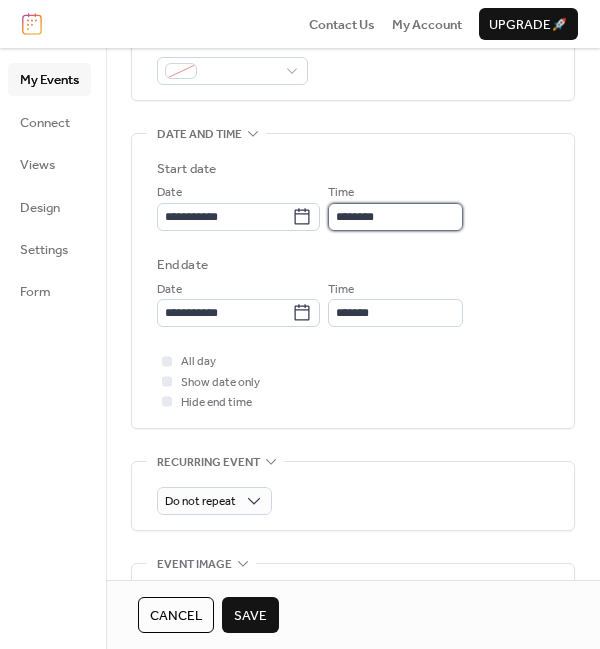 click on "********" at bounding box center [395, 217] 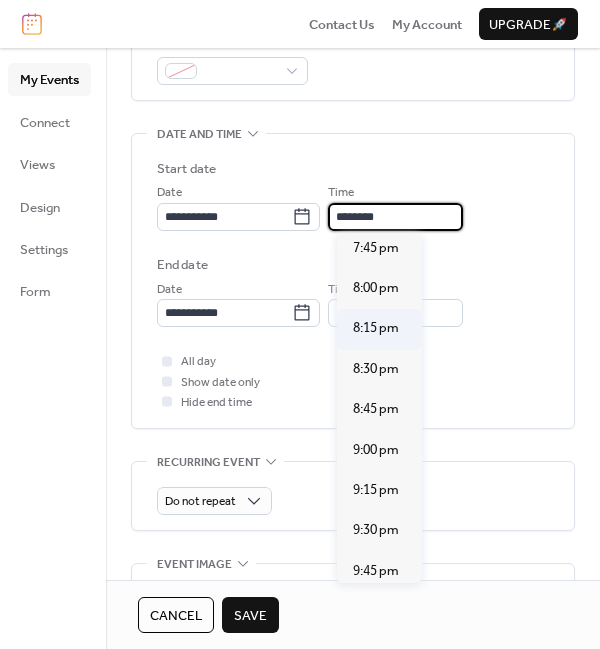 scroll, scrollTop: 3195, scrollLeft: 0, axis: vertical 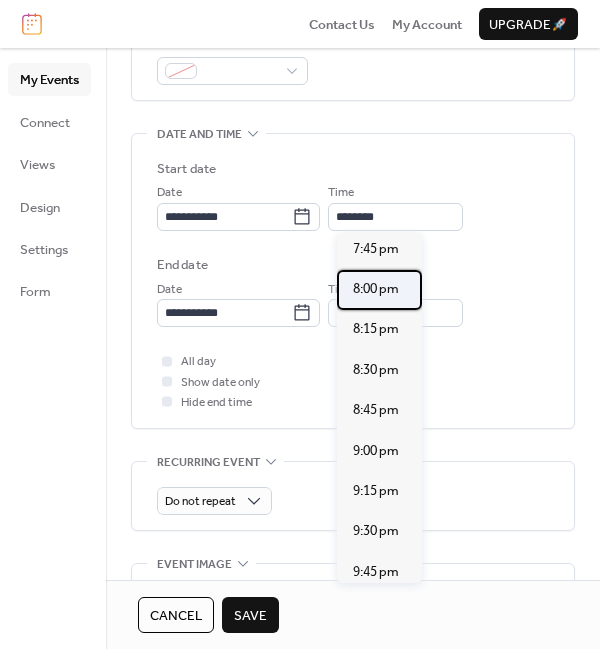 click on "8:00 pm" at bounding box center [376, 289] 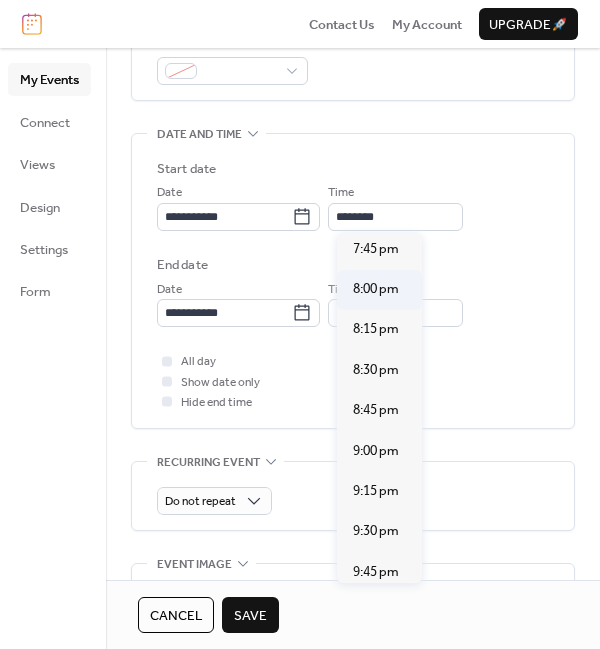 type on "*******" 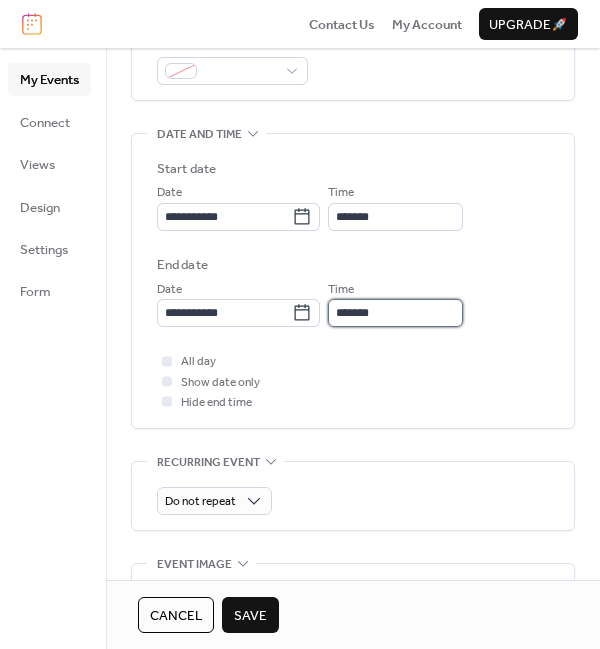 click on "*******" at bounding box center (395, 313) 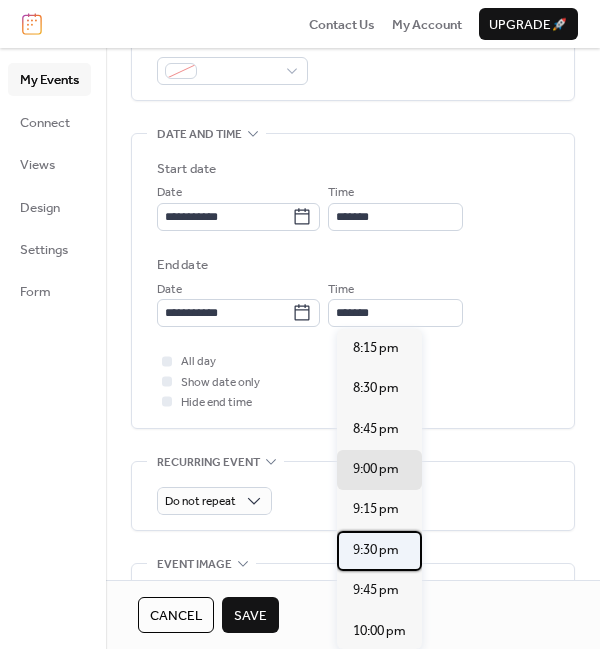 click on "9:30 pm" at bounding box center [376, 550] 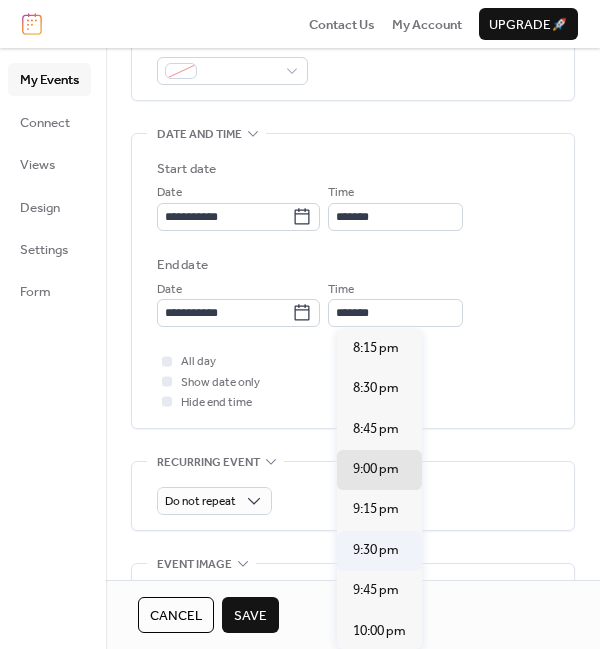 type on "*******" 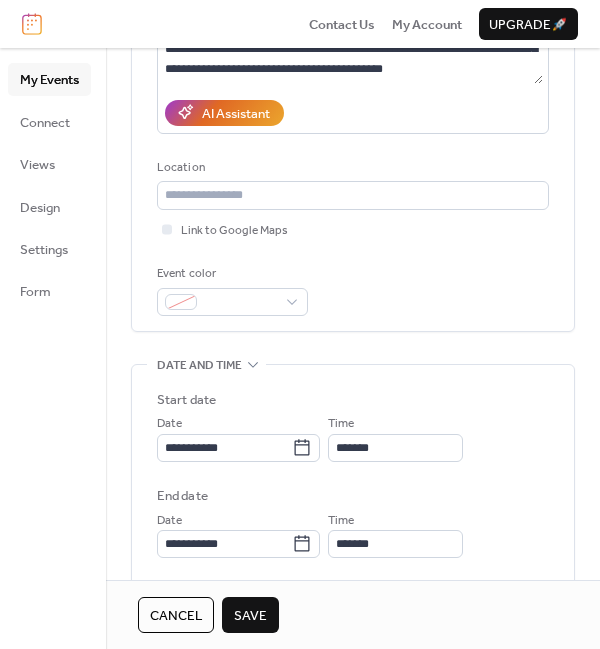 scroll, scrollTop: 313, scrollLeft: 0, axis: vertical 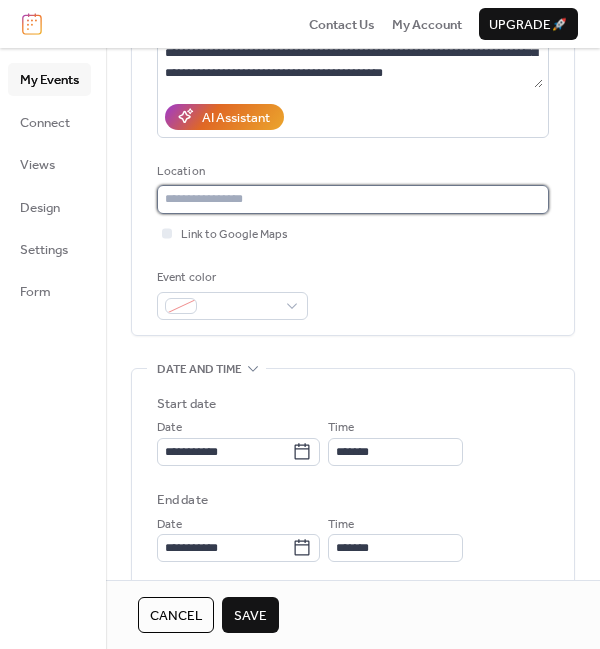 click at bounding box center [353, 199] 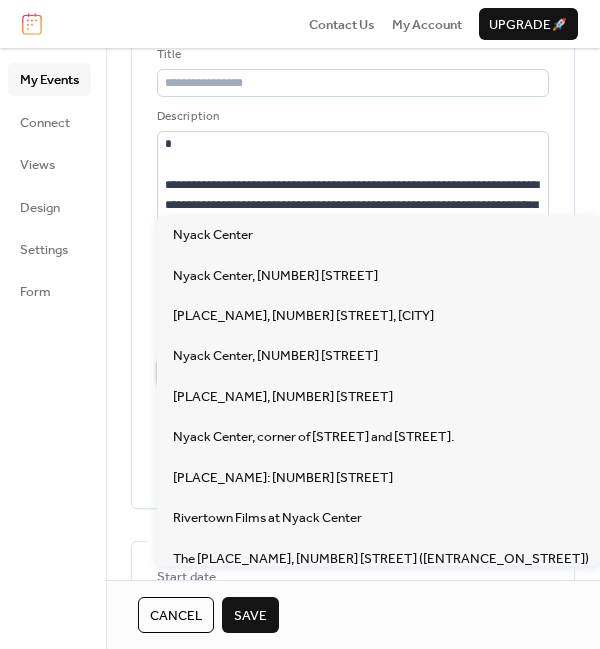 scroll, scrollTop: 138, scrollLeft: 0, axis: vertical 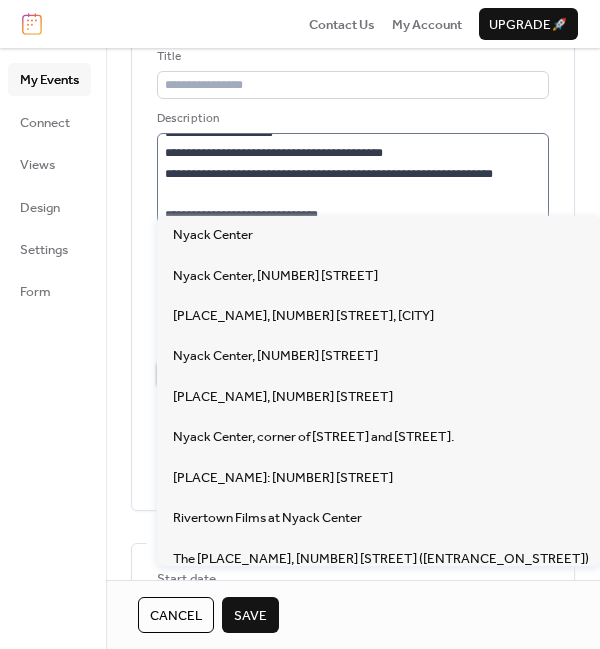 type on "**********" 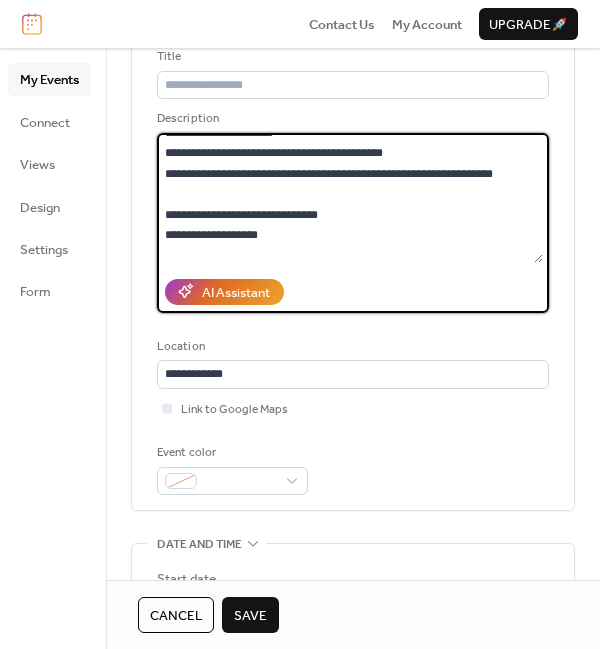 drag, startPoint x: 227, startPoint y: 147, endPoint x: 151, endPoint y: 151, distance: 76.105194 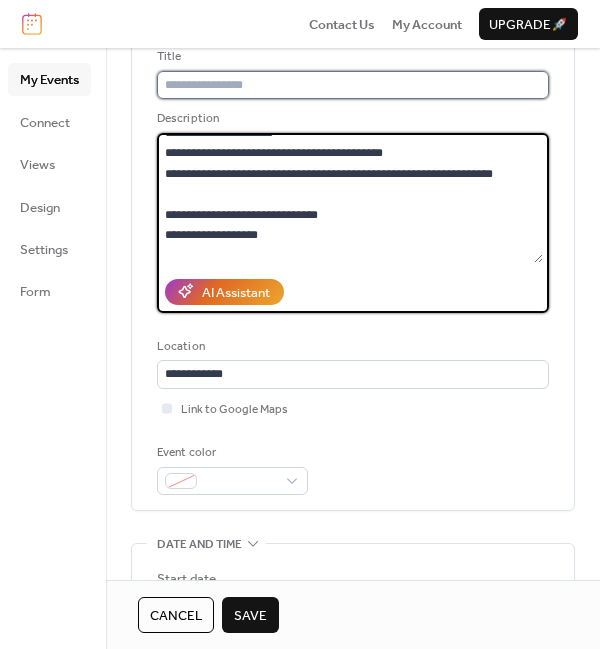 click at bounding box center [353, 85] 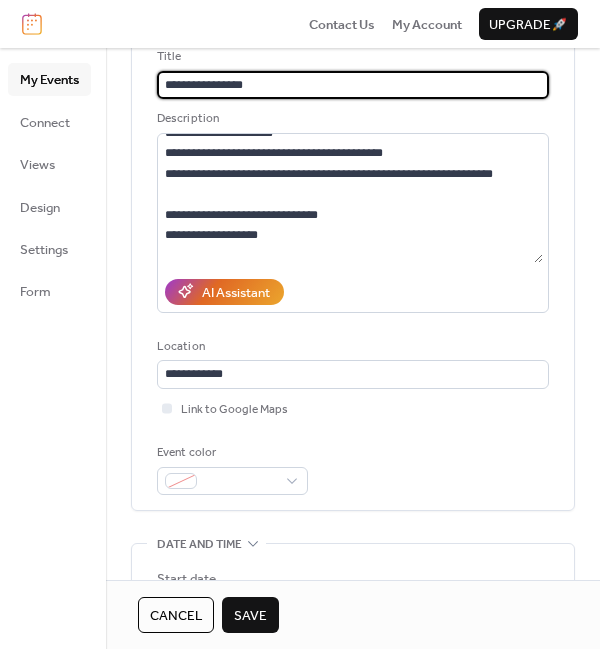paste on "**********" 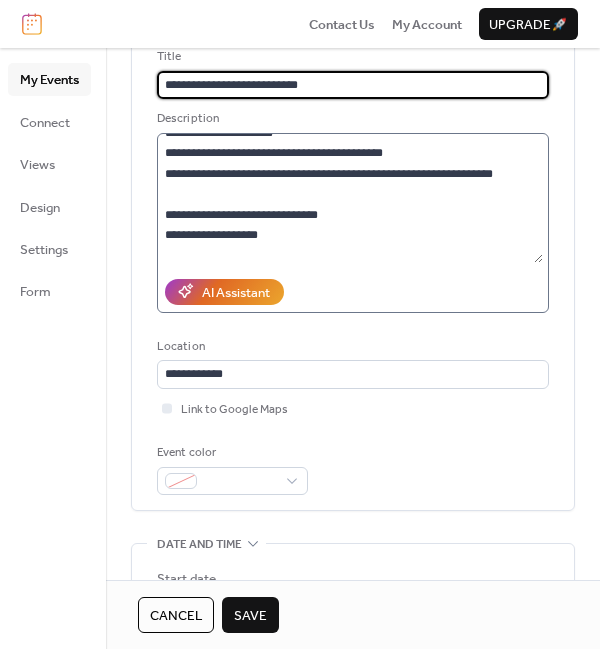 type on "**********" 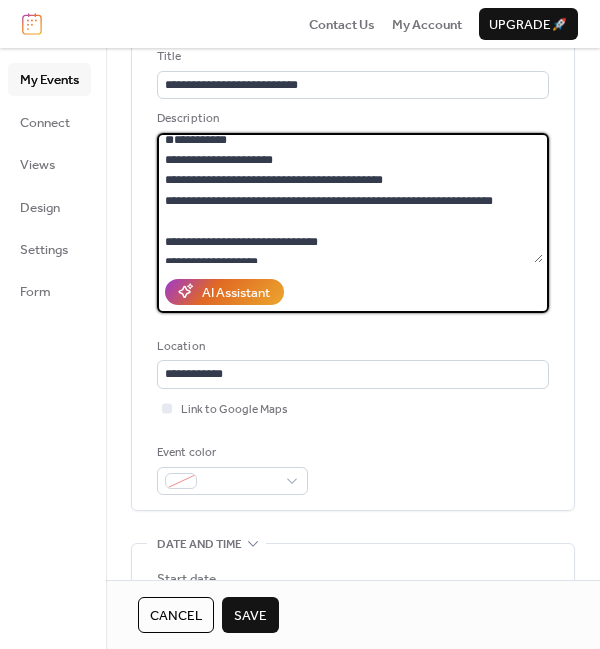 scroll, scrollTop: 0, scrollLeft: 0, axis: both 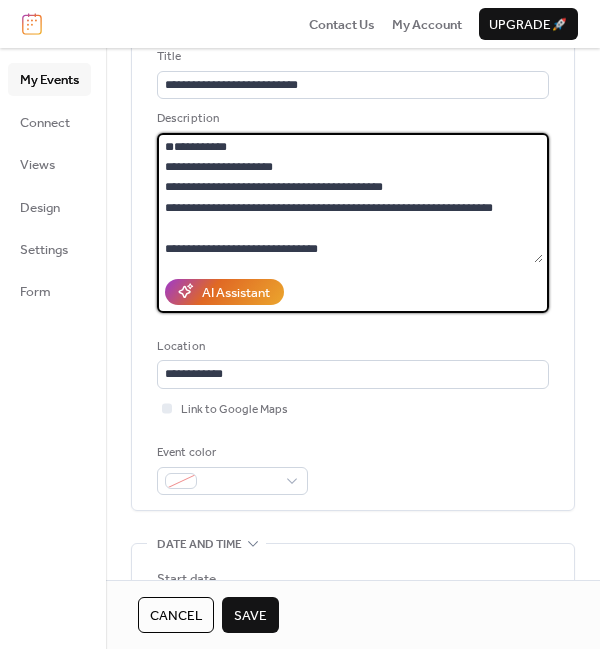 drag, startPoint x: 324, startPoint y: 189, endPoint x: 149, endPoint y: 131, distance: 184.36105 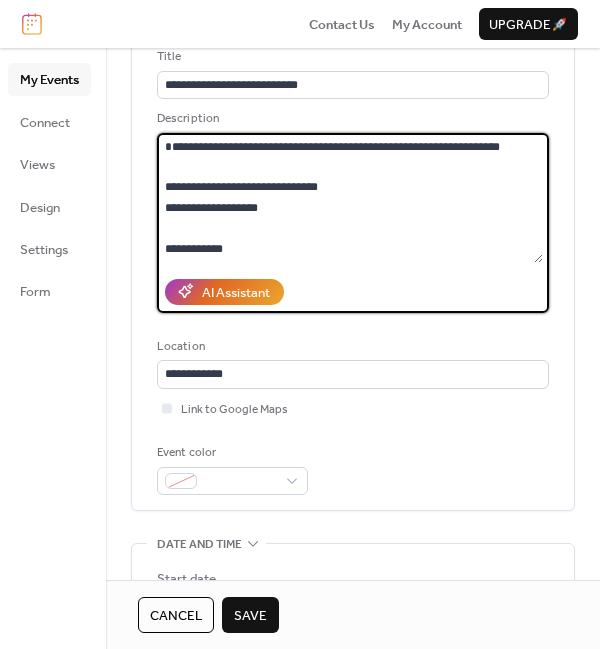 scroll, scrollTop: 0, scrollLeft: 0, axis: both 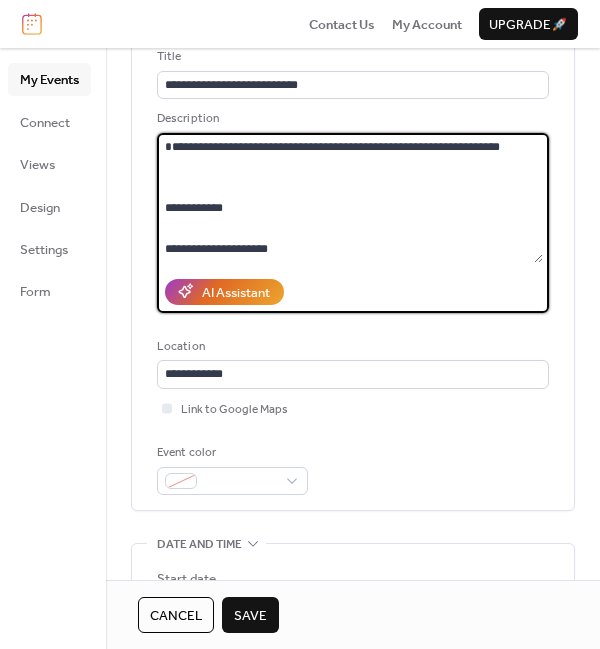 drag, startPoint x: 244, startPoint y: 245, endPoint x: 145, endPoint y: 175, distance: 121.24768 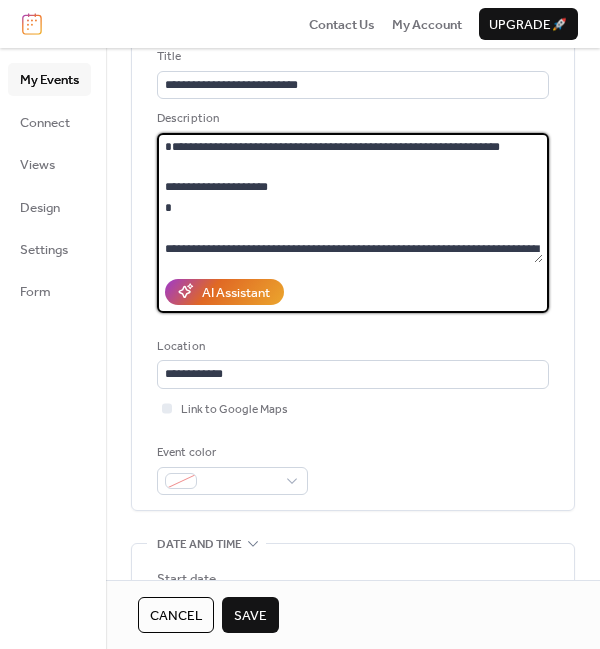 click on "**********" at bounding box center [350, 198] 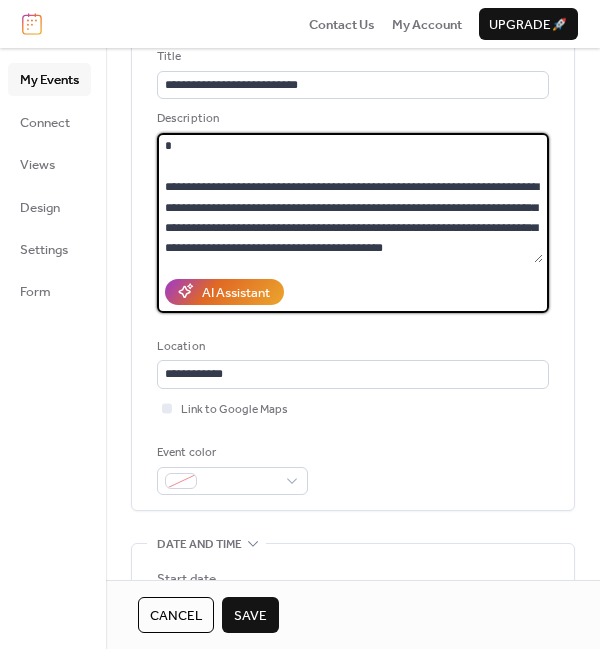 scroll, scrollTop: 60, scrollLeft: 0, axis: vertical 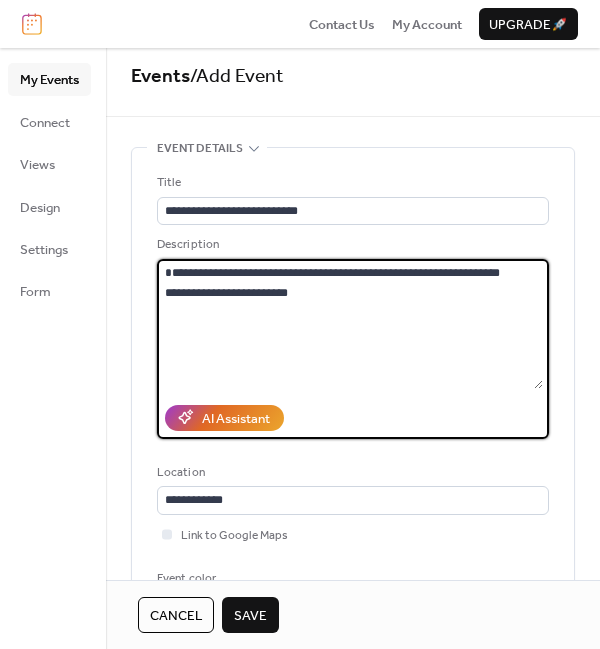 click on "**********" at bounding box center (350, 324) 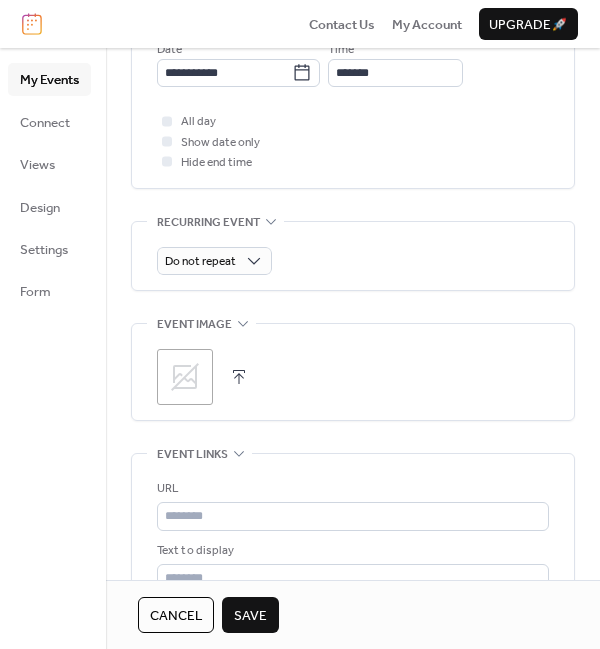 scroll, scrollTop: 788, scrollLeft: 0, axis: vertical 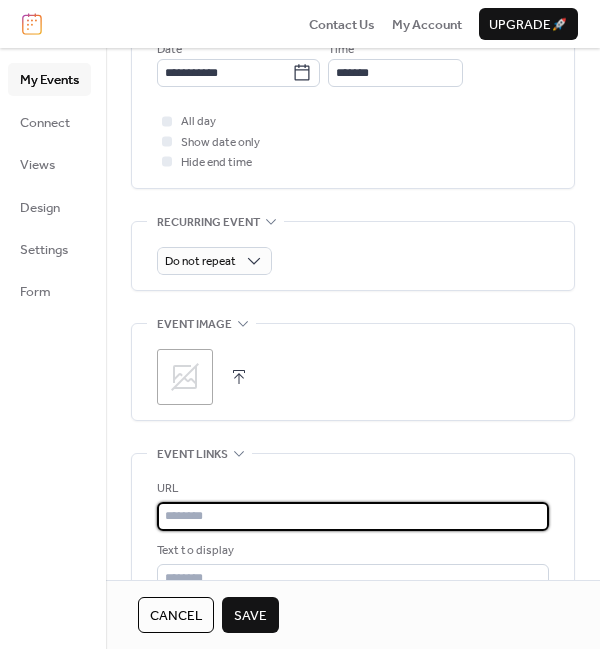click at bounding box center [353, 516] 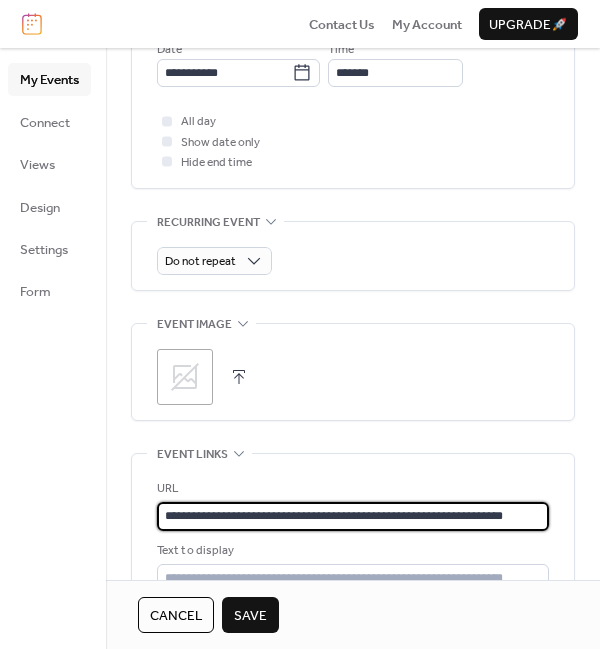 scroll, scrollTop: 0, scrollLeft: 2, axis: horizontal 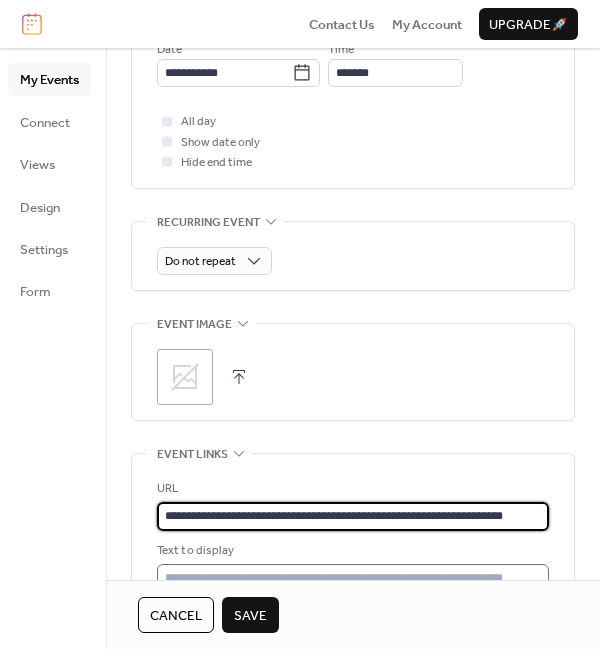 type on "**********" 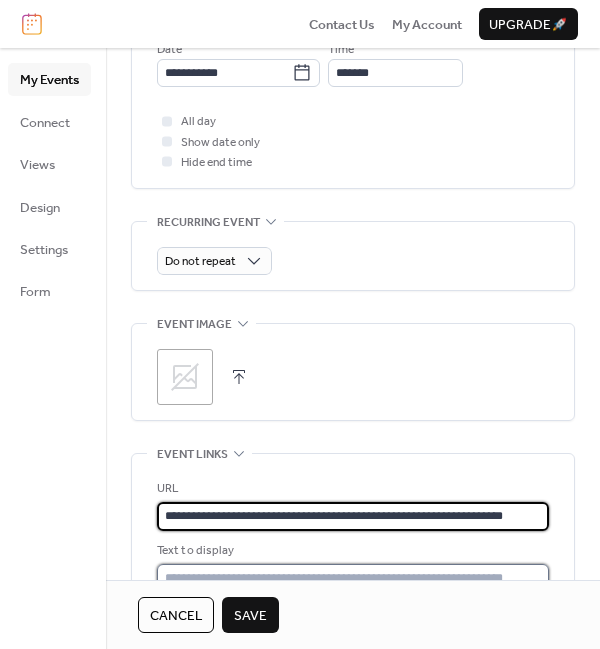 click at bounding box center [353, 578] 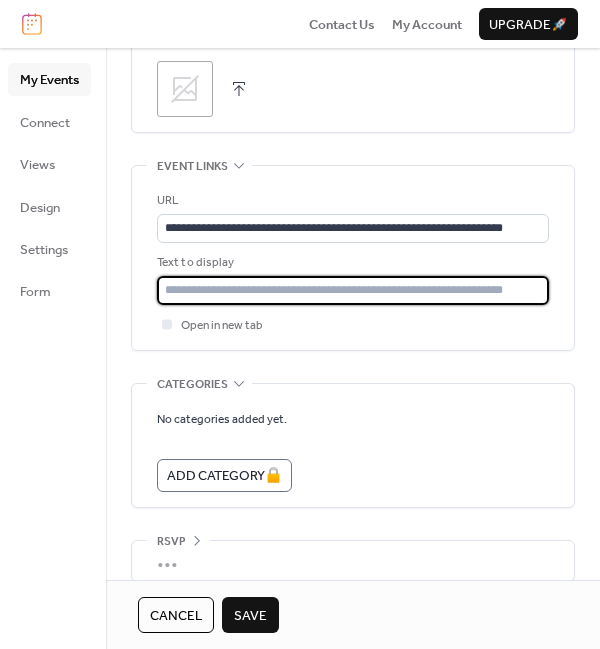 scroll, scrollTop: 1077, scrollLeft: 0, axis: vertical 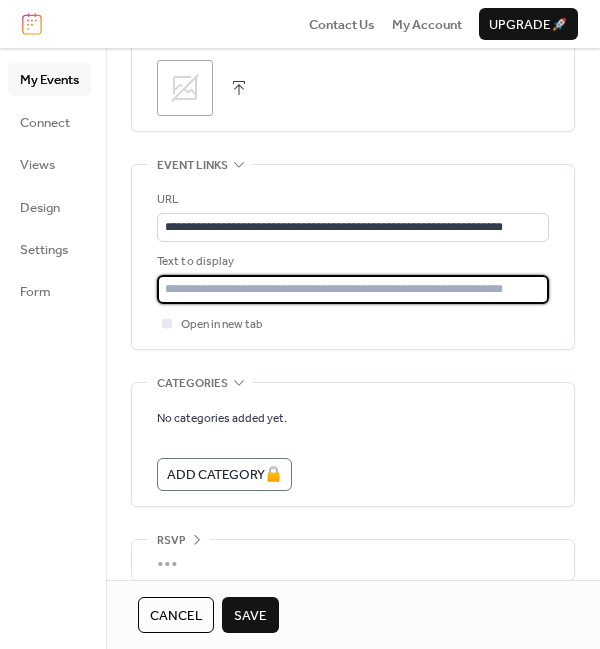 click at bounding box center [353, 289] 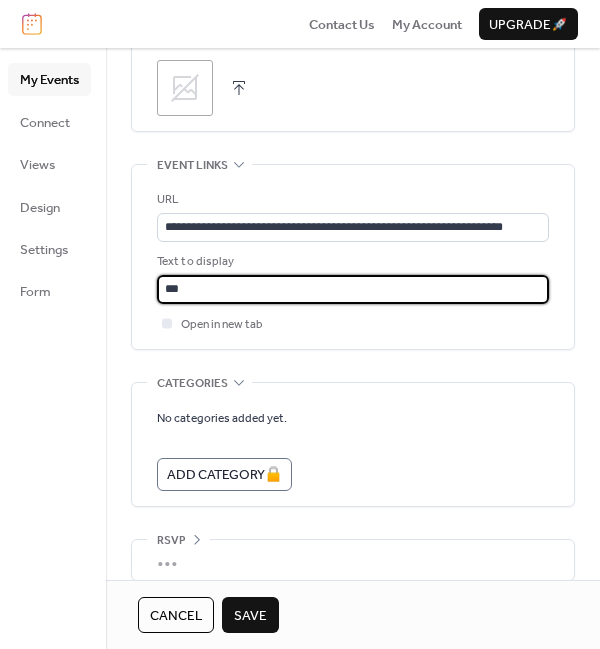 type on "**********" 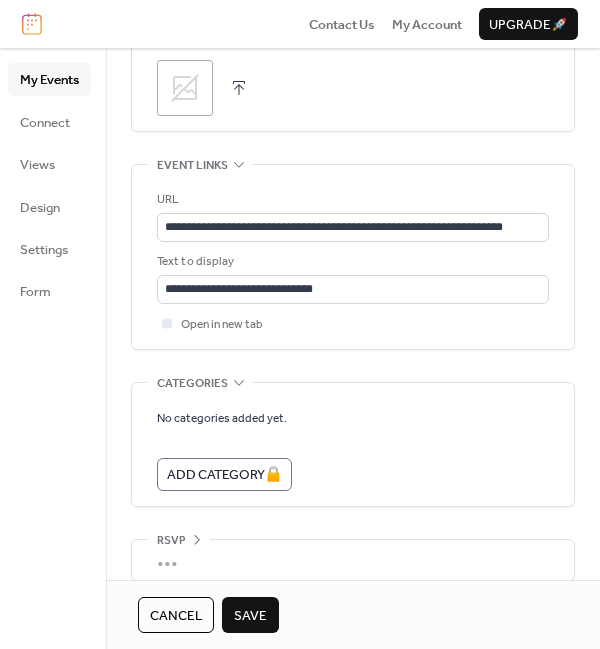 click on "Save" at bounding box center (250, 616) 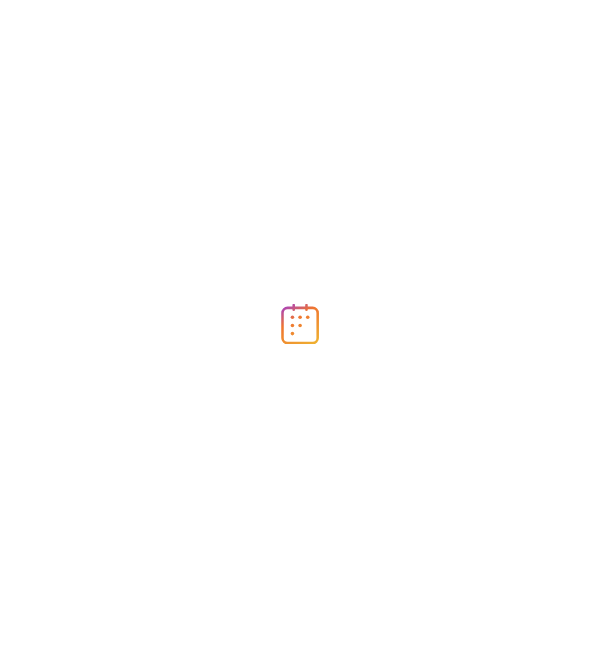 scroll, scrollTop: 0, scrollLeft: 0, axis: both 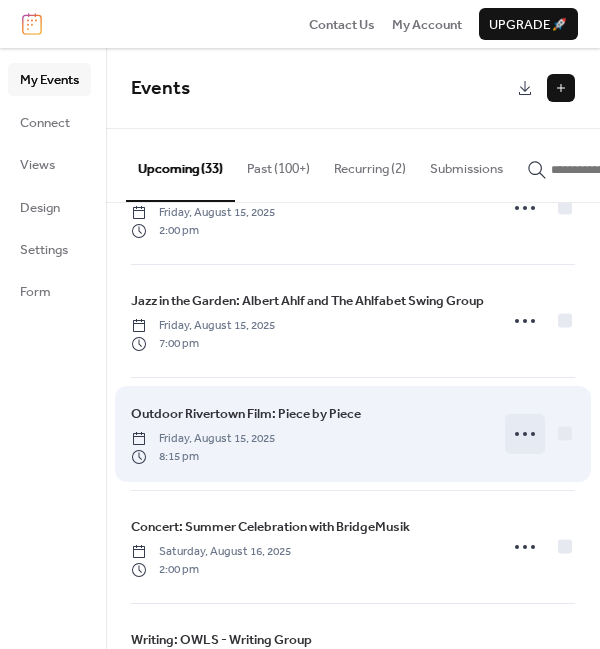 click 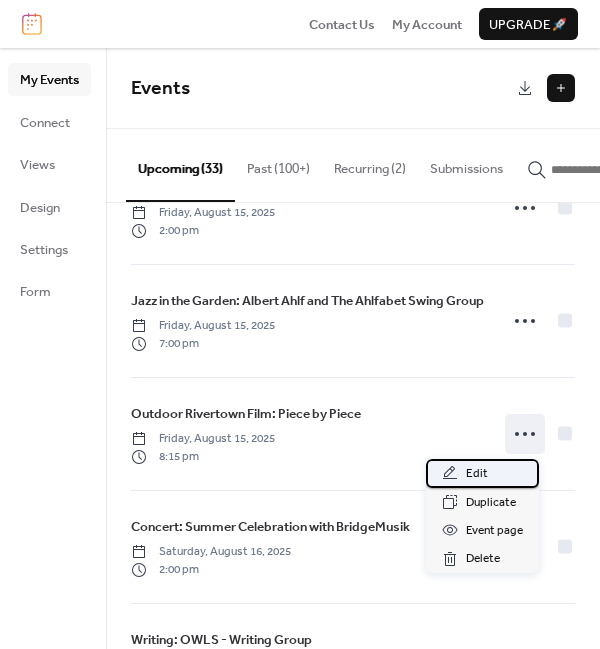 click 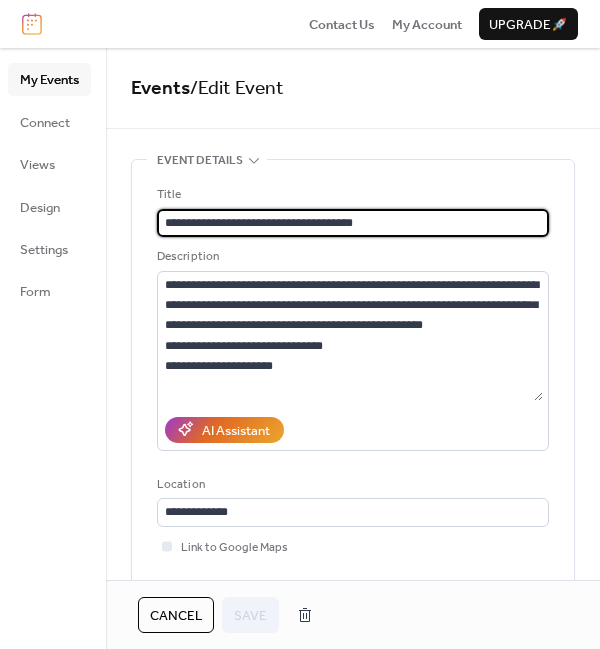 drag, startPoint x: 213, startPoint y: 220, endPoint x: 160, endPoint y: 217, distance: 53.08484 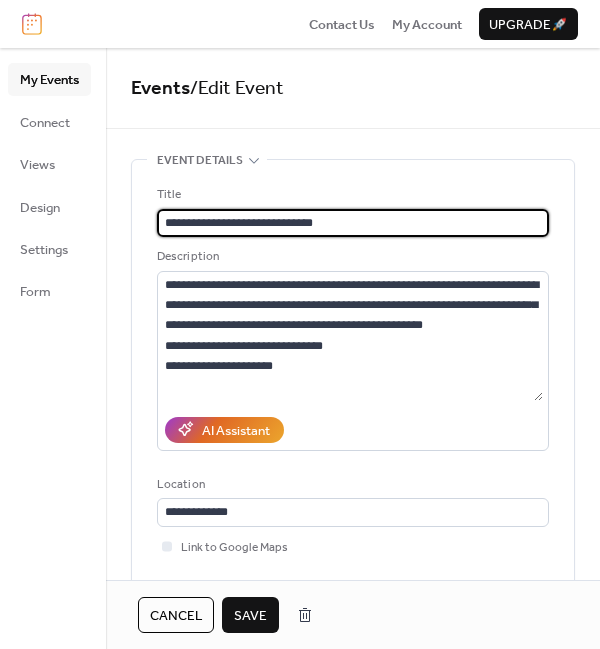 click on "**********" at bounding box center (353, 223) 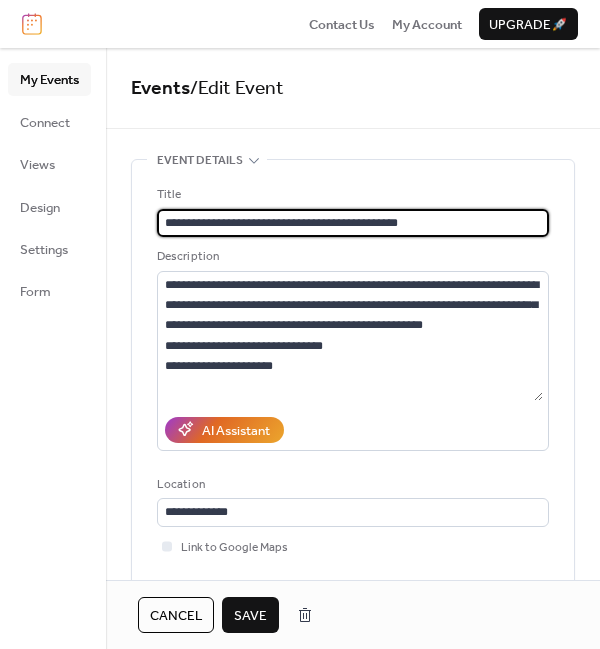 type on "**********" 